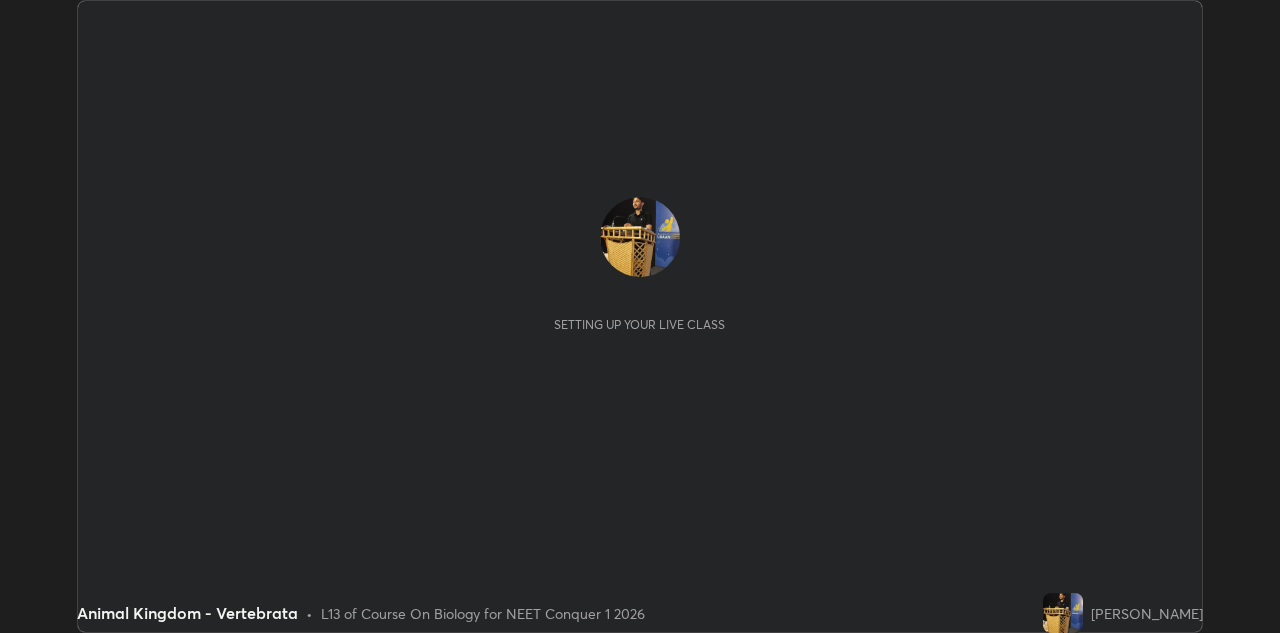scroll, scrollTop: 0, scrollLeft: 0, axis: both 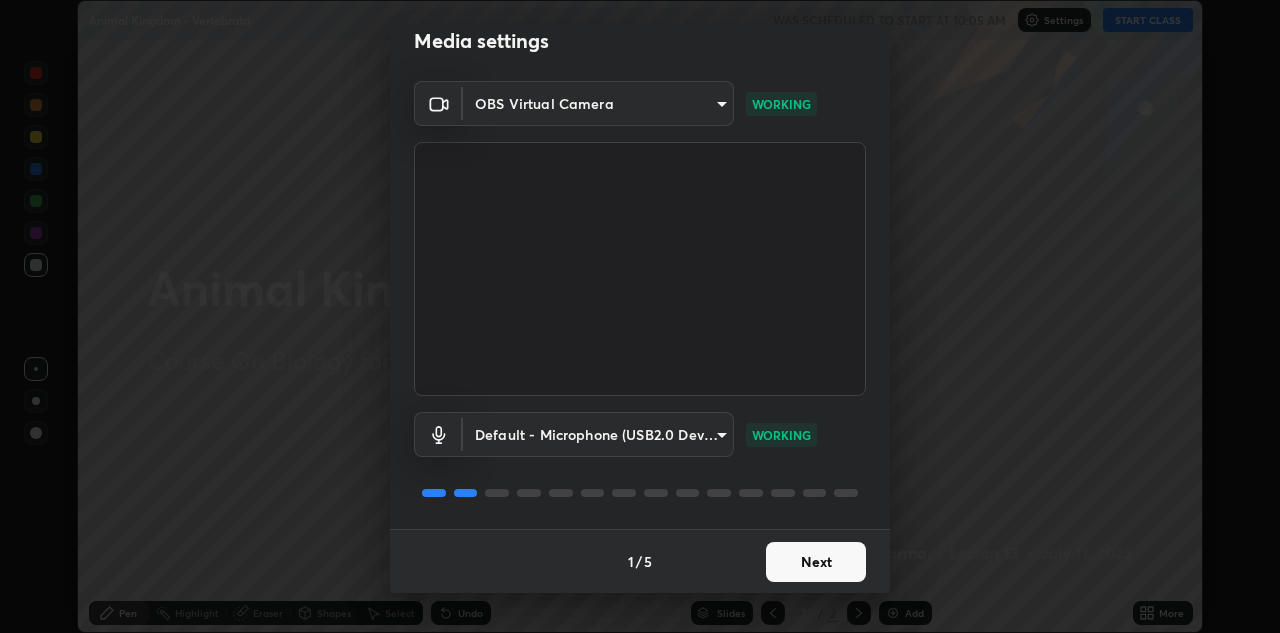 click on "Next" at bounding box center (816, 562) 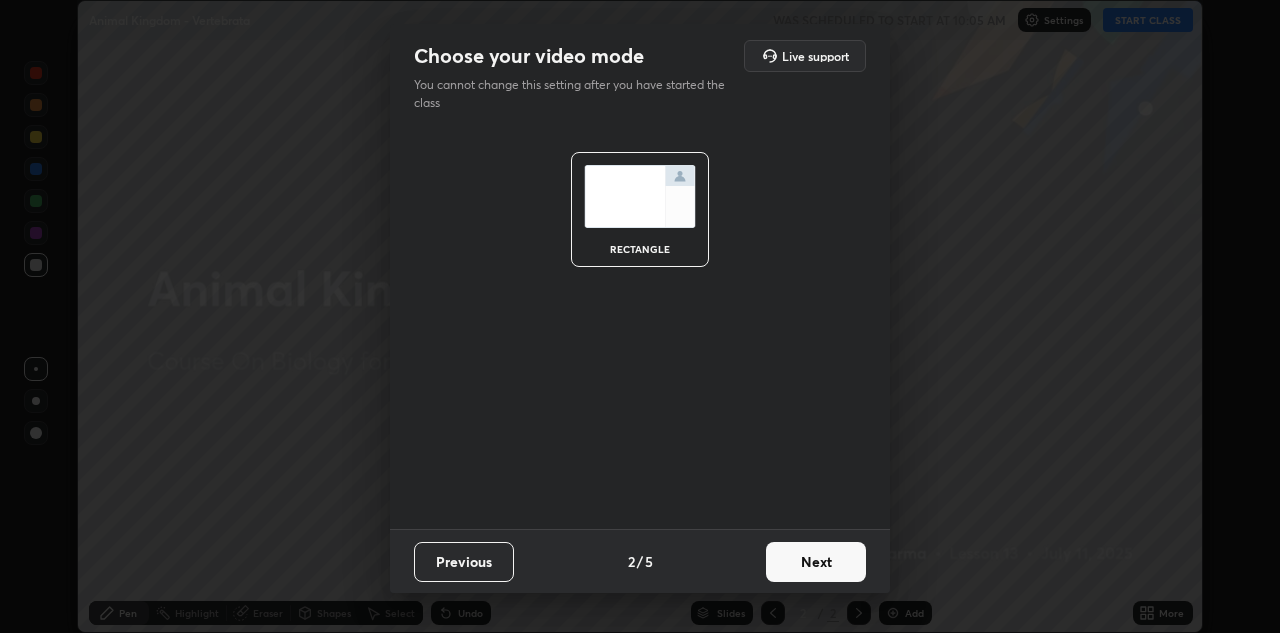scroll, scrollTop: 0, scrollLeft: 0, axis: both 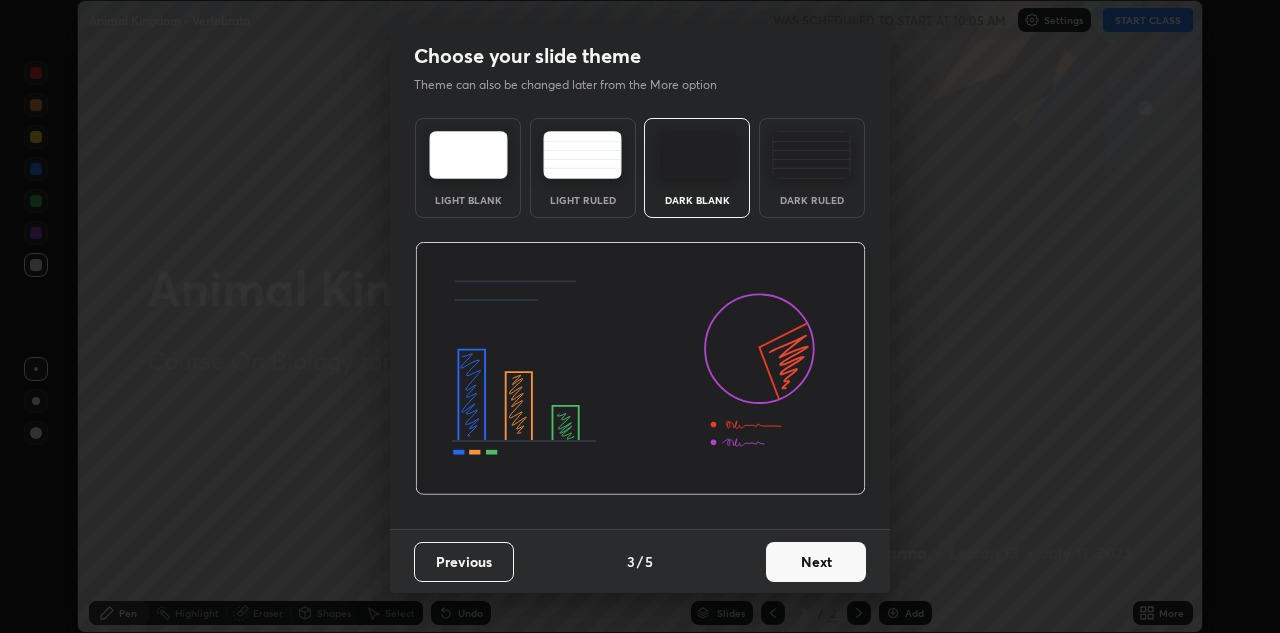 click on "Next" at bounding box center (816, 562) 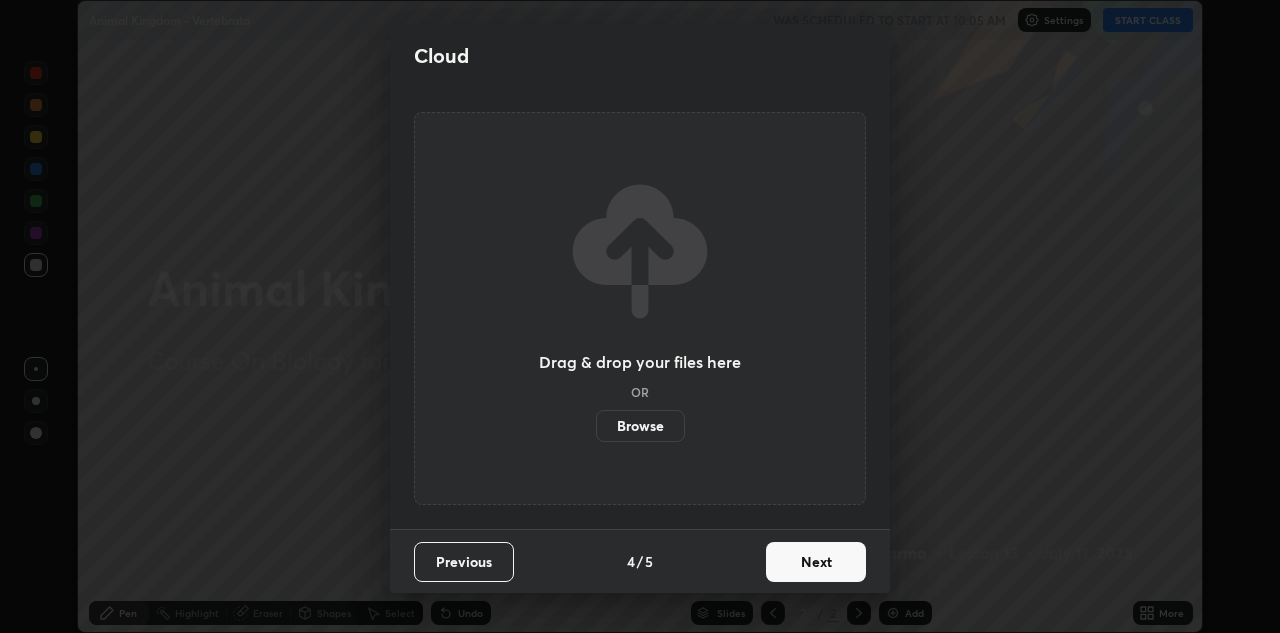 click on "Next" at bounding box center [816, 562] 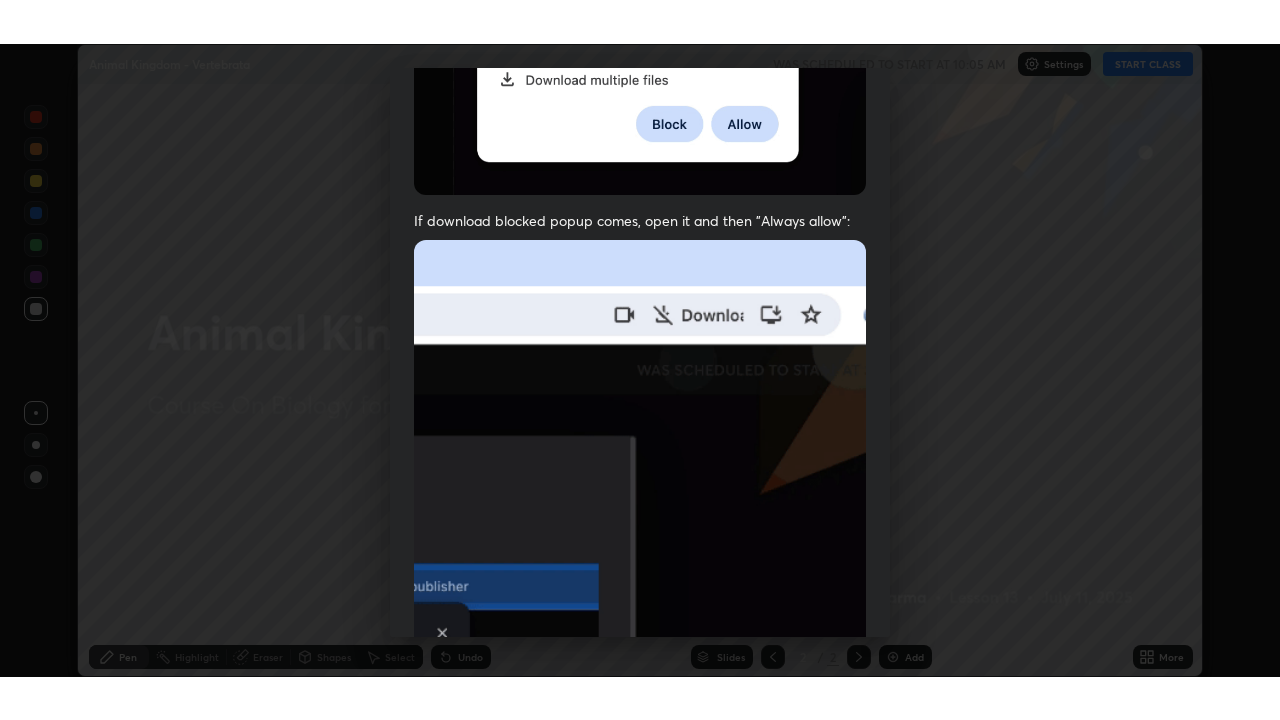 scroll, scrollTop: 431, scrollLeft: 0, axis: vertical 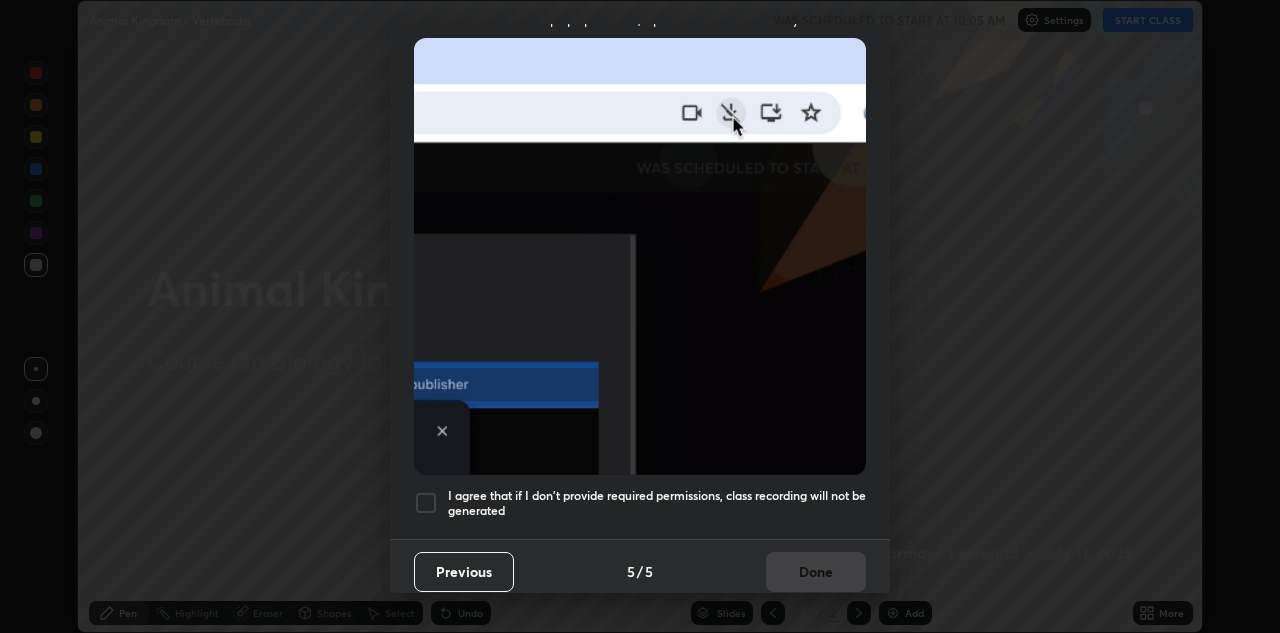 click at bounding box center [426, 503] 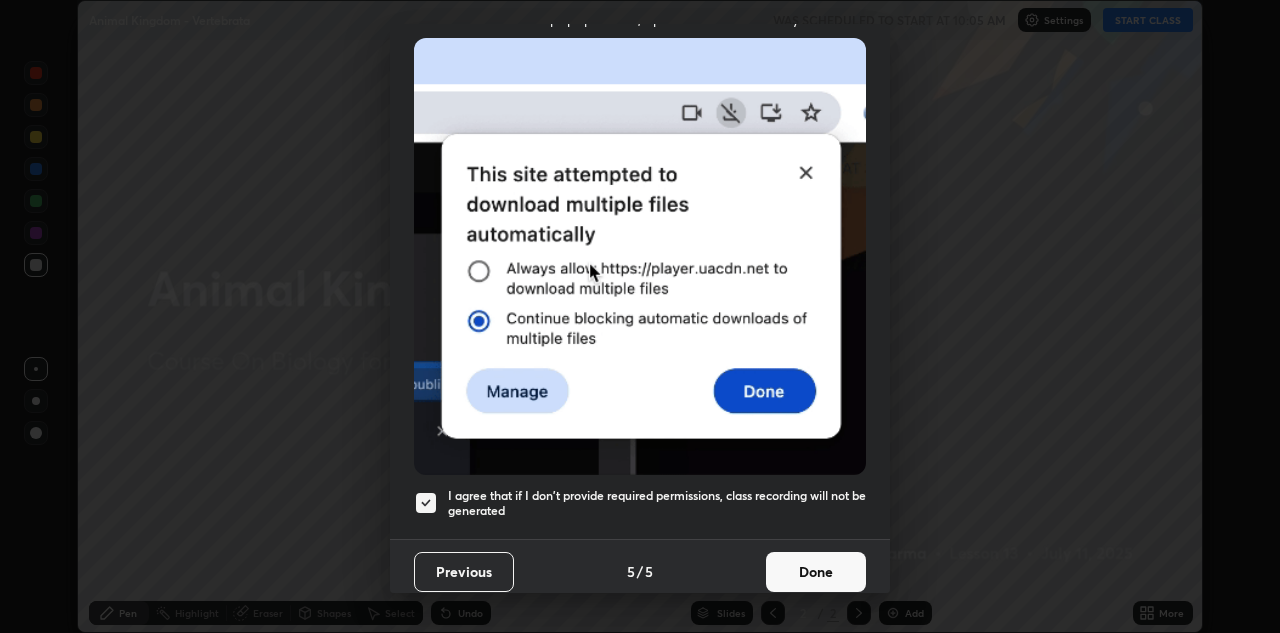 click on "Done" at bounding box center (816, 572) 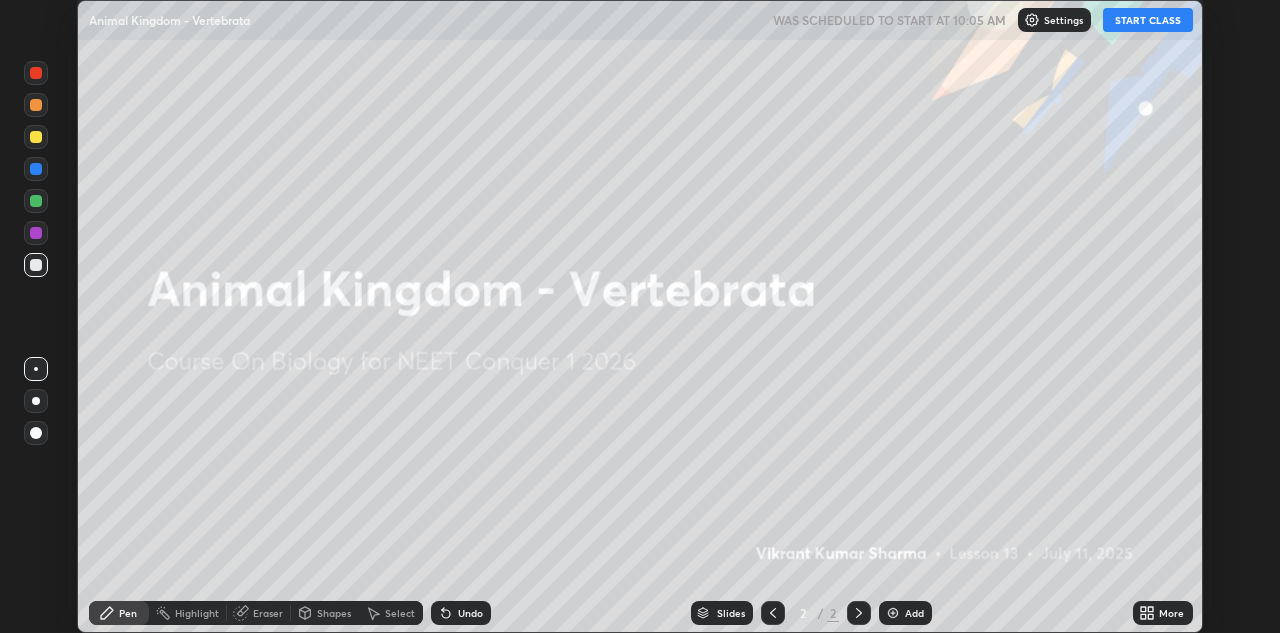 click on "START CLASS" at bounding box center (1148, 20) 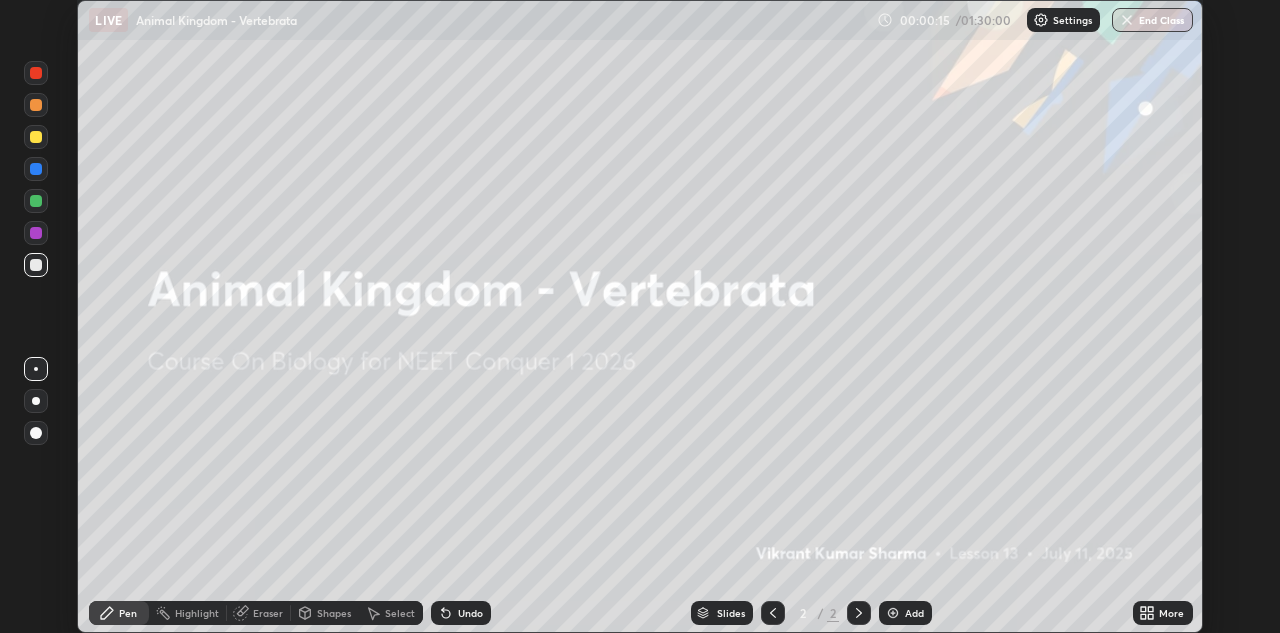 click 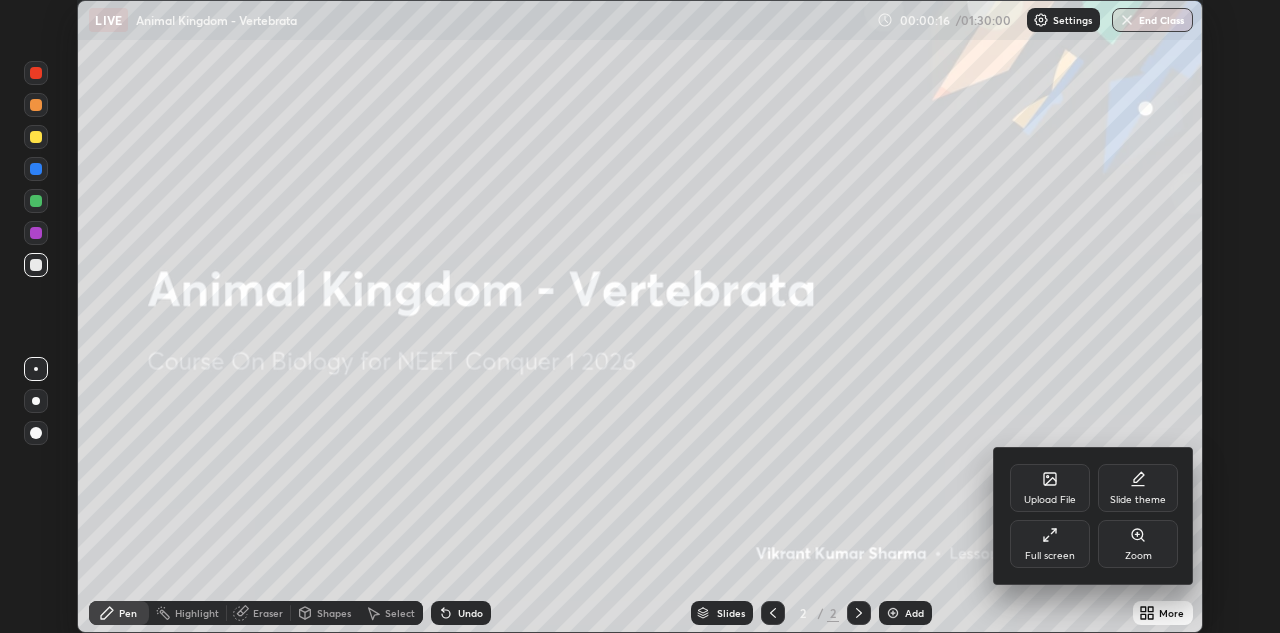 click on "Full screen" at bounding box center [1050, 544] 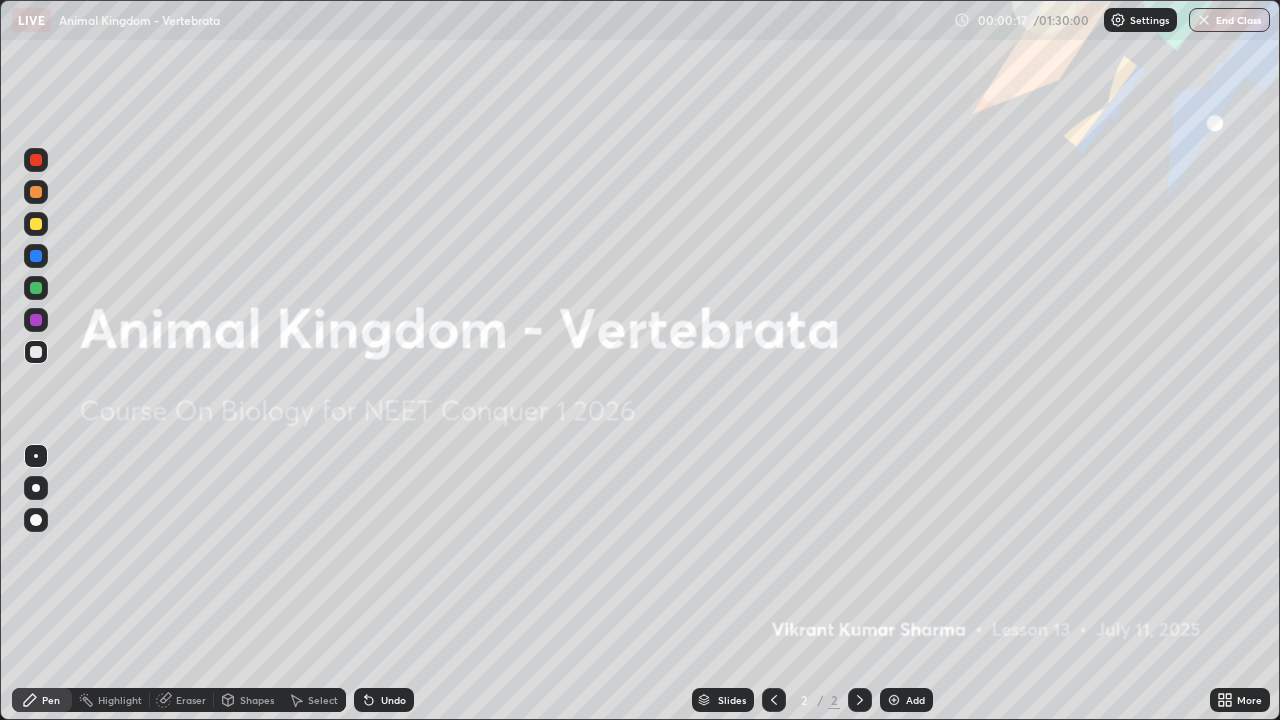 scroll, scrollTop: 99280, scrollLeft: 98720, axis: both 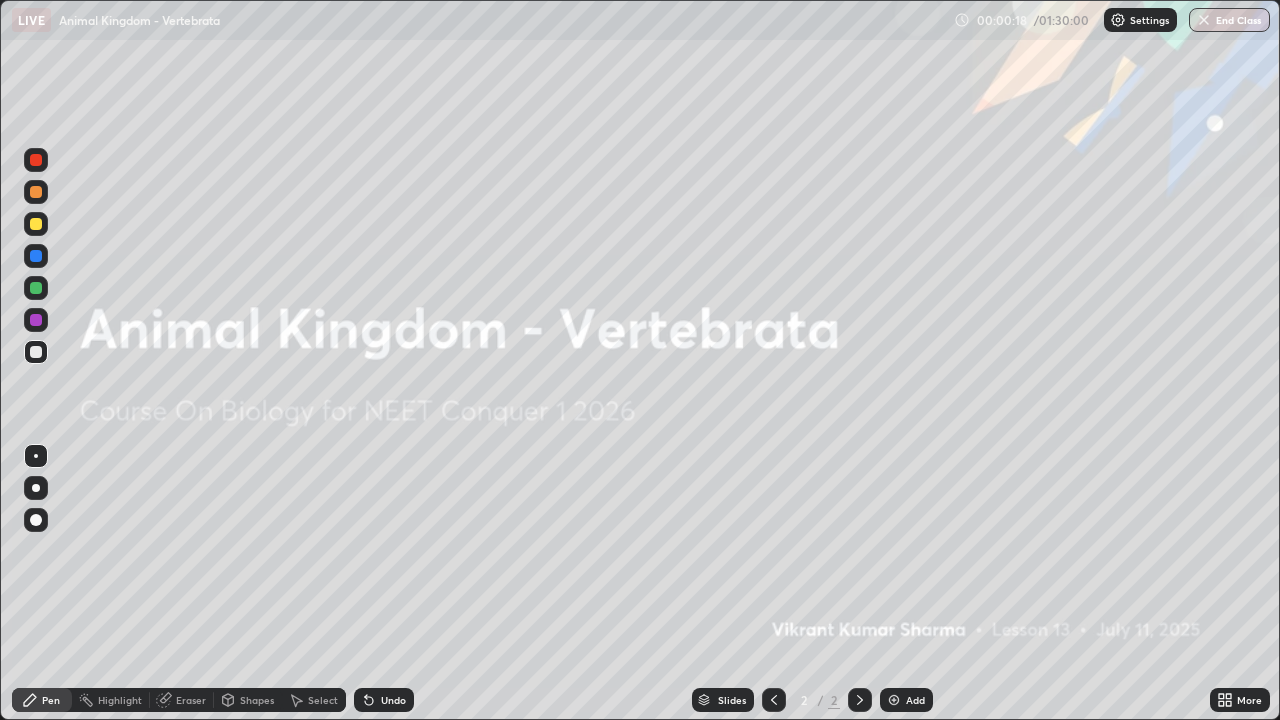 click at bounding box center [894, 700] 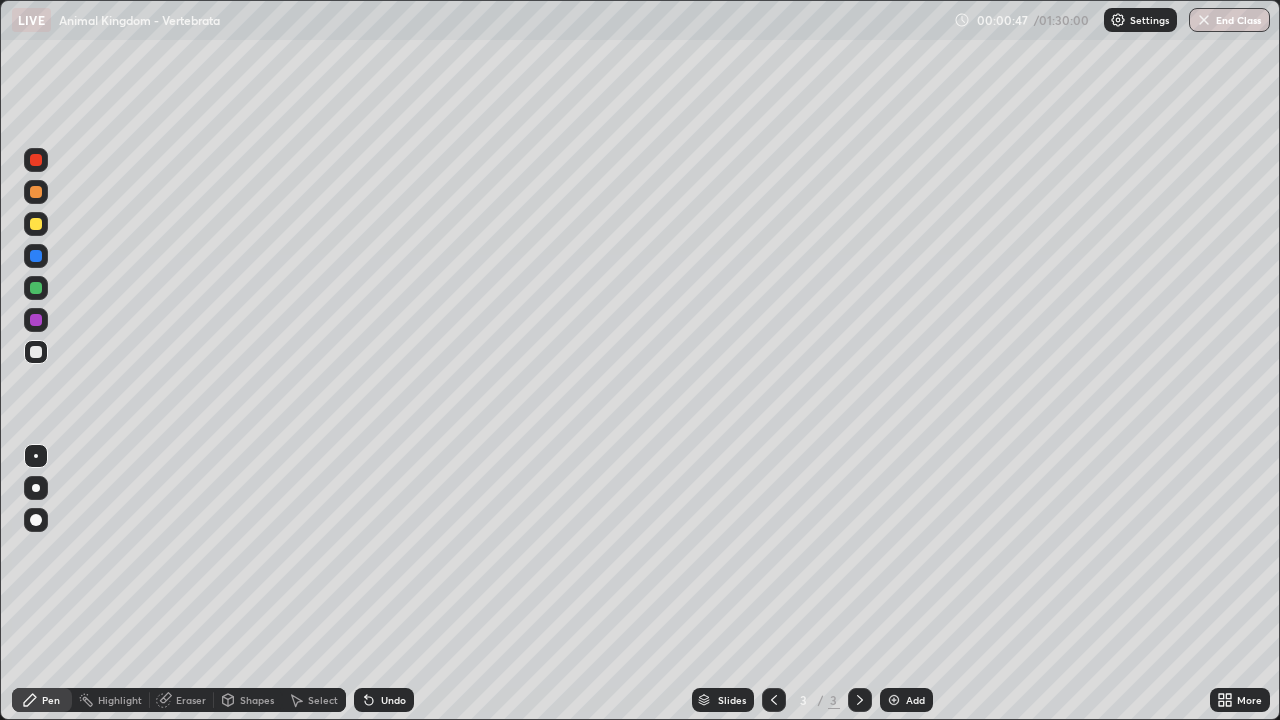 click at bounding box center [36, 288] 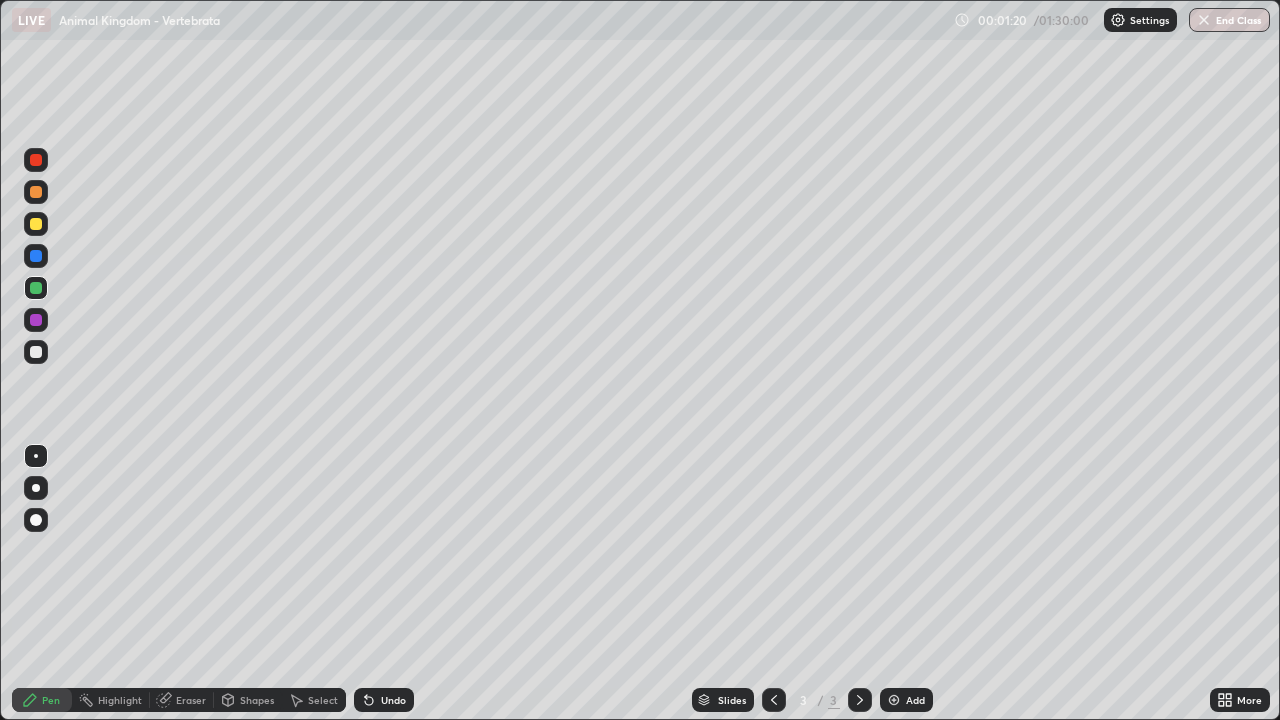 click 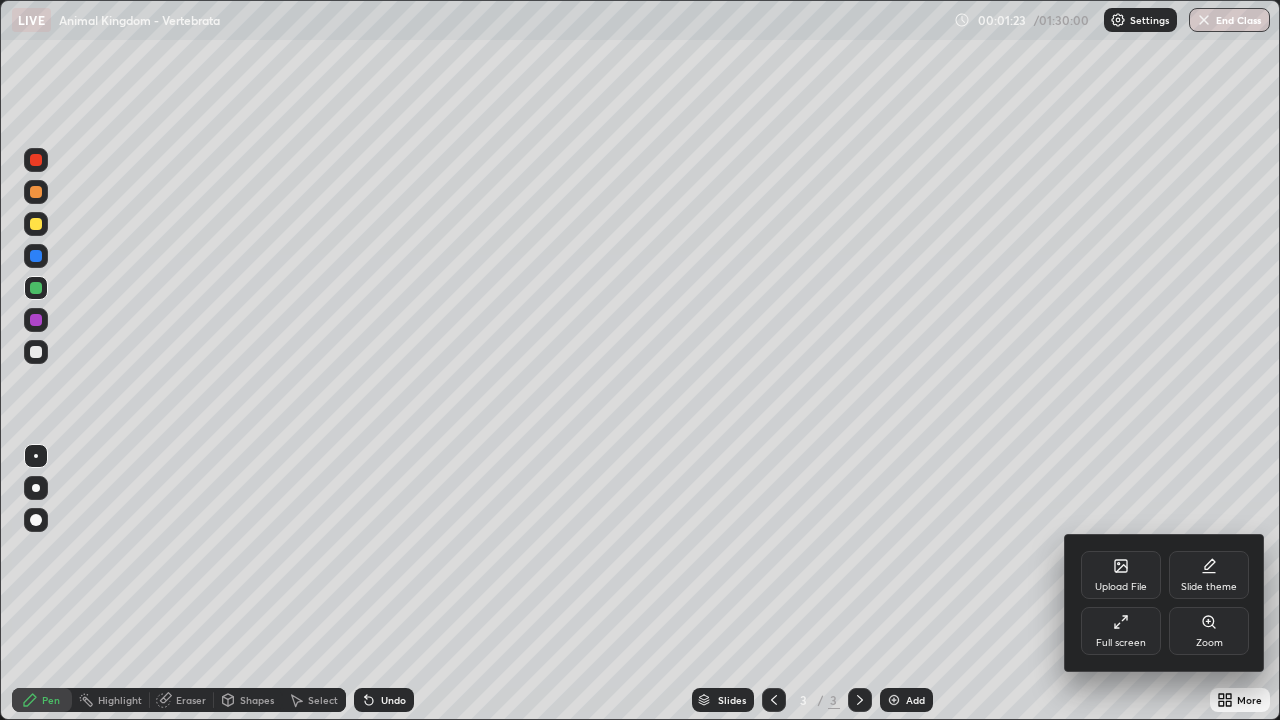 click on "Upload File" at bounding box center [1121, 575] 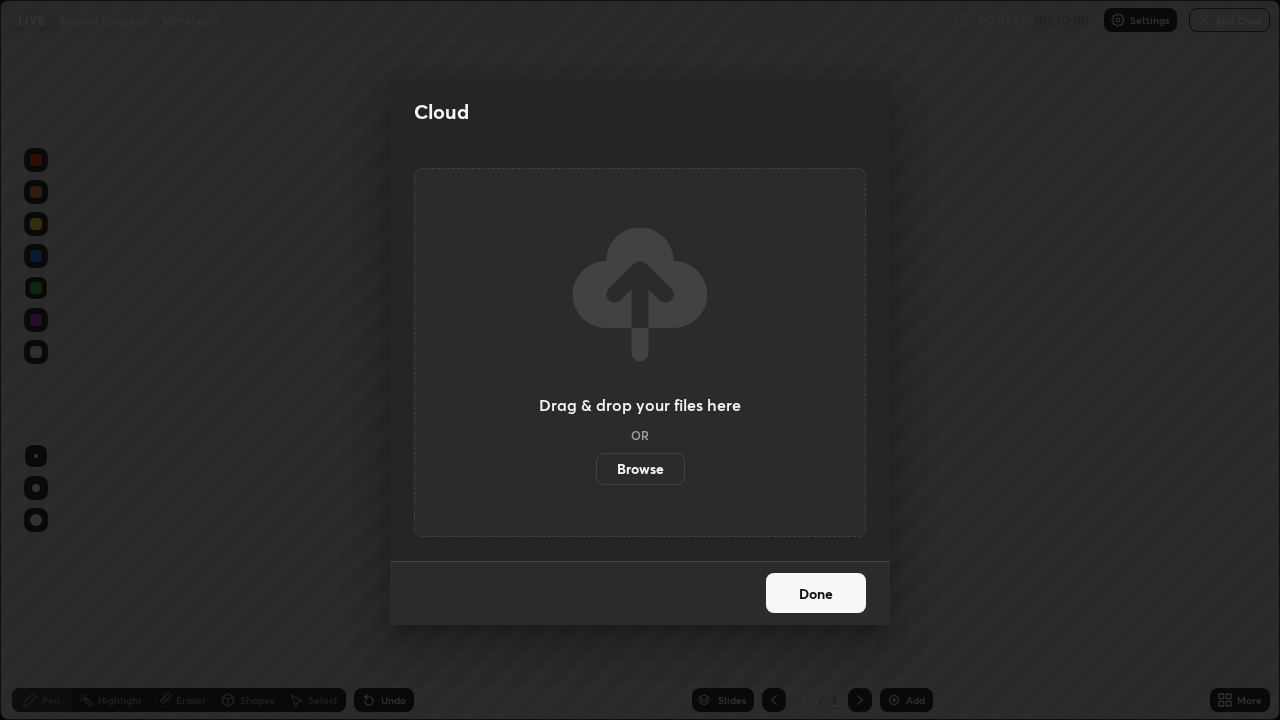 click on "Cloud Drag & drop your files here OR Browse Done" at bounding box center [640, 360] 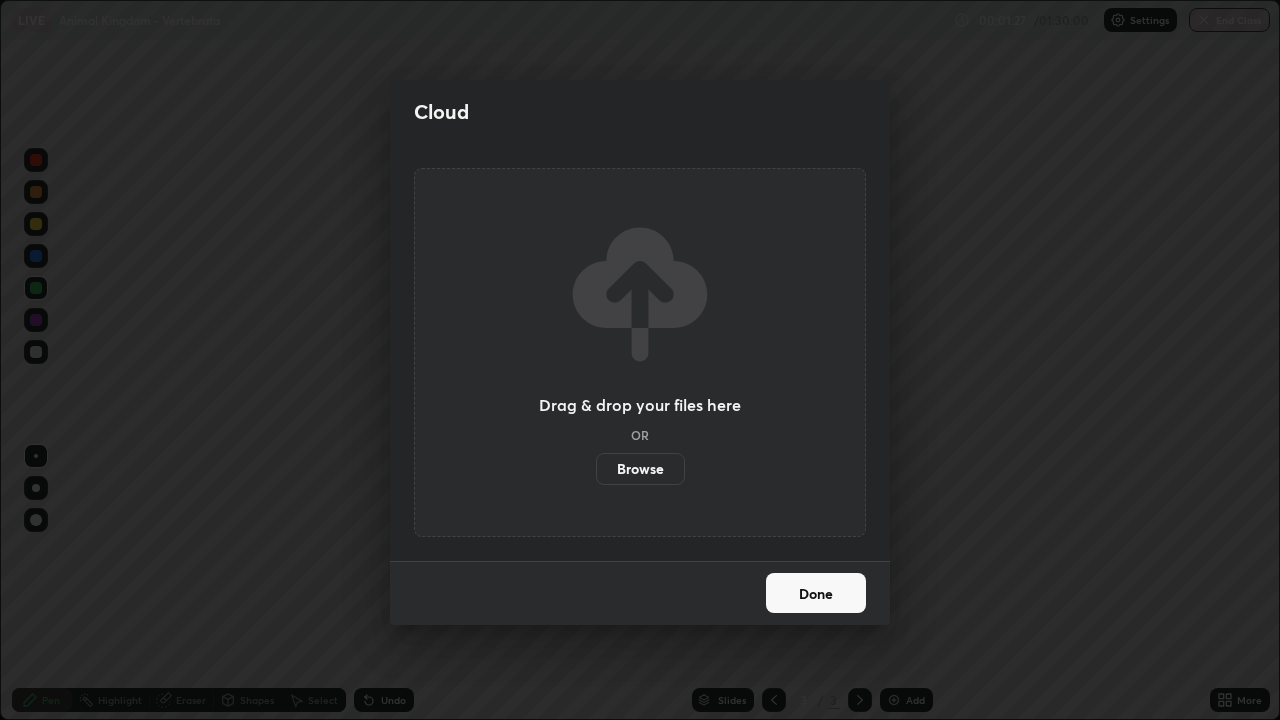 click on "Cloud Drag & drop your files here OR Browse Done" at bounding box center (640, 360) 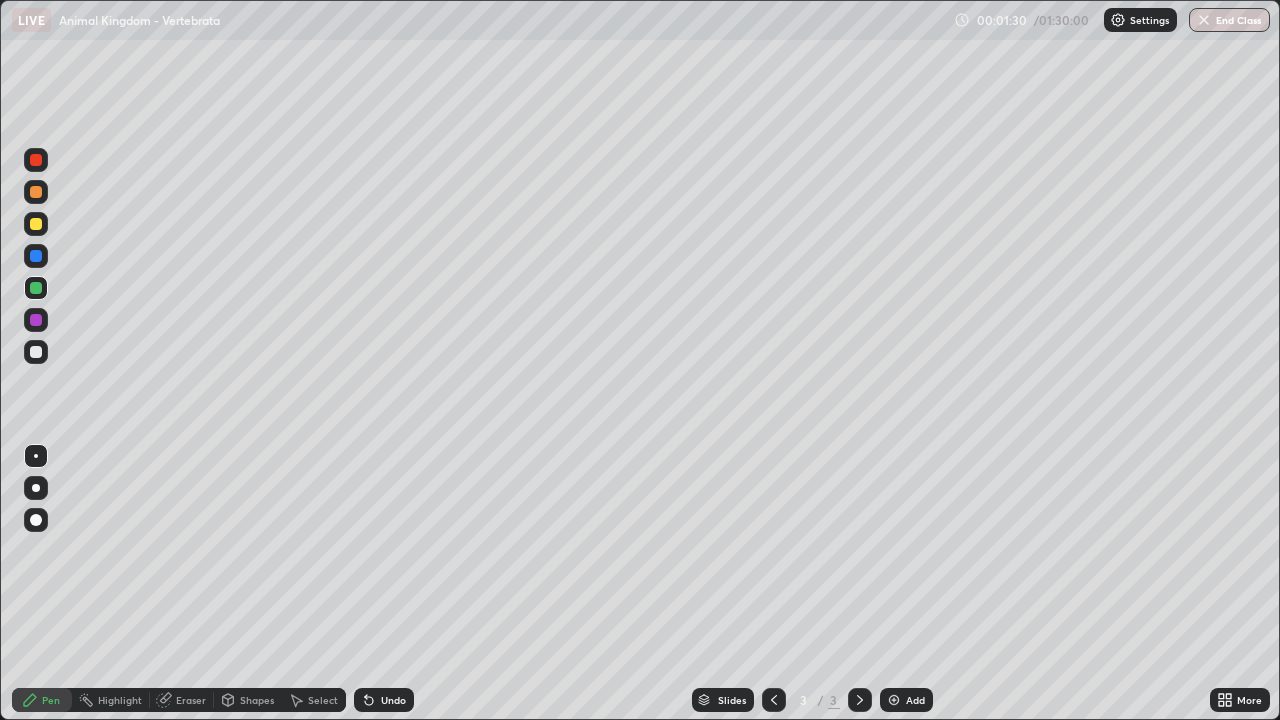 click at bounding box center [894, 700] 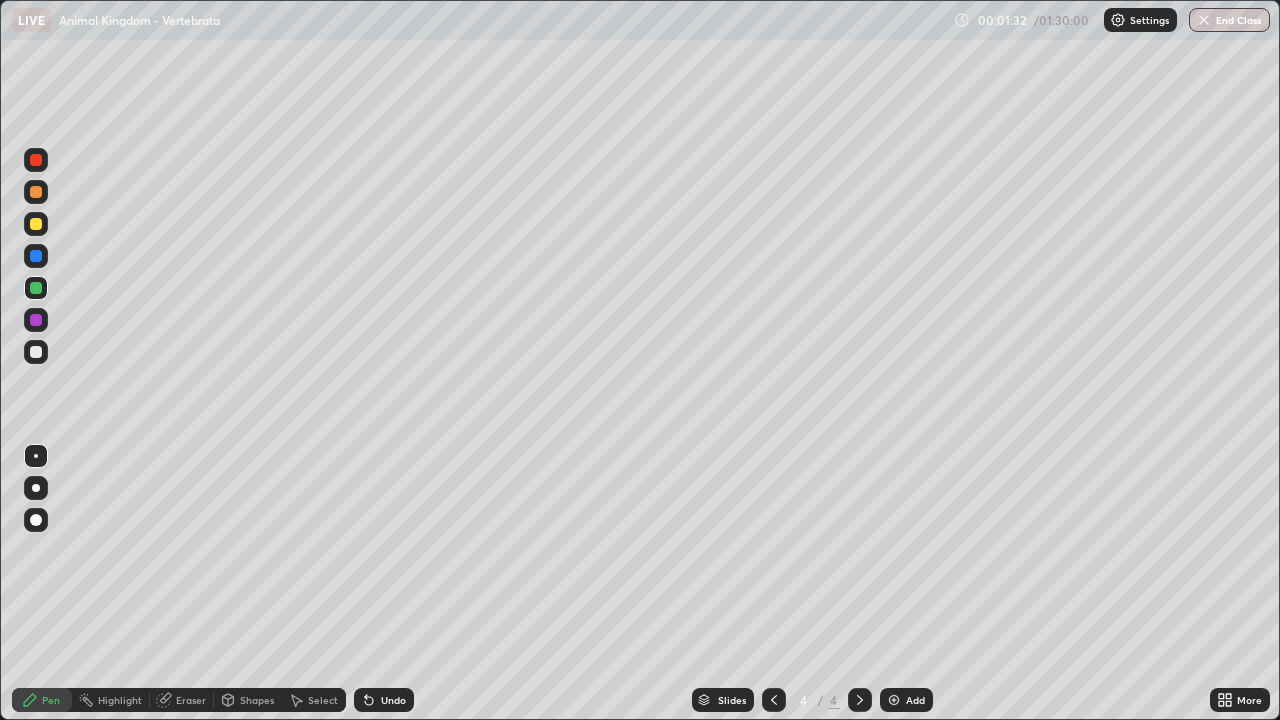 click 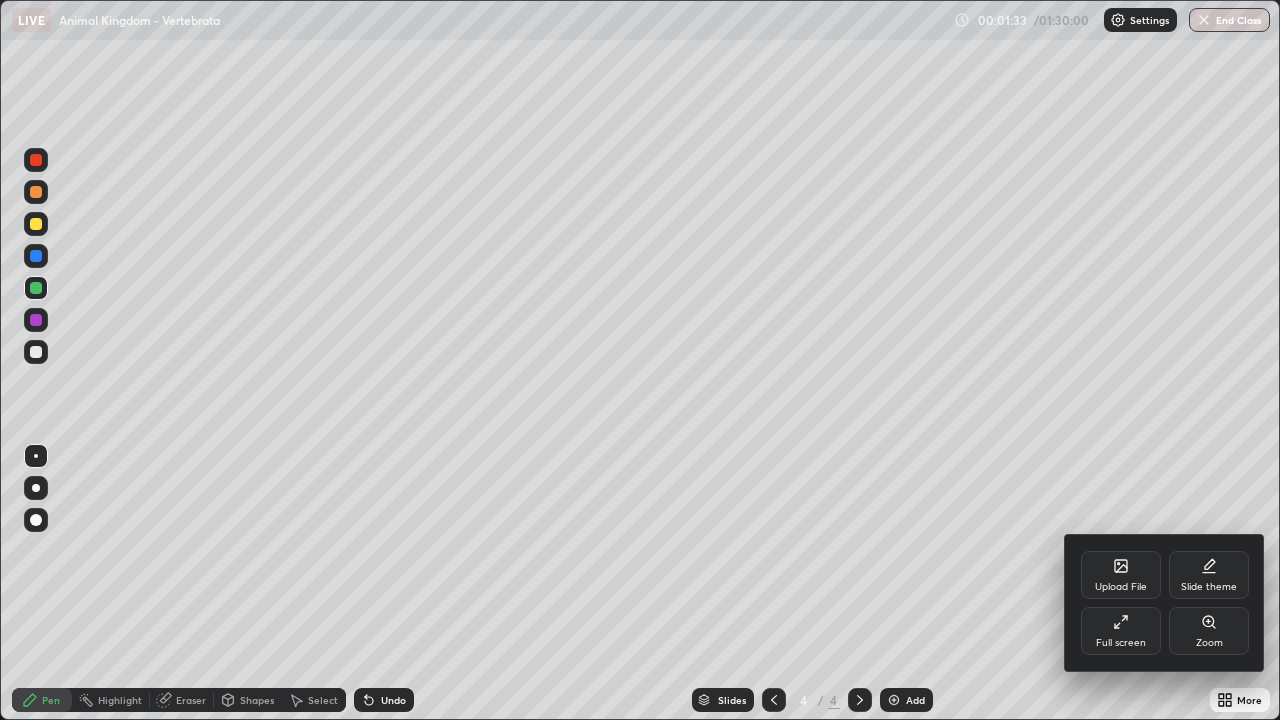 click on "Upload File" at bounding box center (1121, 575) 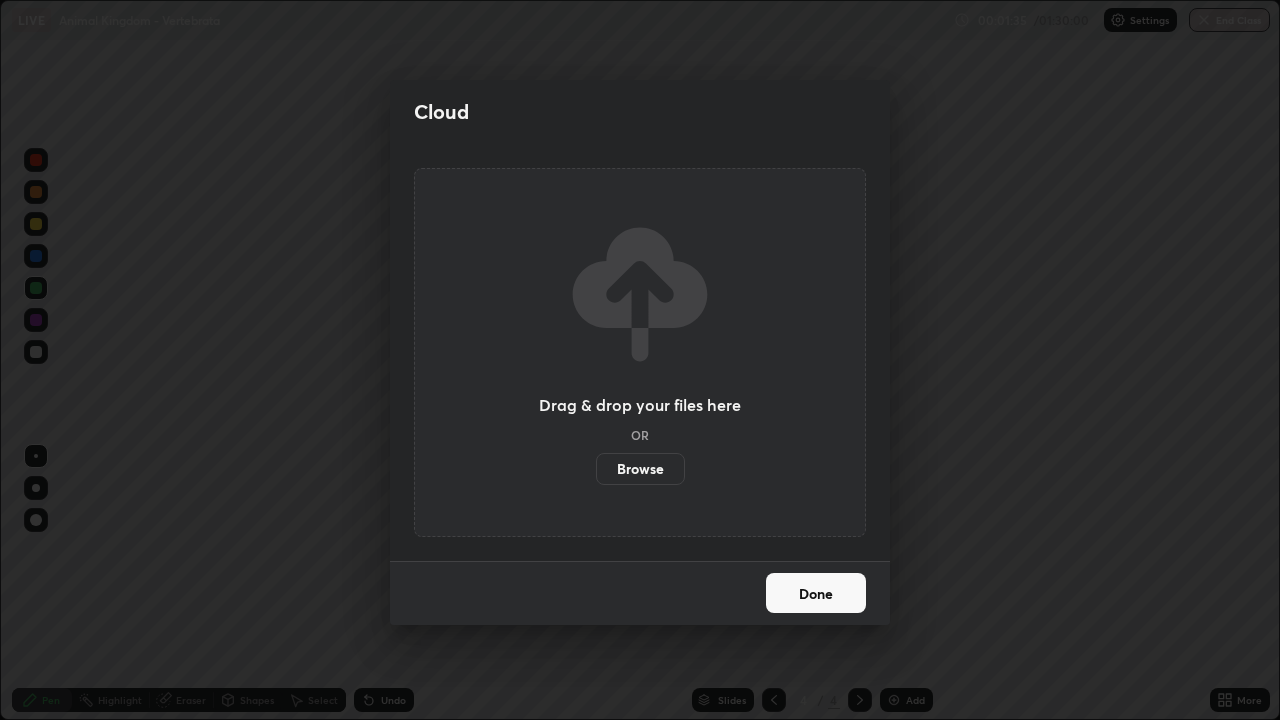 click on "Browse" at bounding box center [640, 469] 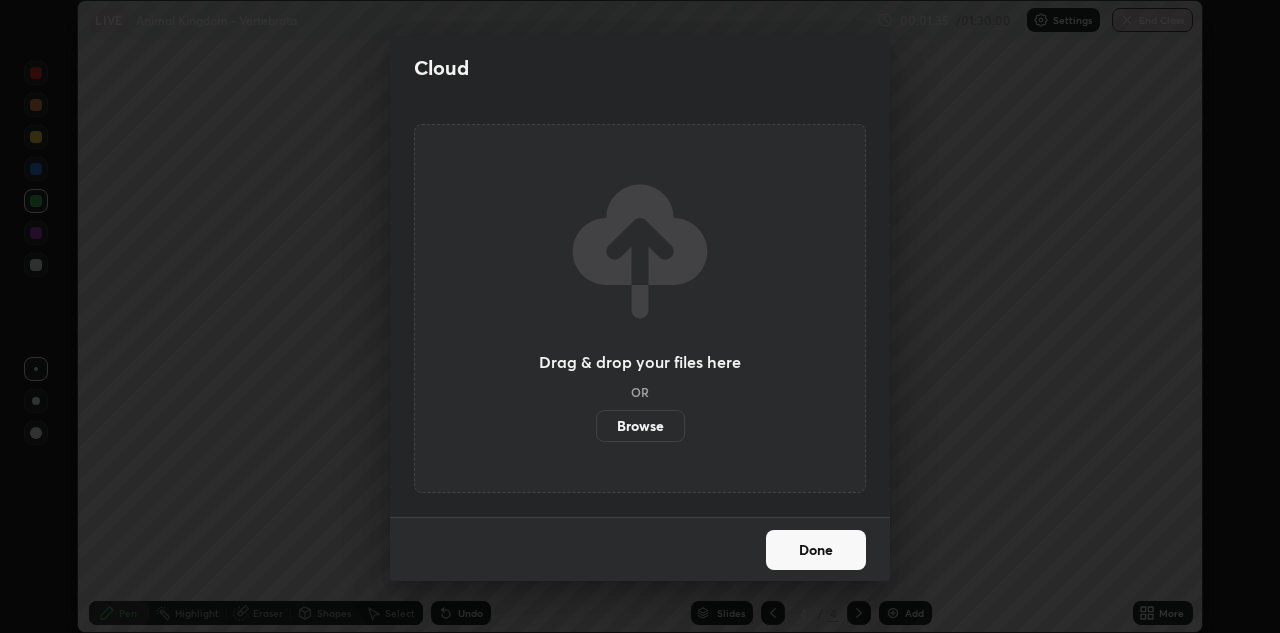 scroll, scrollTop: 633, scrollLeft: 1280, axis: both 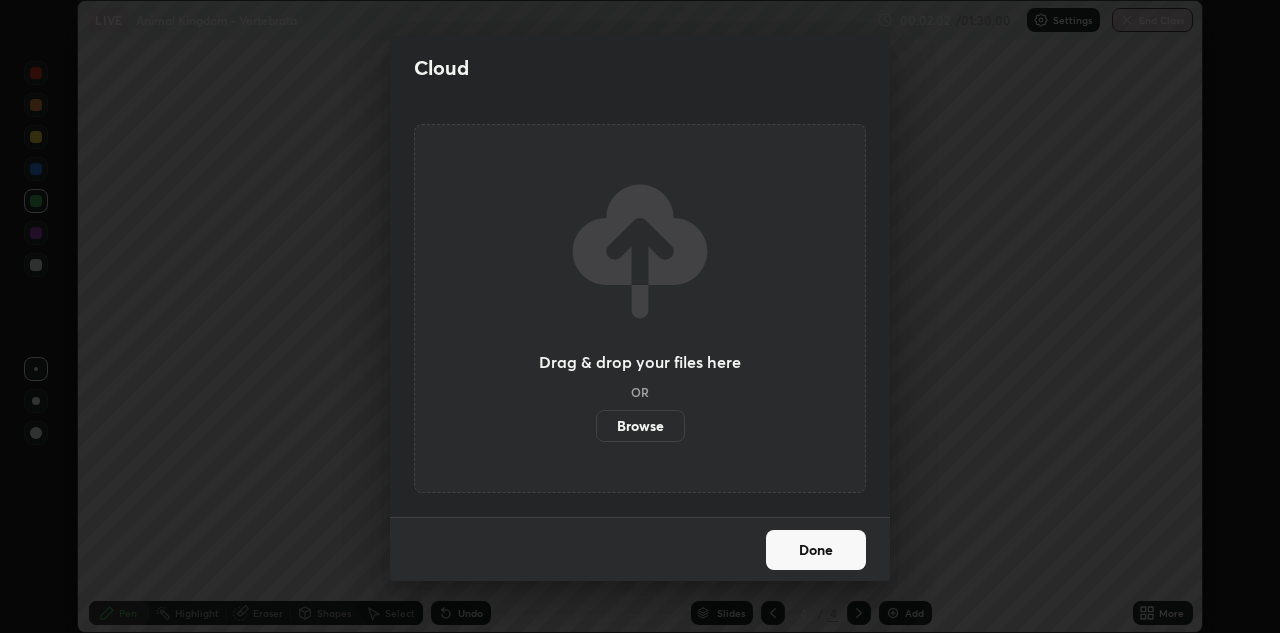 click on "Browse" at bounding box center (640, 426) 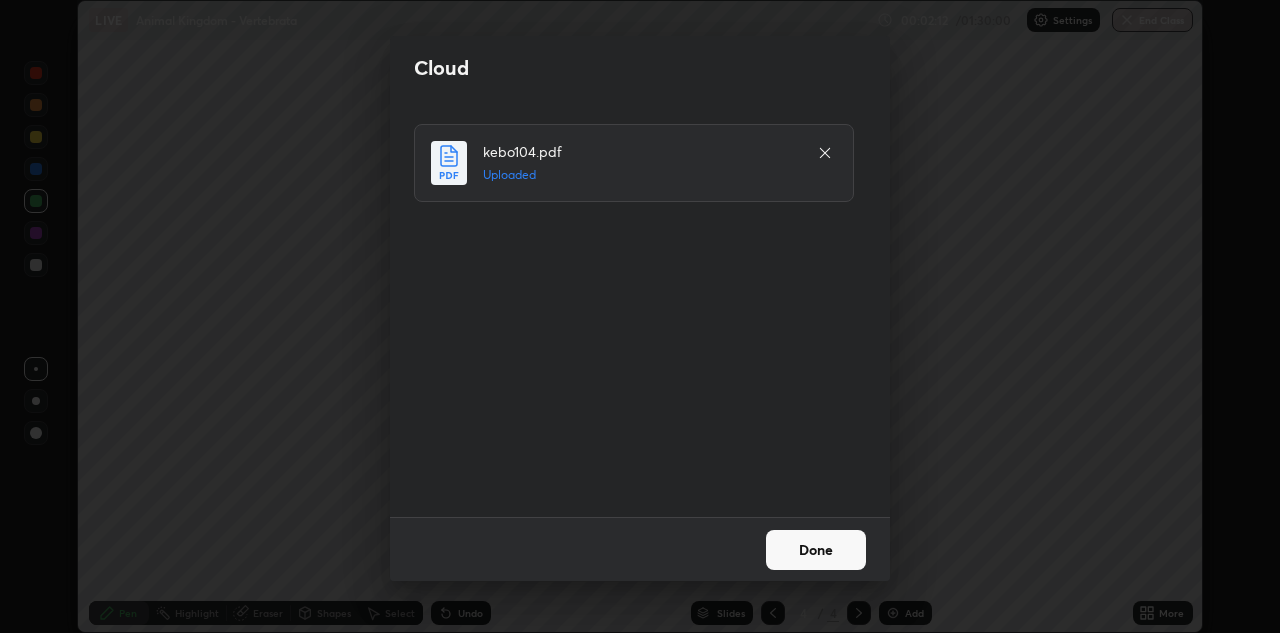 click on "Done" at bounding box center (816, 550) 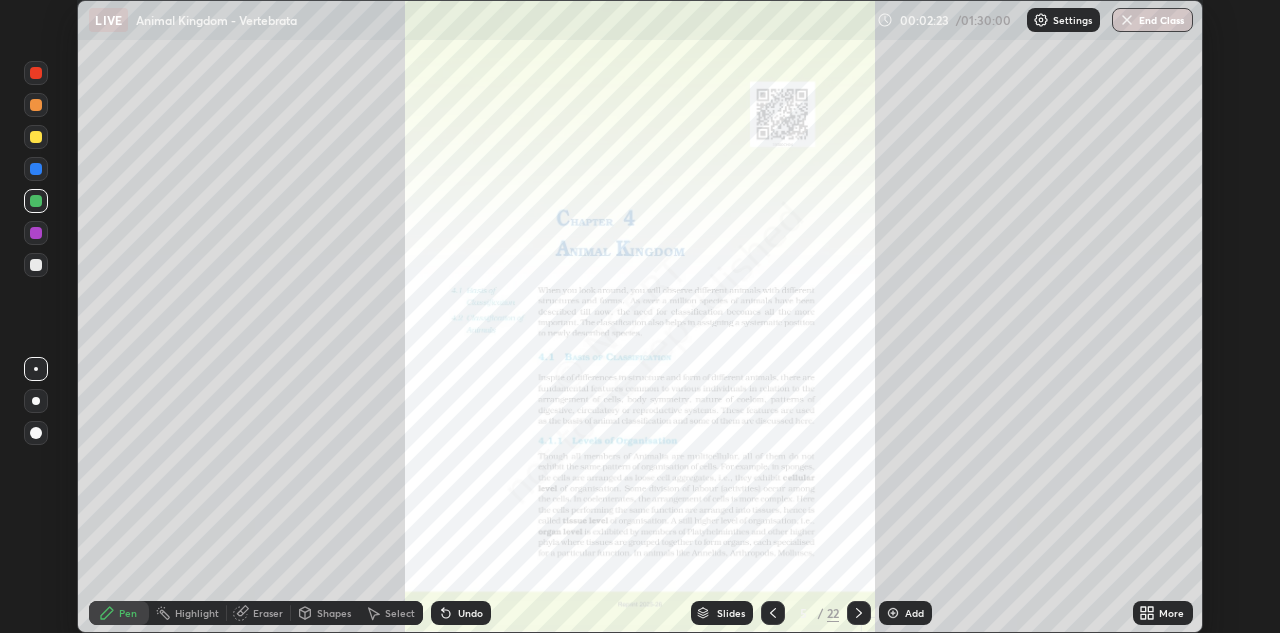 click 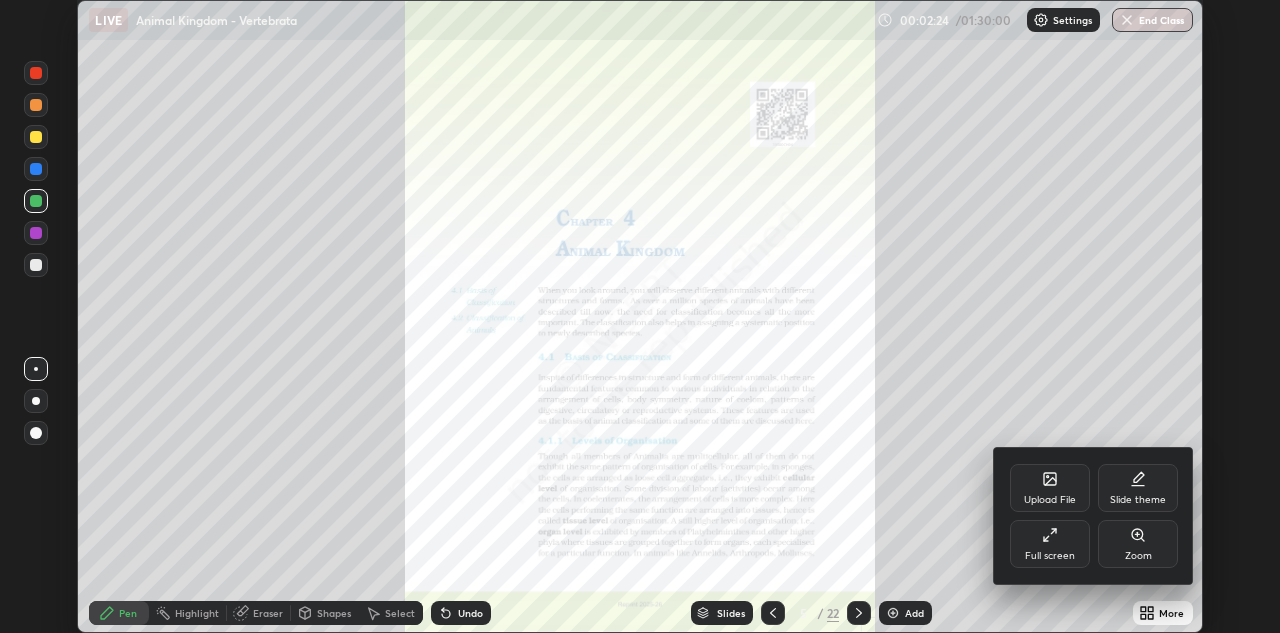 click 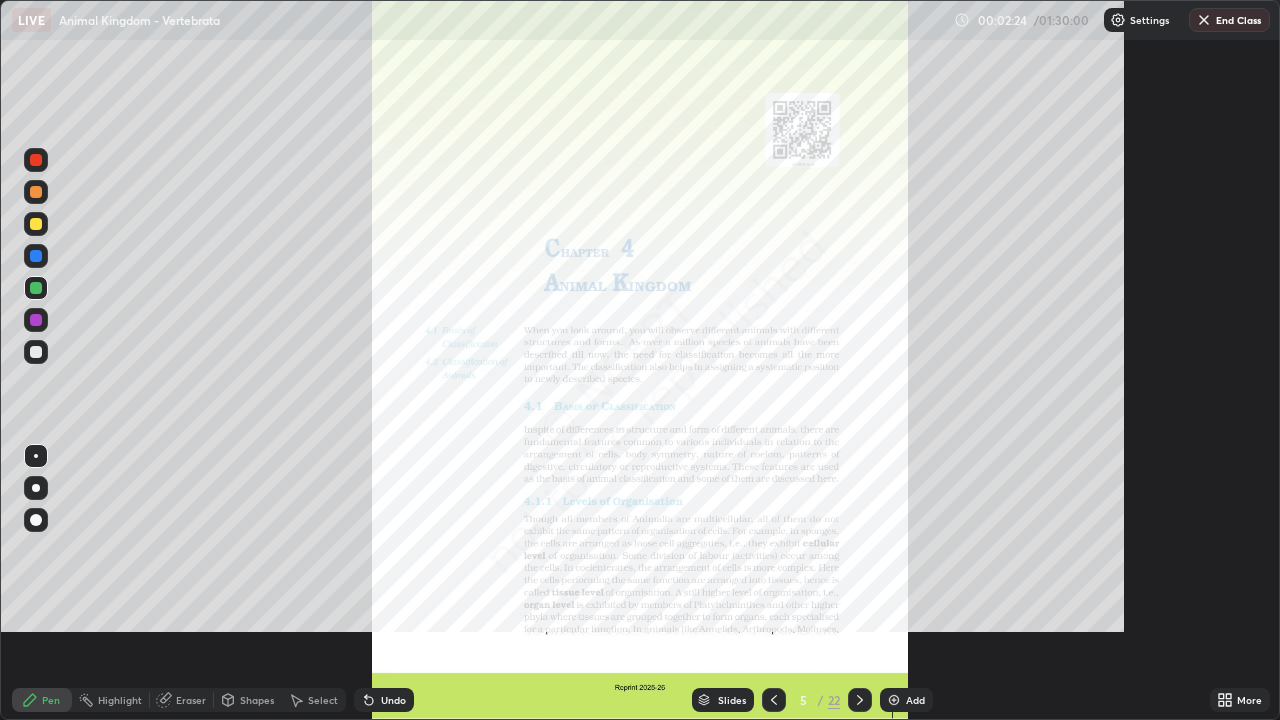 scroll, scrollTop: 99280, scrollLeft: 98720, axis: both 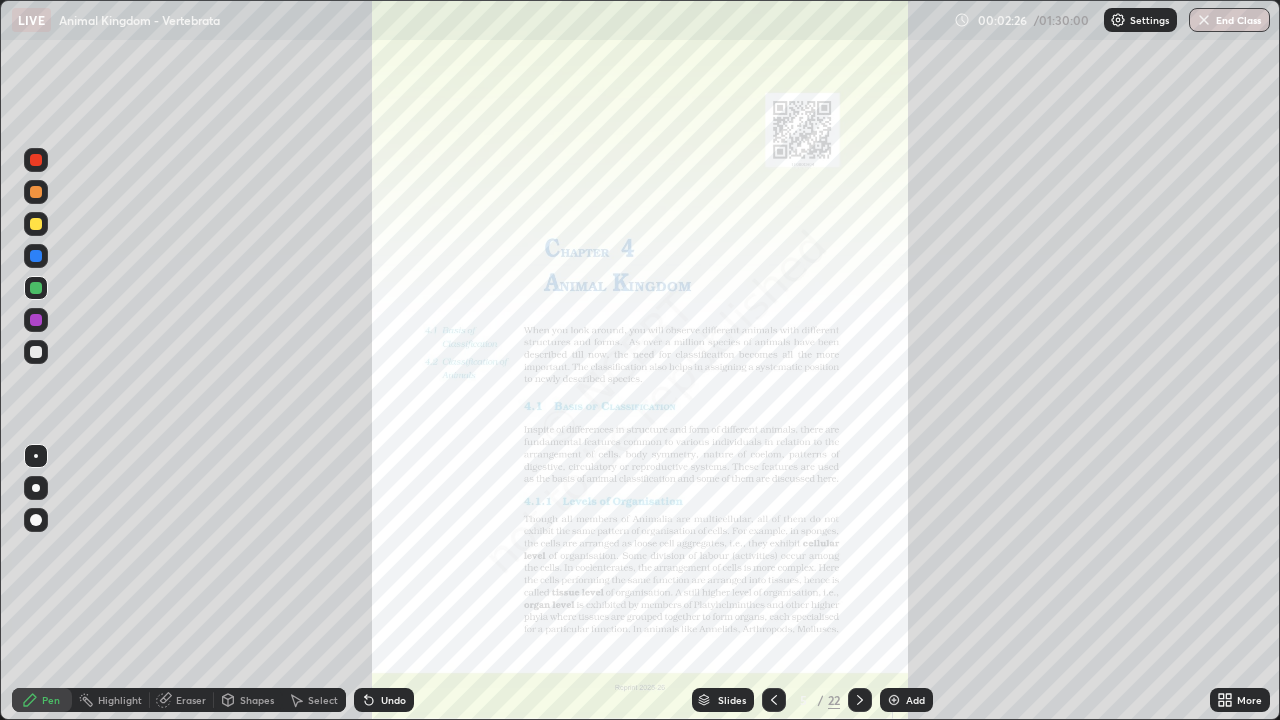 click 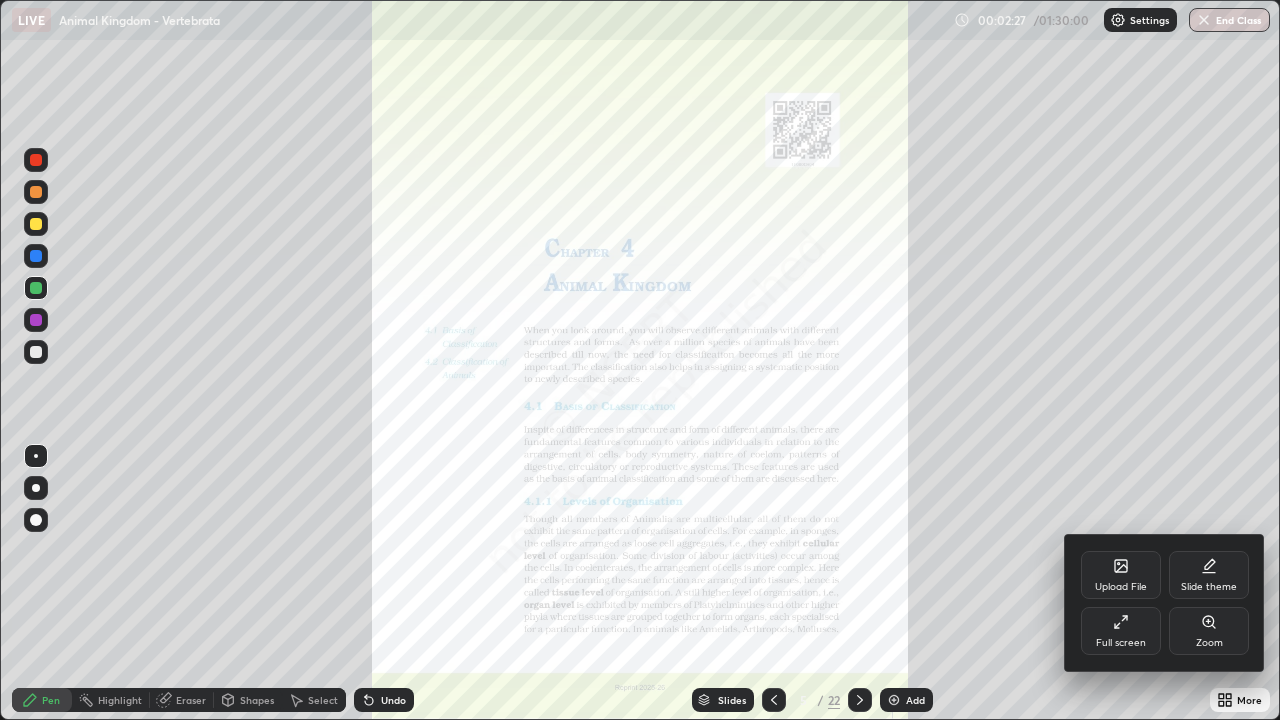 click on "Zoom" at bounding box center [1209, 643] 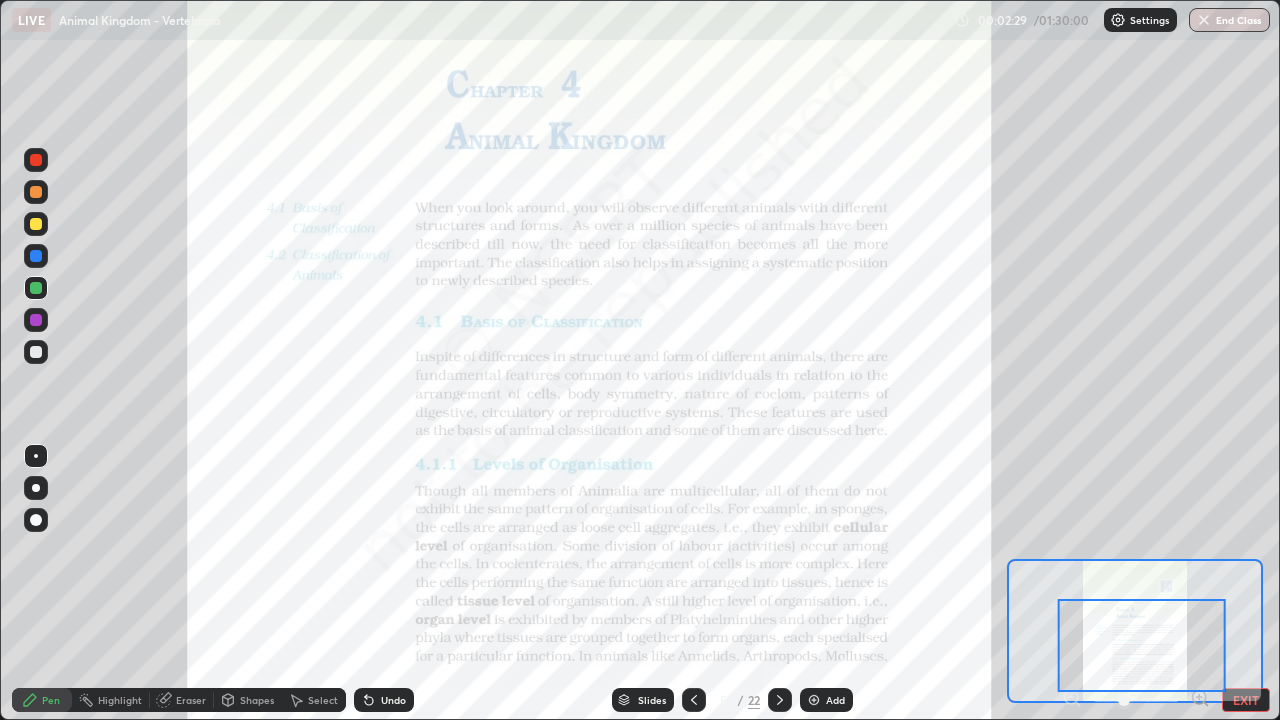 click on "Slides" at bounding box center [652, 700] 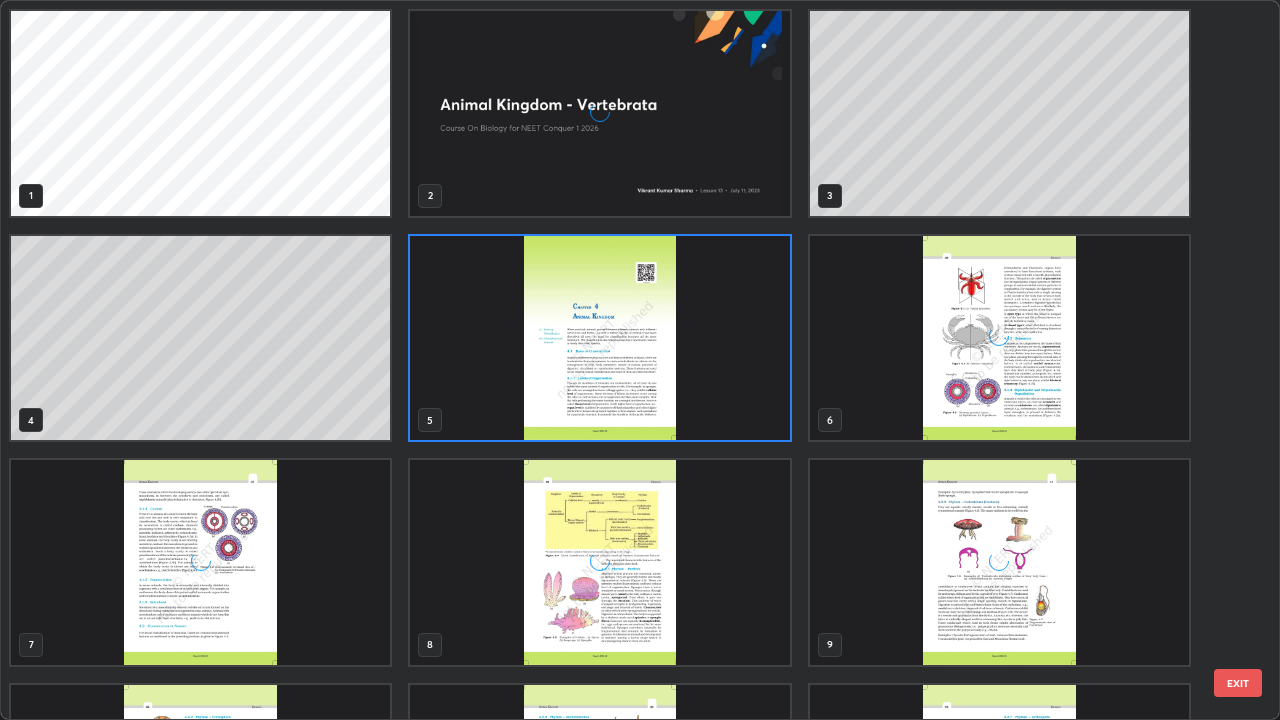 scroll, scrollTop: 7, scrollLeft: 11, axis: both 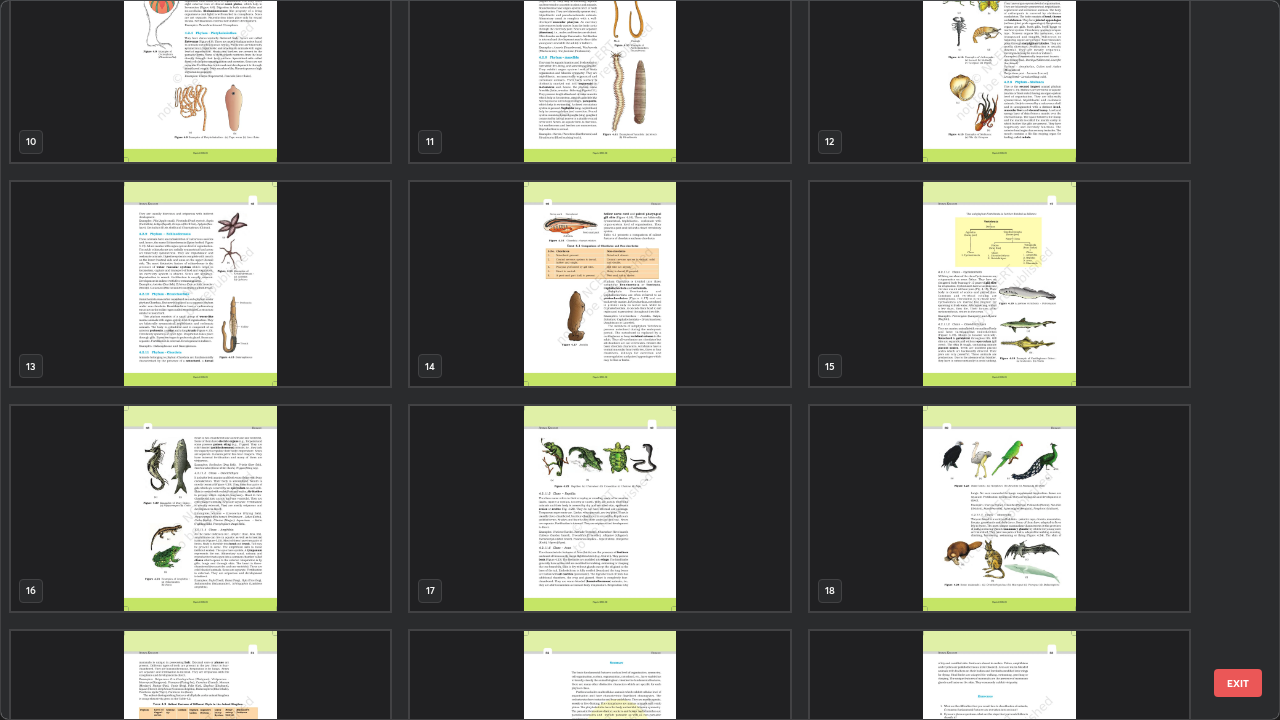 click at bounding box center [999, 284] 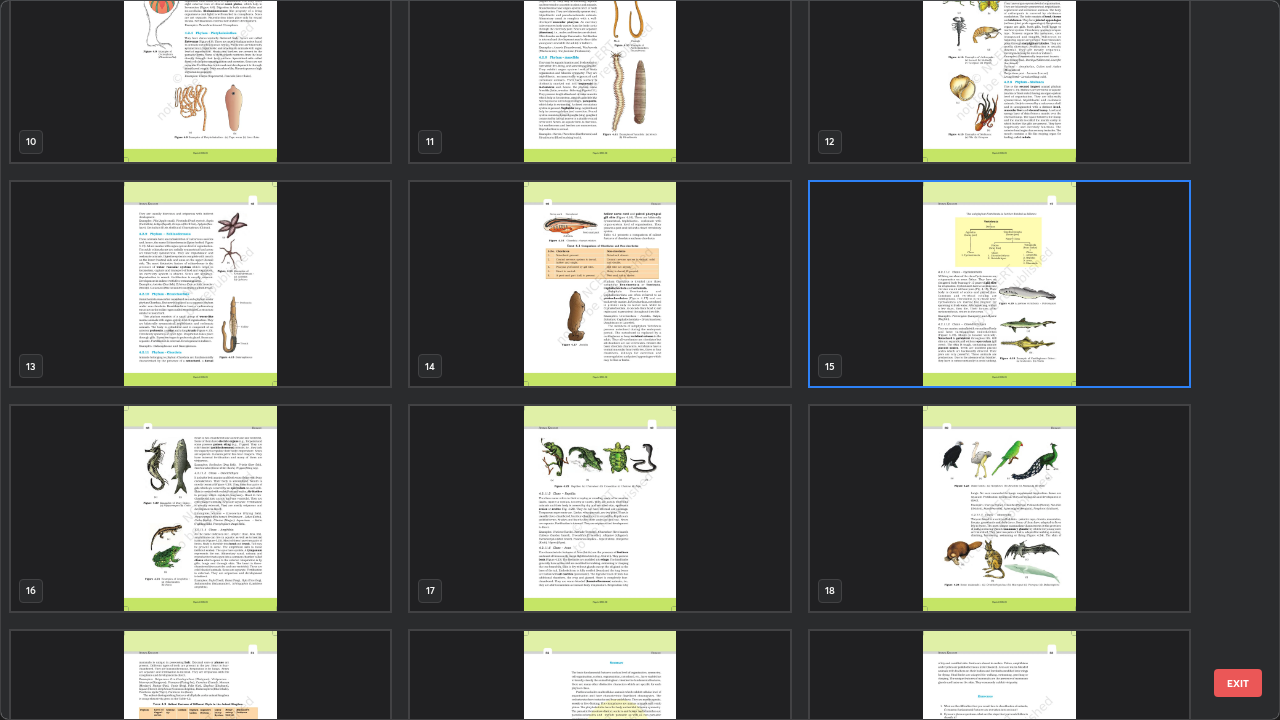 click at bounding box center [999, 284] 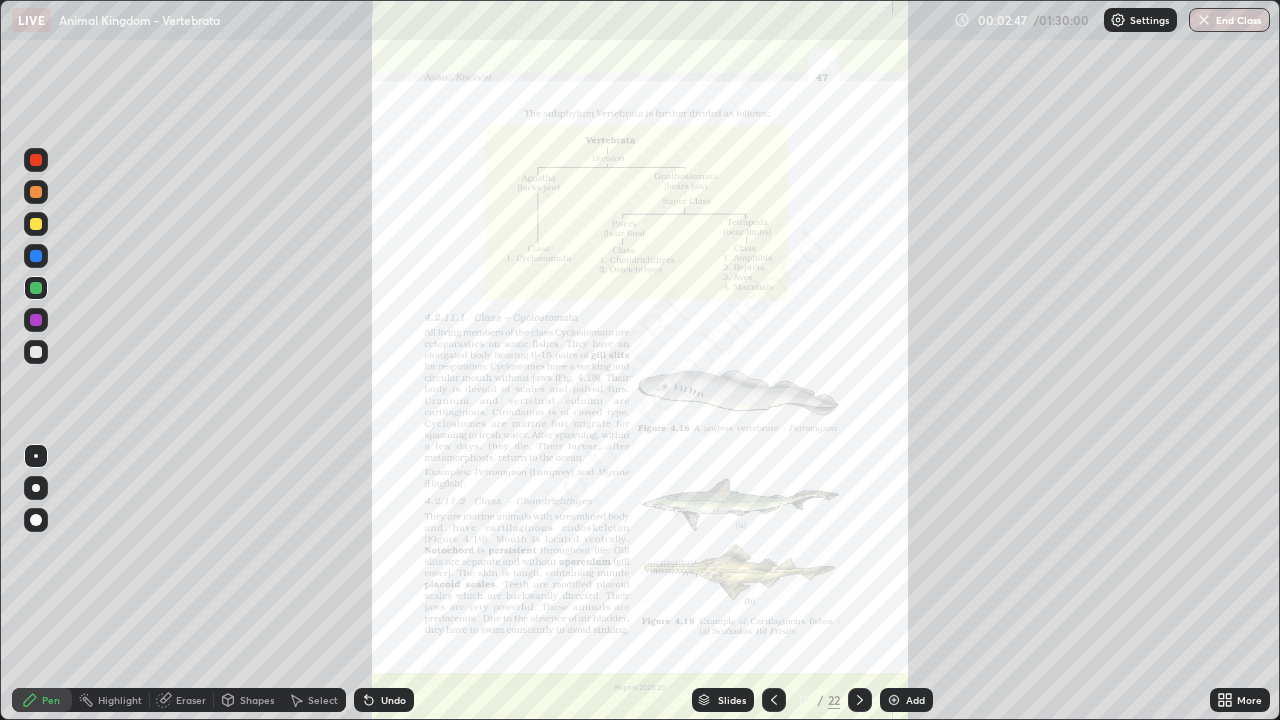 click 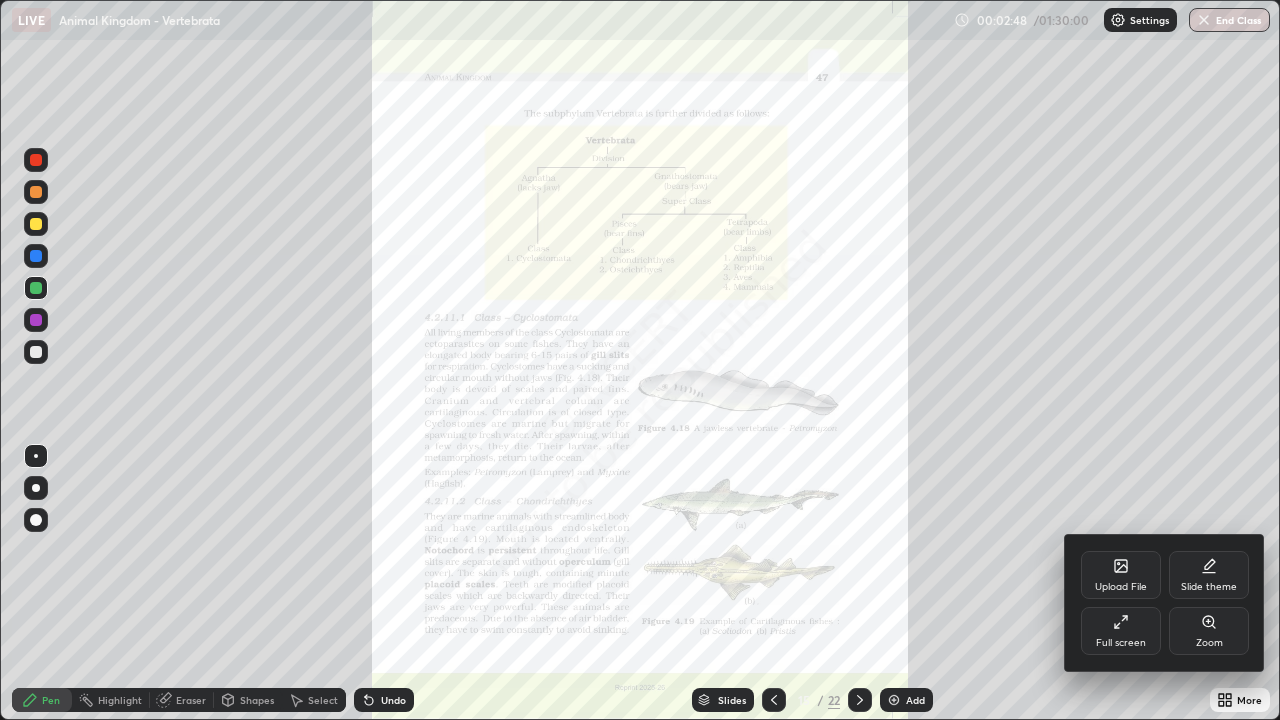click on "Zoom" at bounding box center (1209, 631) 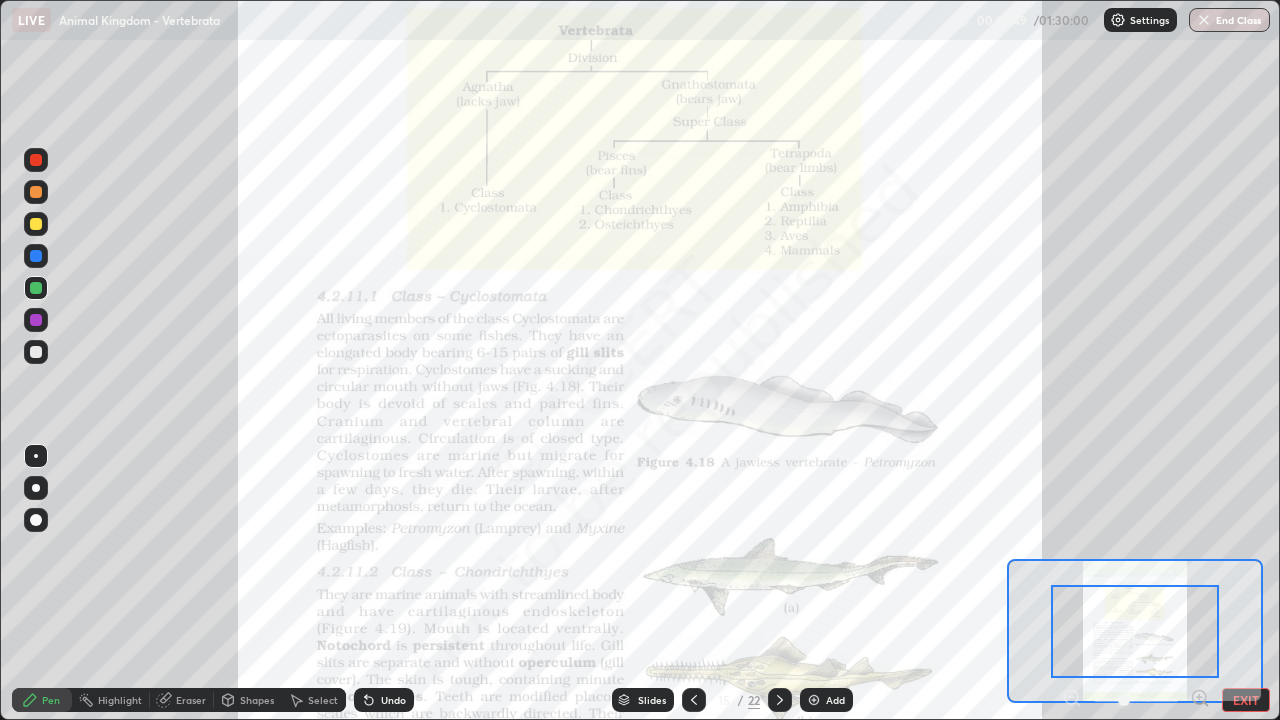 click 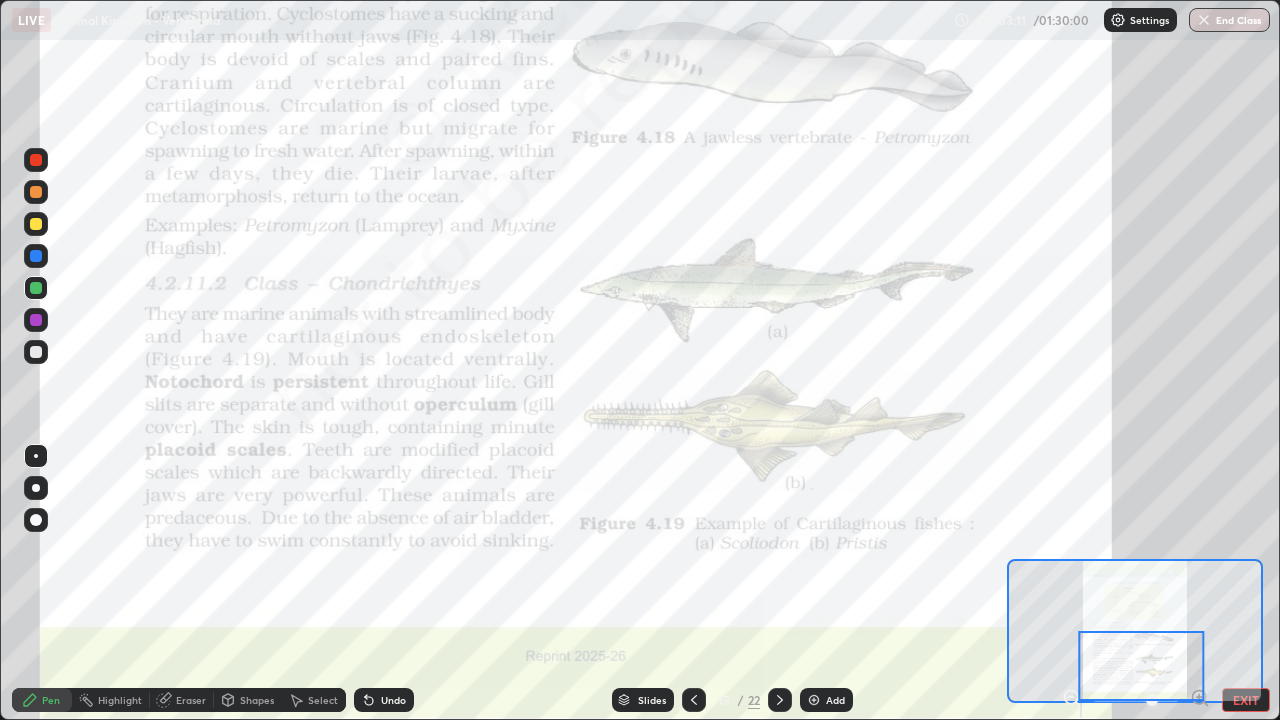 click on "Slides" at bounding box center (652, 700) 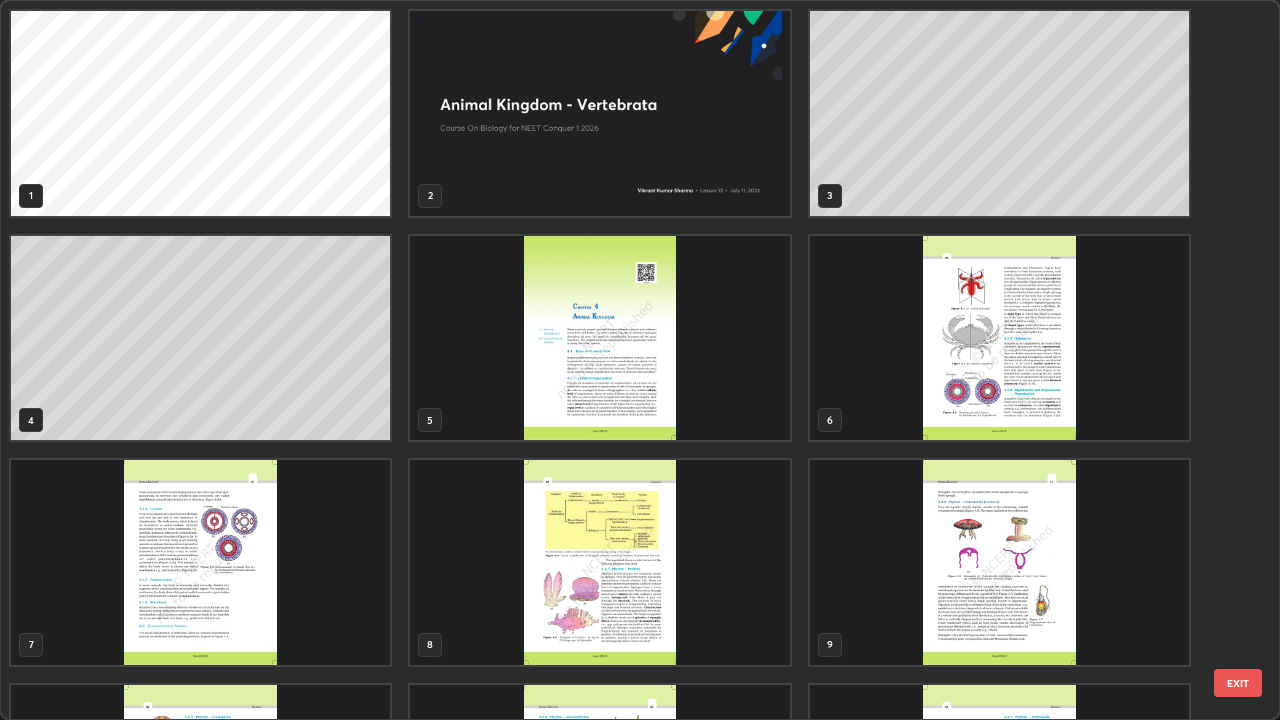scroll, scrollTop: 405, scrollLeft: 0, axis: vertical 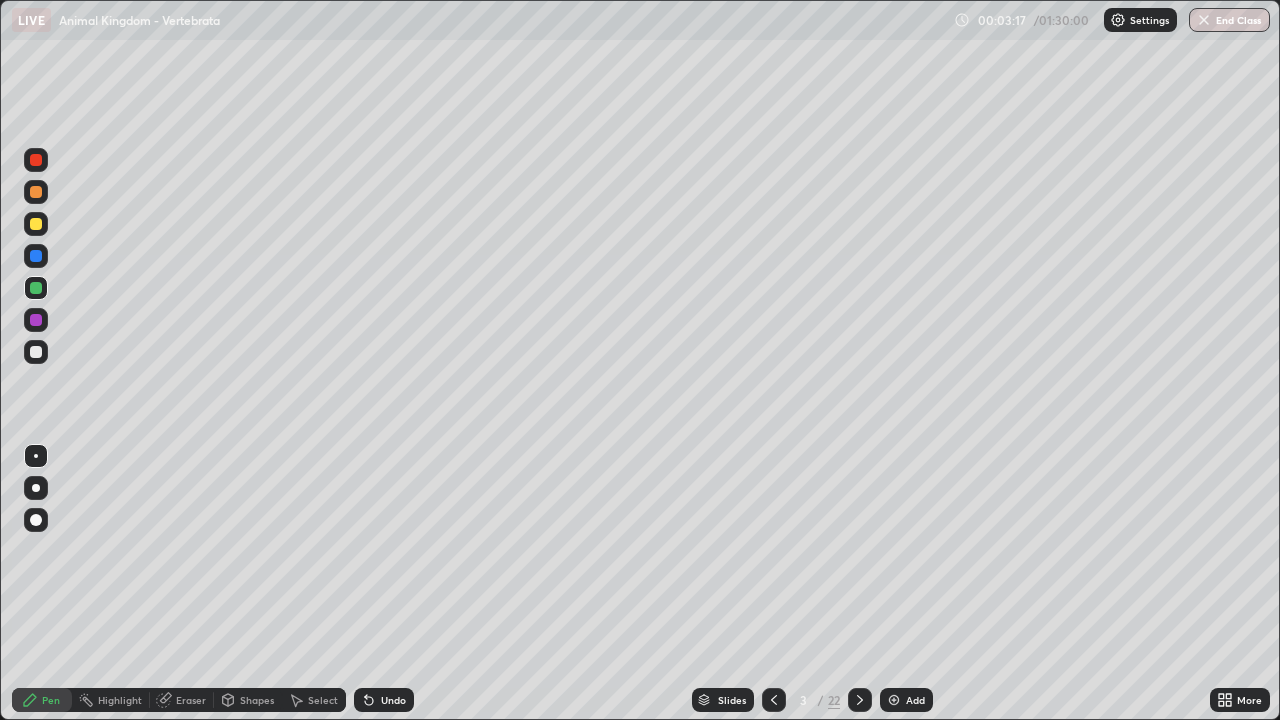click at bounding box center (36, 320) 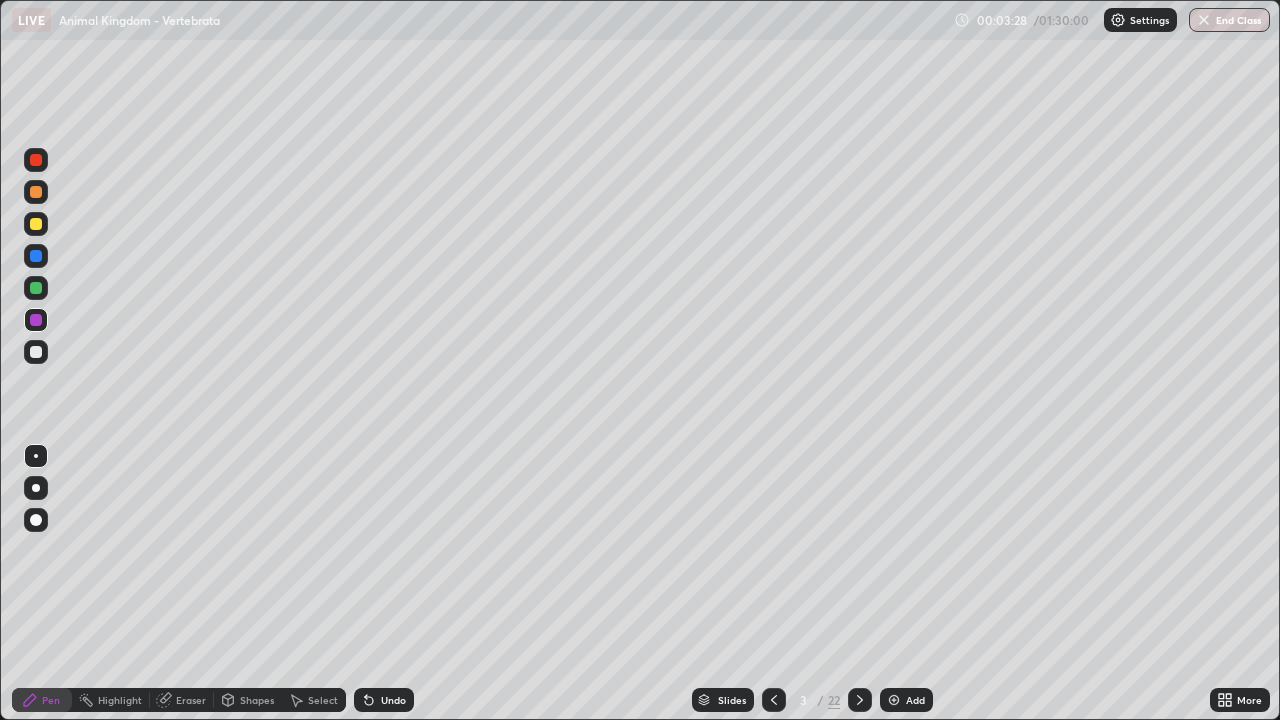 click at bounding box center (36, 352) 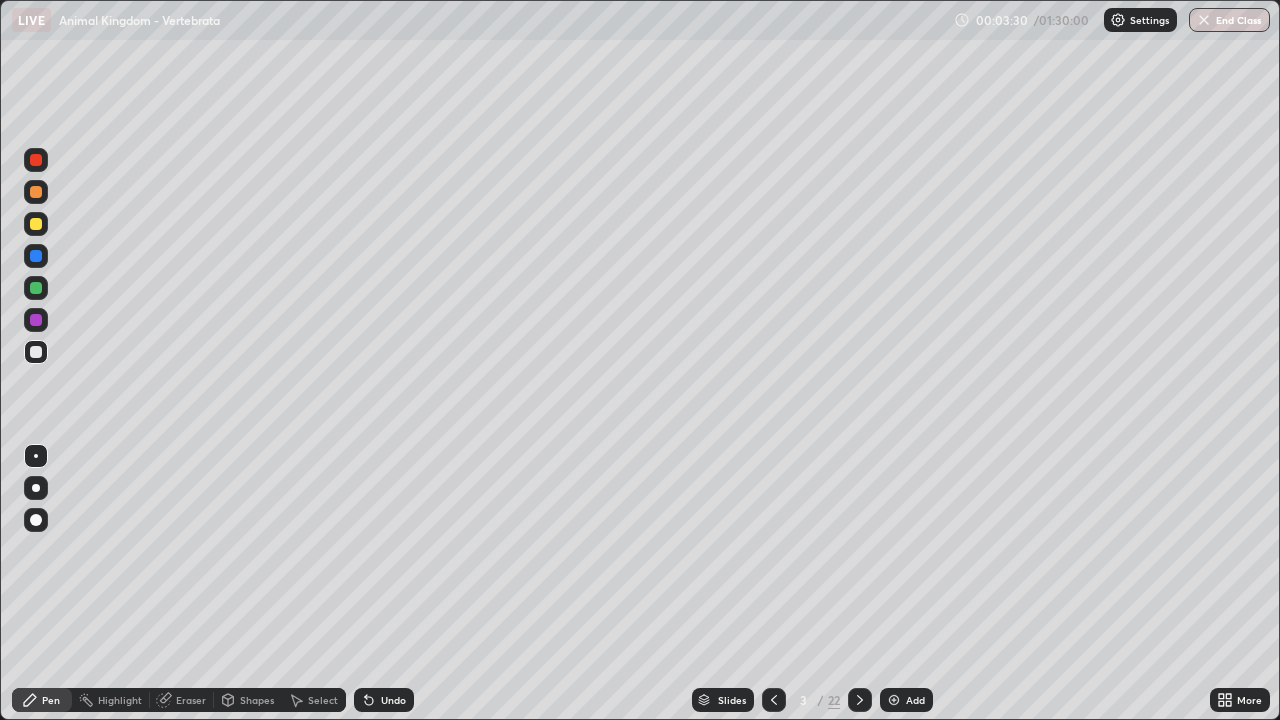 click at bounding box center [36, 488] 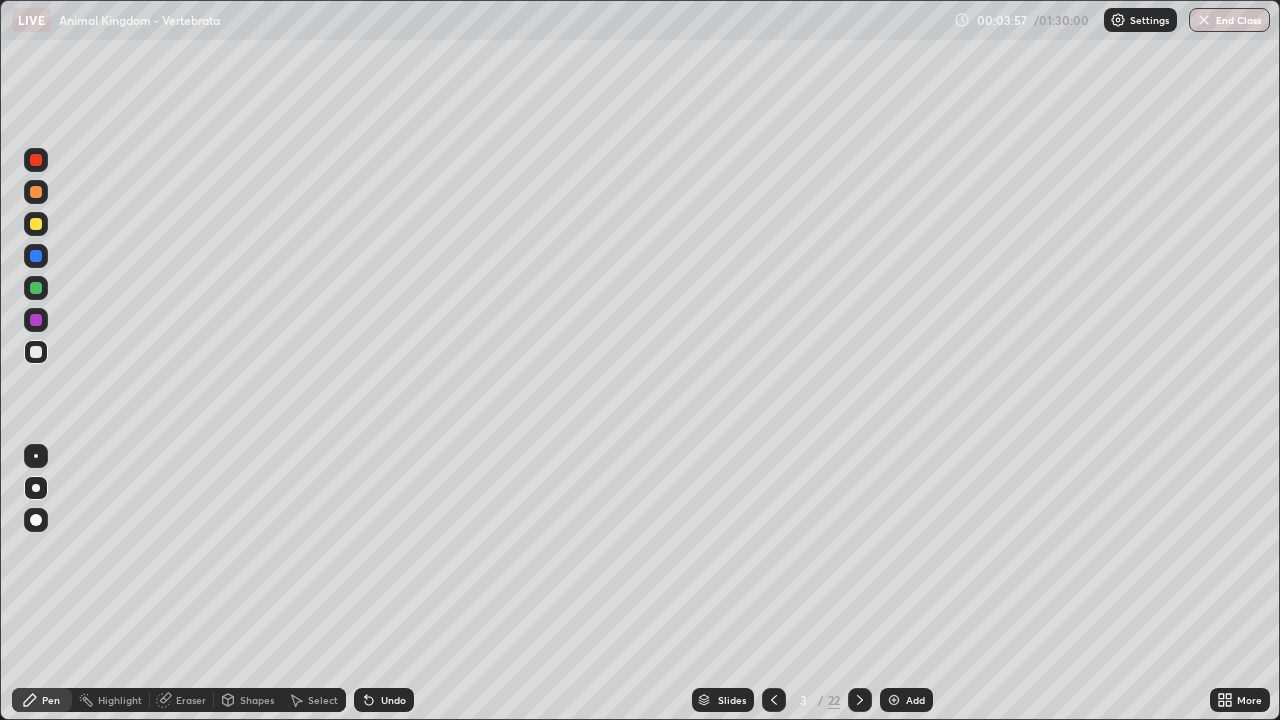 click on "Eraser" at bounding box center [191, 700] 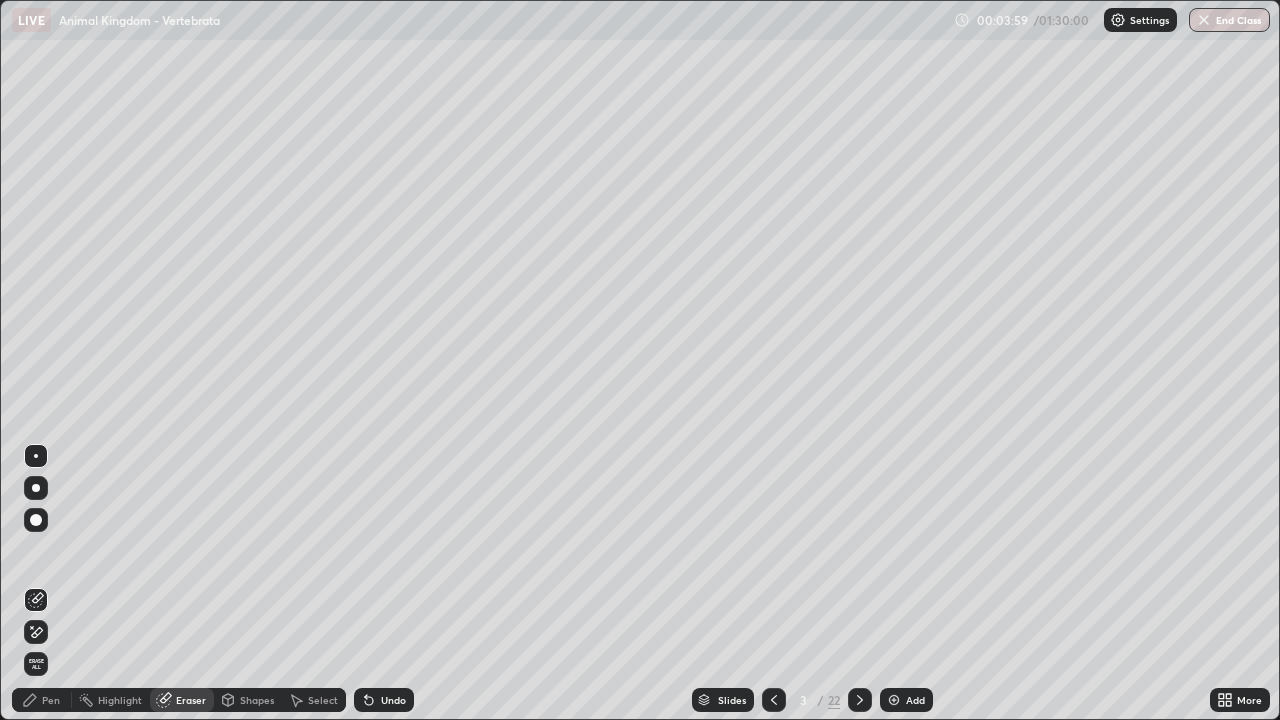 click on "Pen" at bounding box center (51, 700) 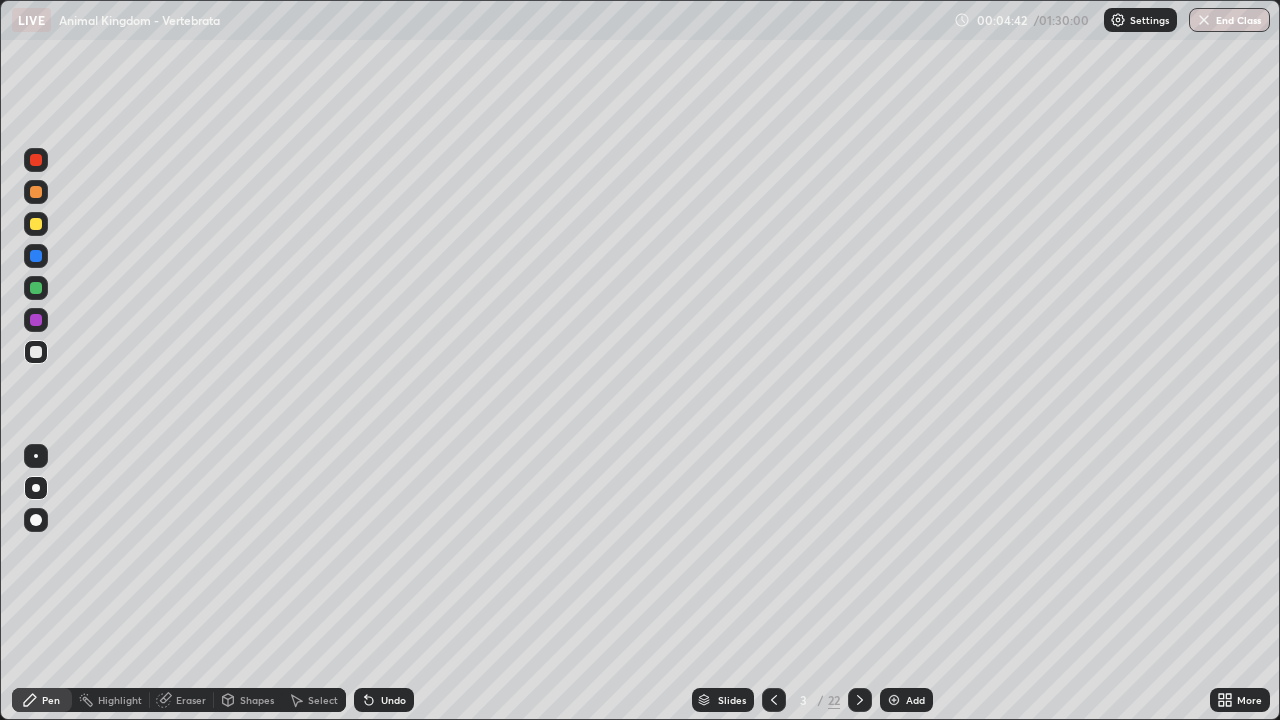 click on "Slides" at bounding box center (732, 700) 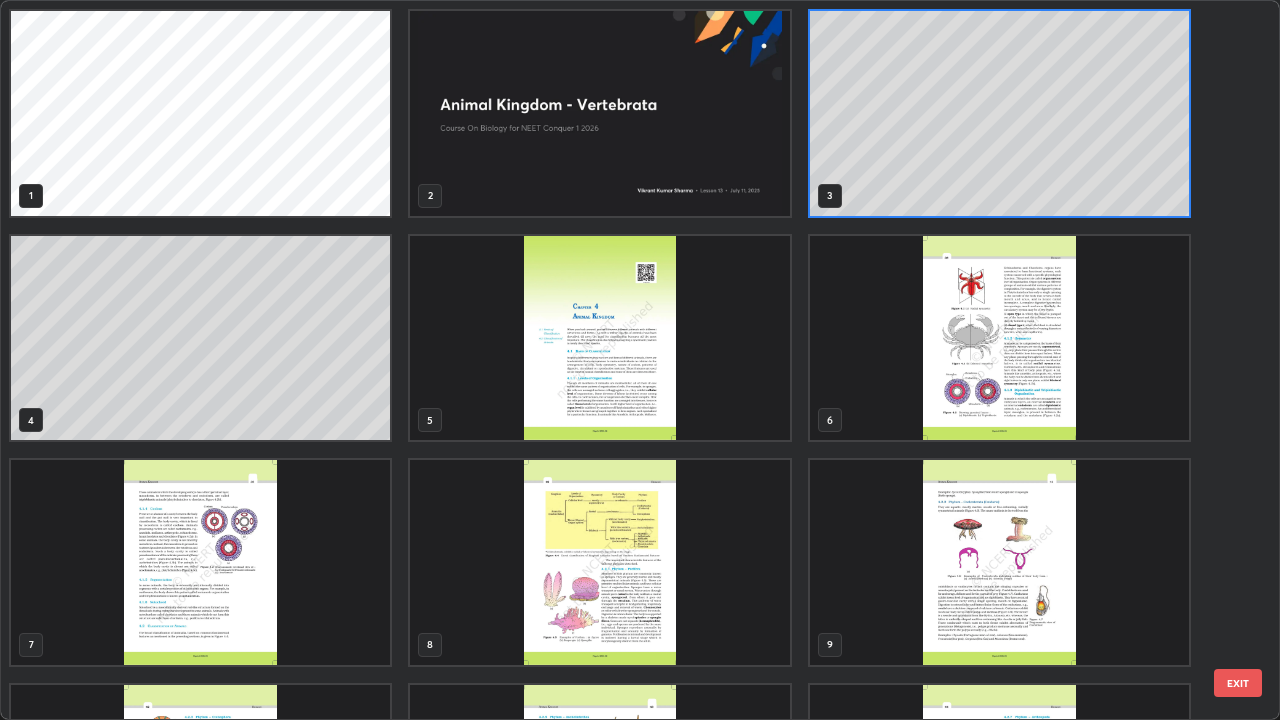 scroll, scrollTop: 7, scrollLeft: 11, axis: both 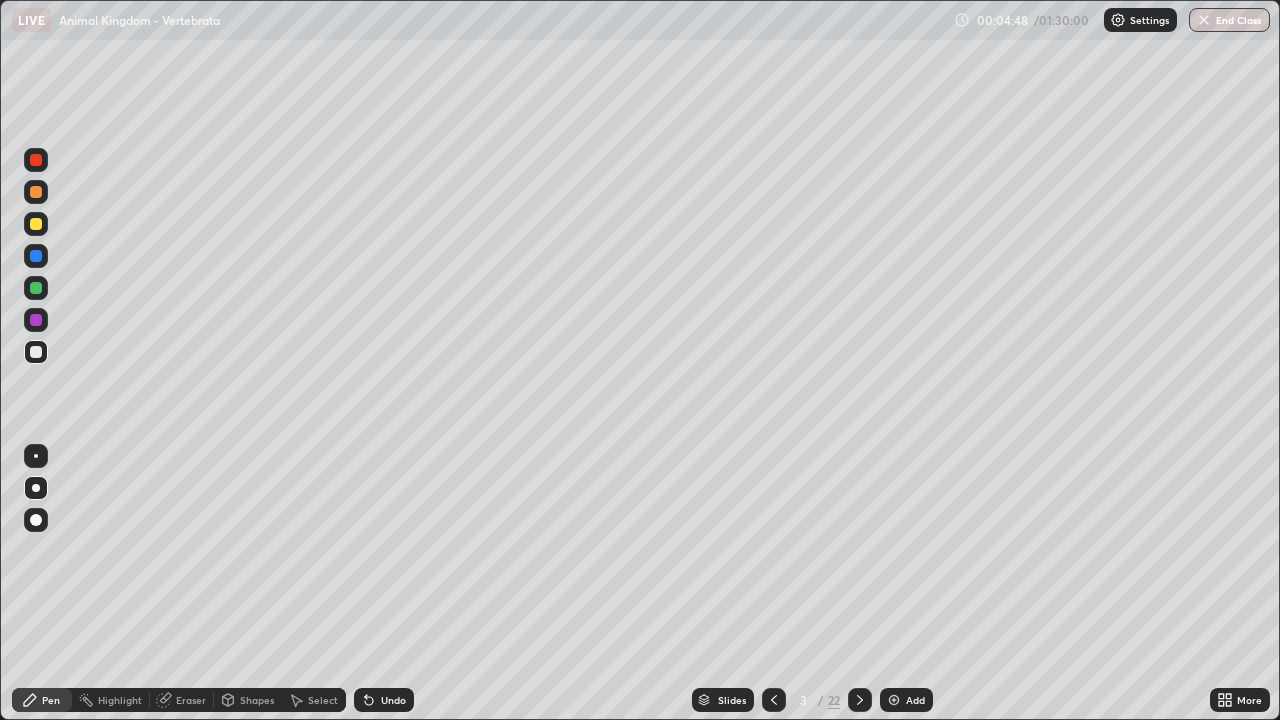 click on "Slides" at bounding box center (732, 700) 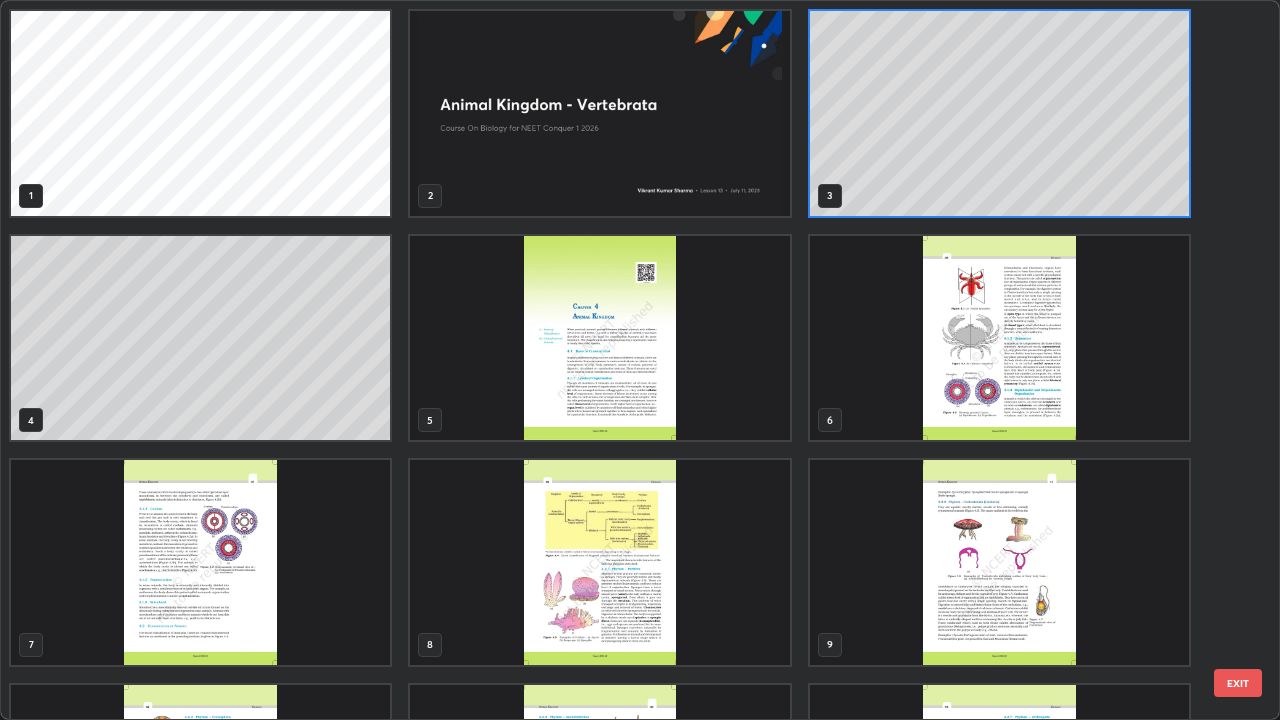 scroll, scrollTop: 7, scrollLeft: 11, axis: both 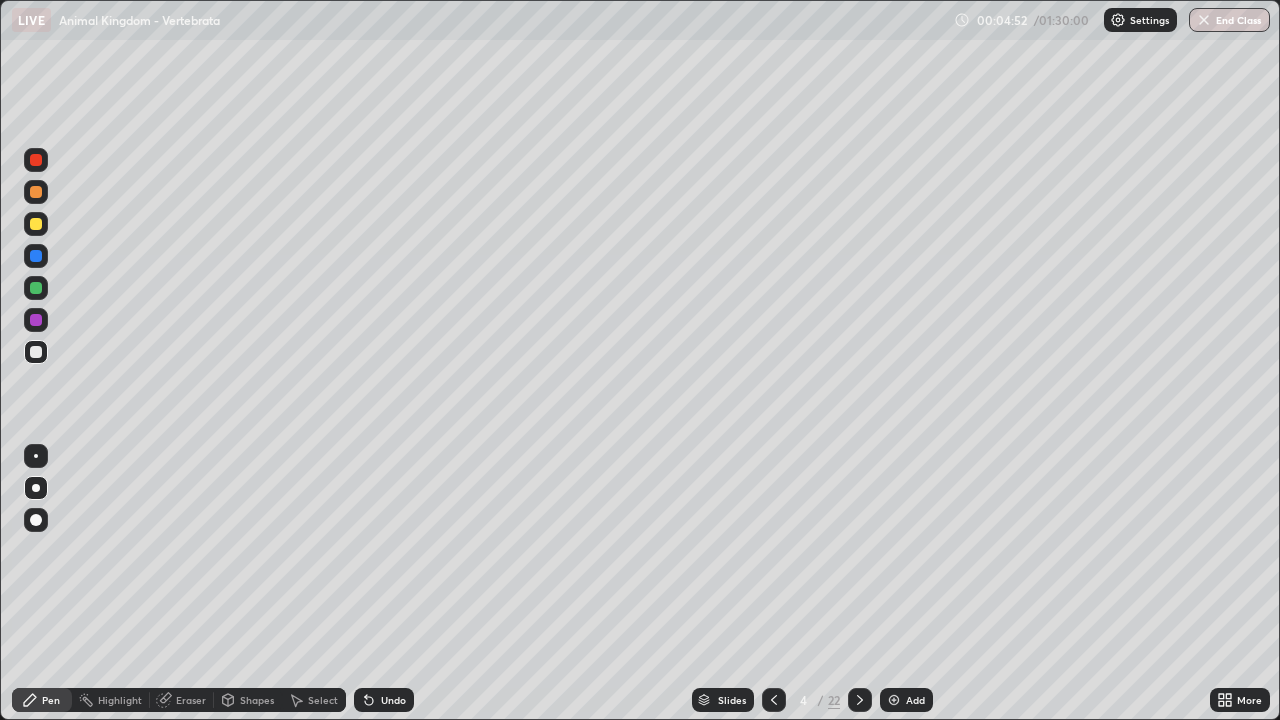 click at bounding box center (36, 320) 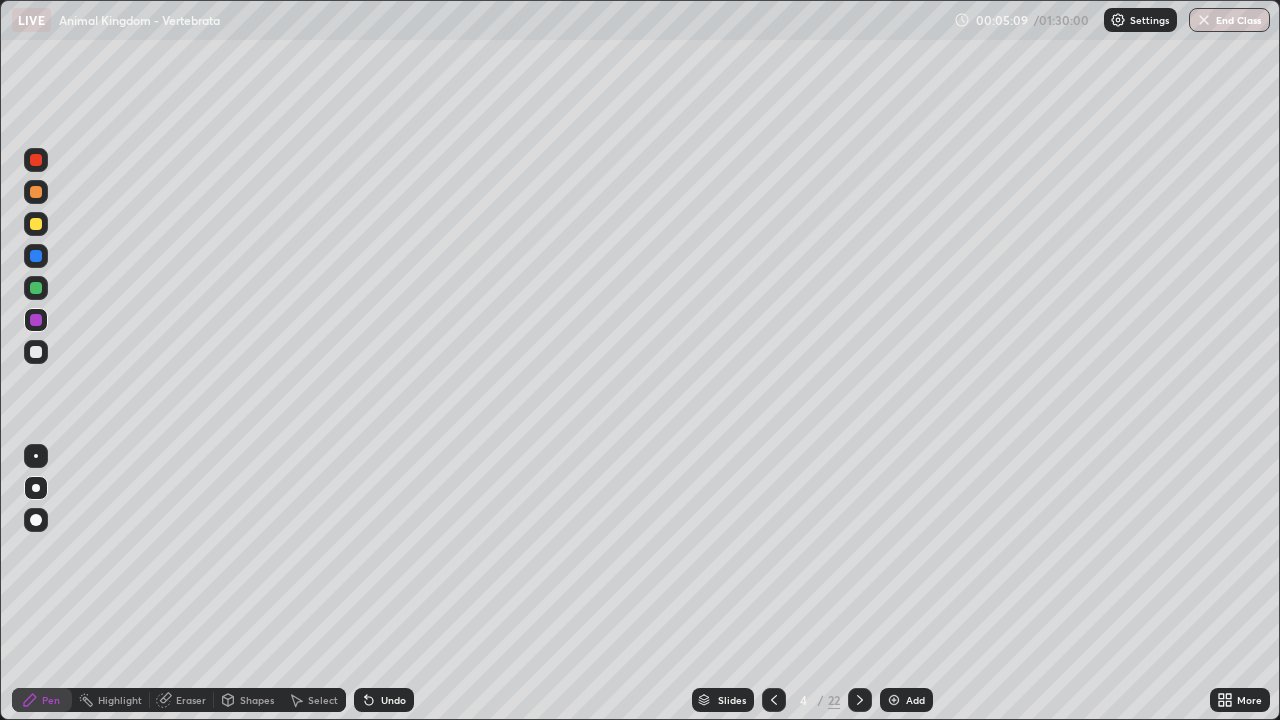 click at bounding box center (36, 352) 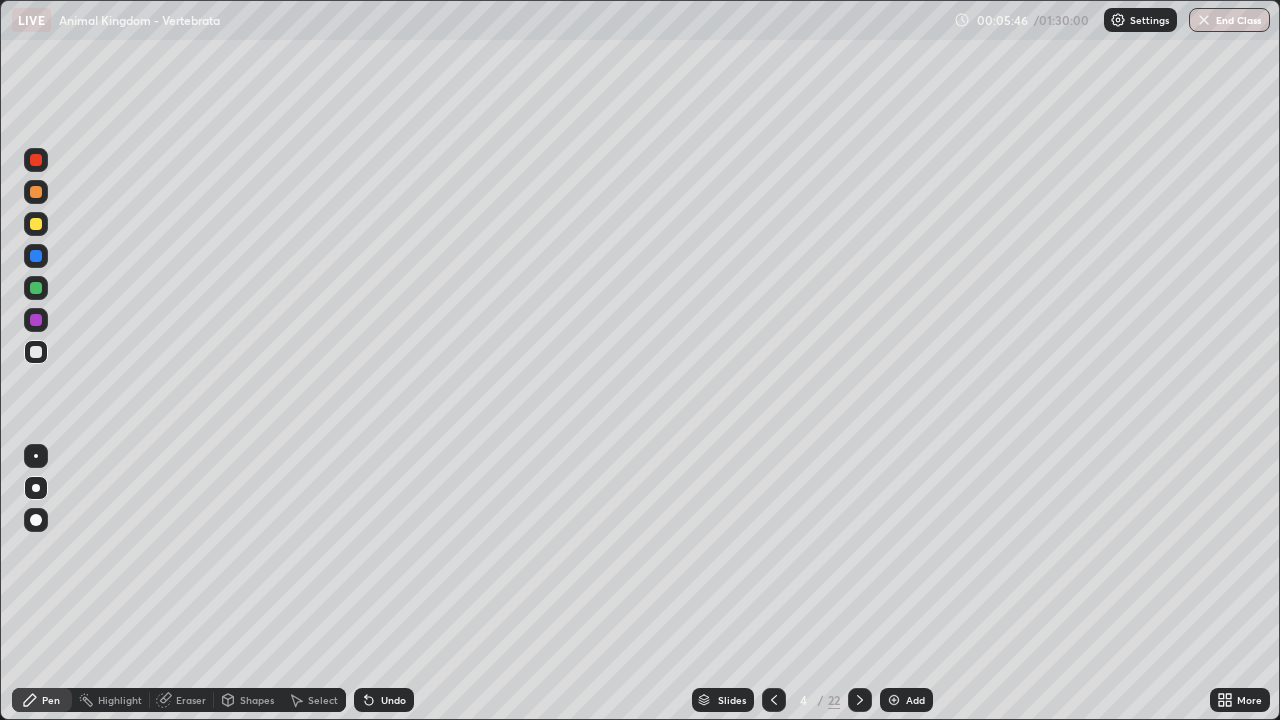 click at bounding box center [36, 456] 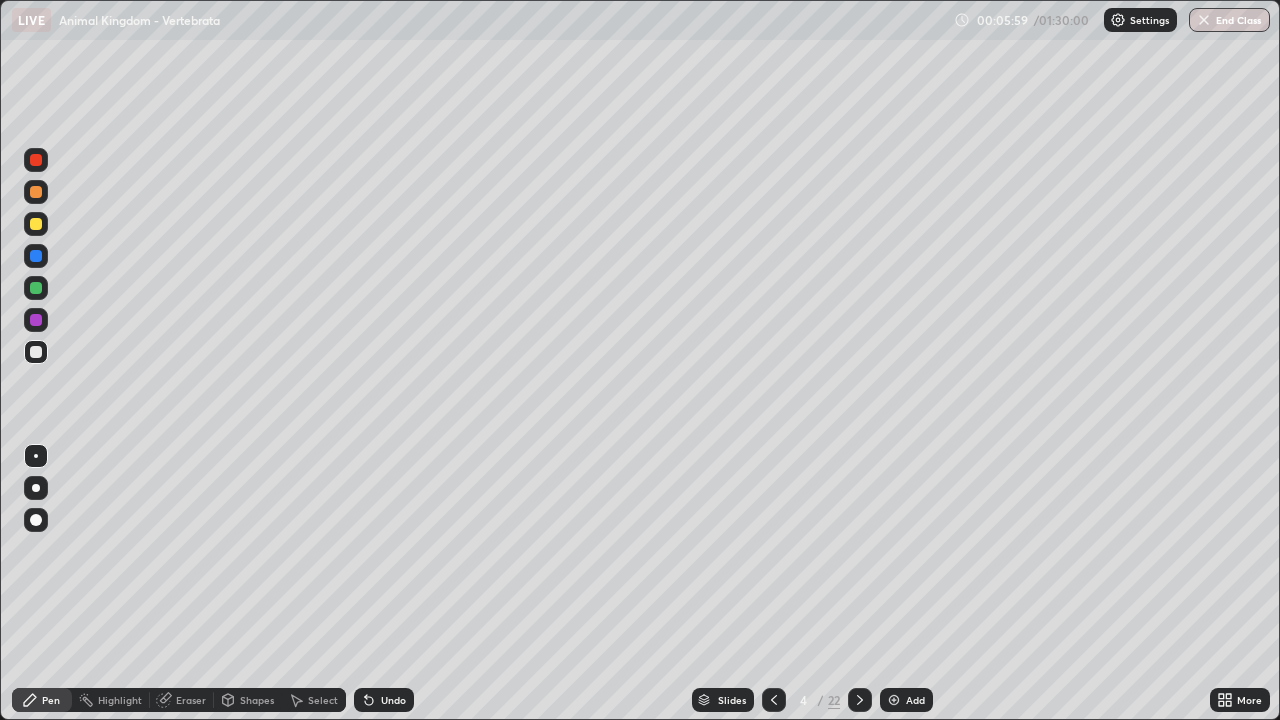 click at bounding box center (36, 288) 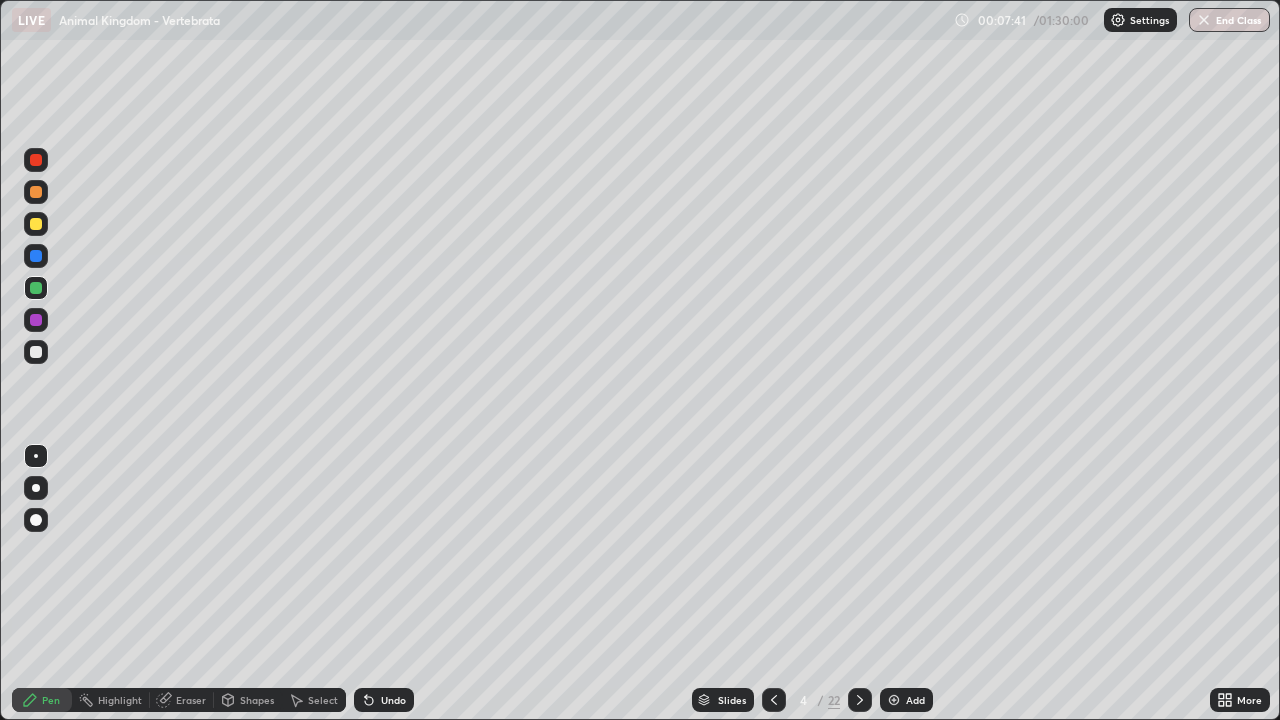 click at bounding box center (894, 700) 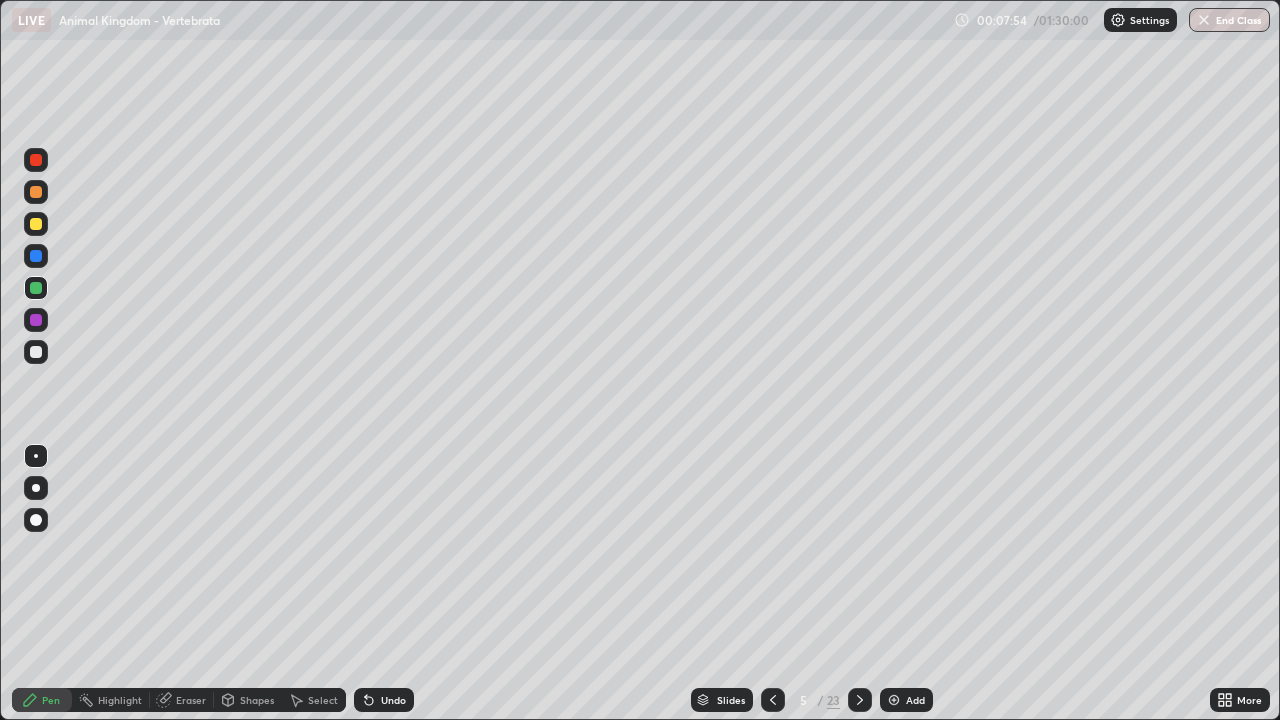 click at bounding box center (36, 192) 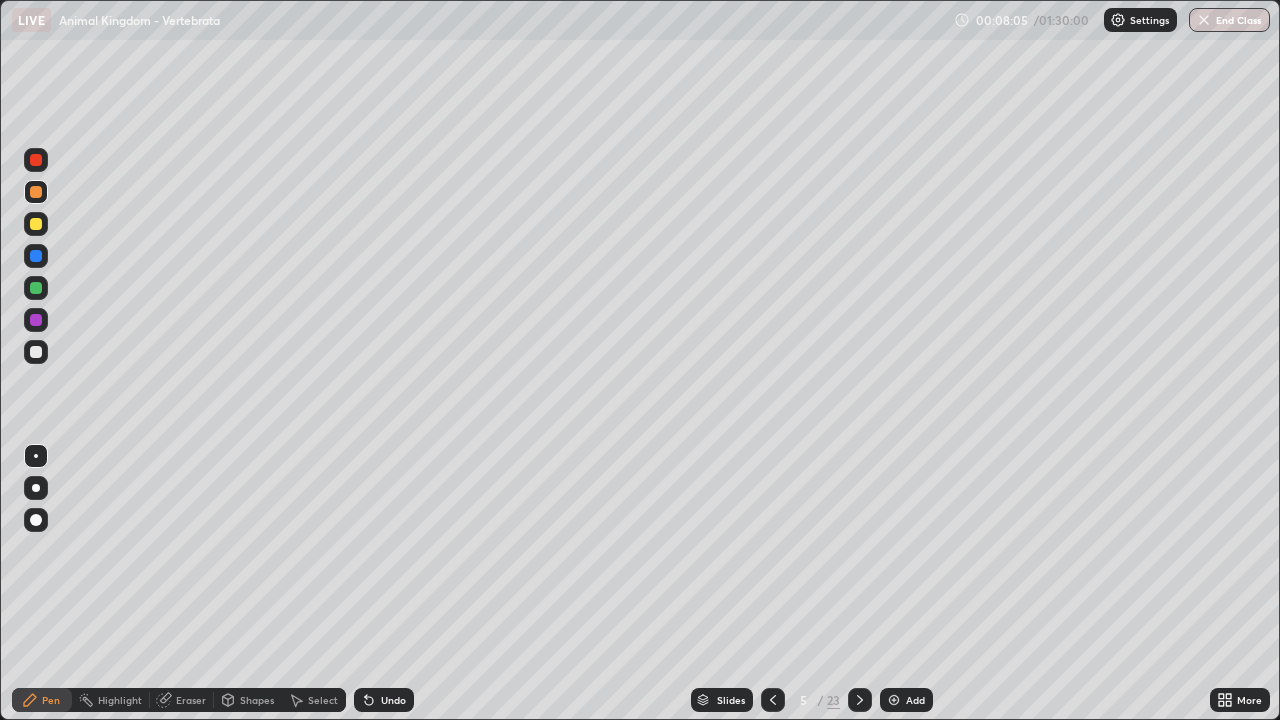 click on "Eraser" at bounding box center [191, 700] 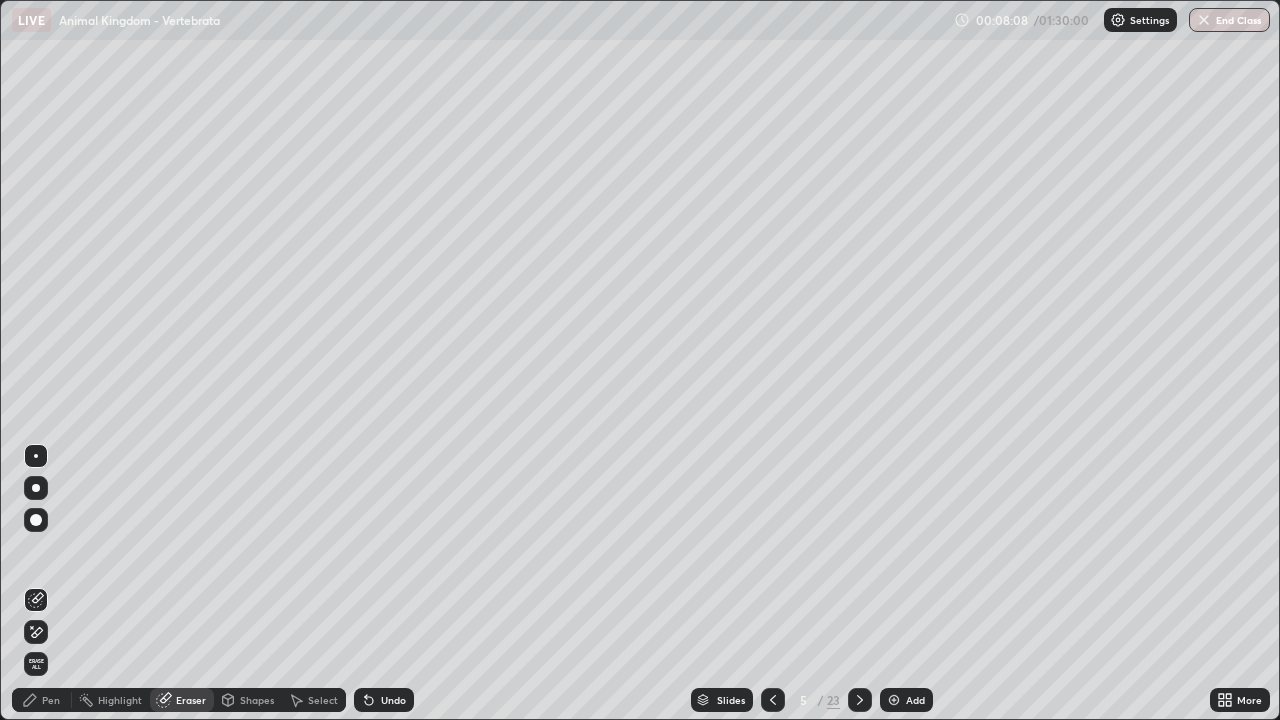 click on "Pen" at bounding box center (51, 700) 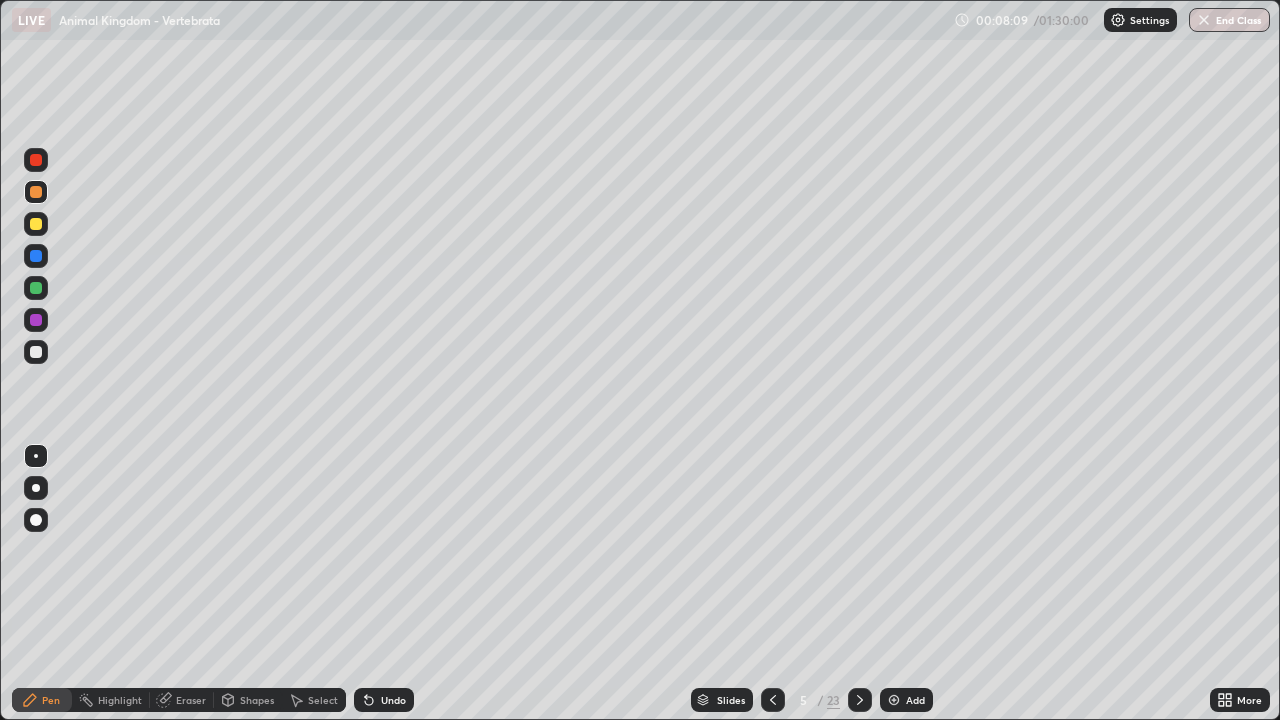 click at bounding box center [36, 192] 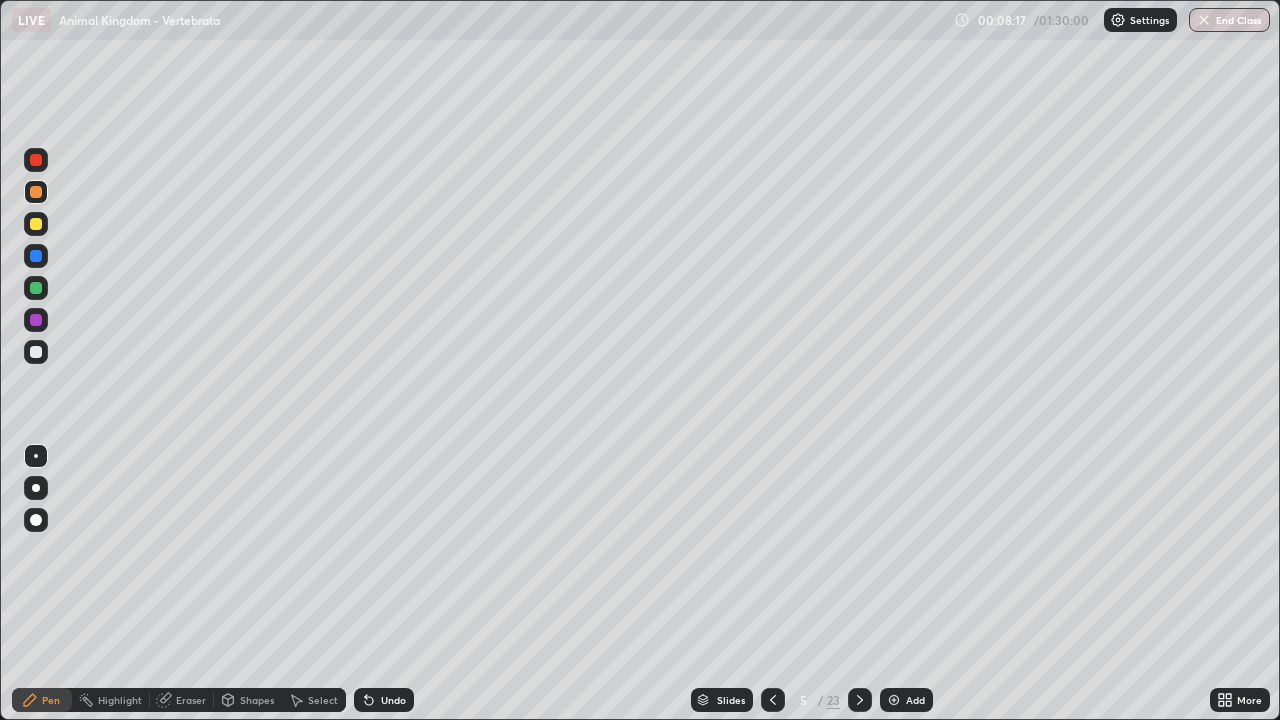 click at bounding box center (36, 352) 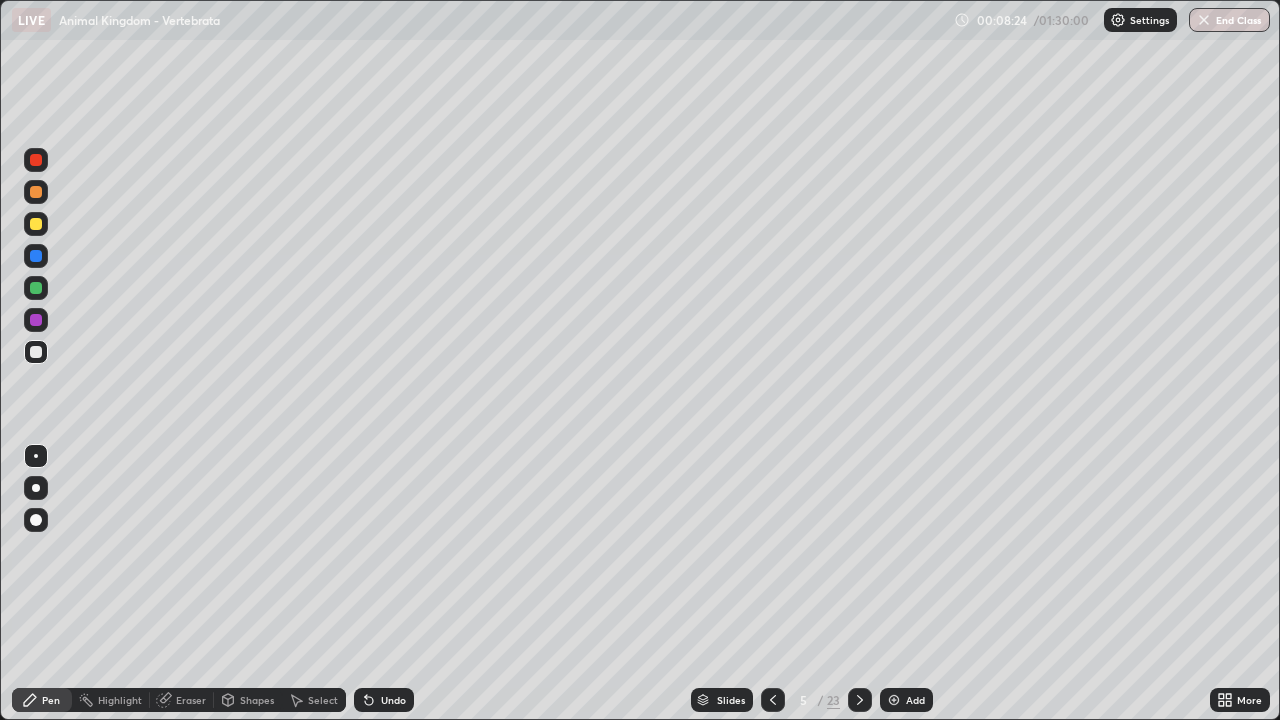 click at bounding box center (36, 160) 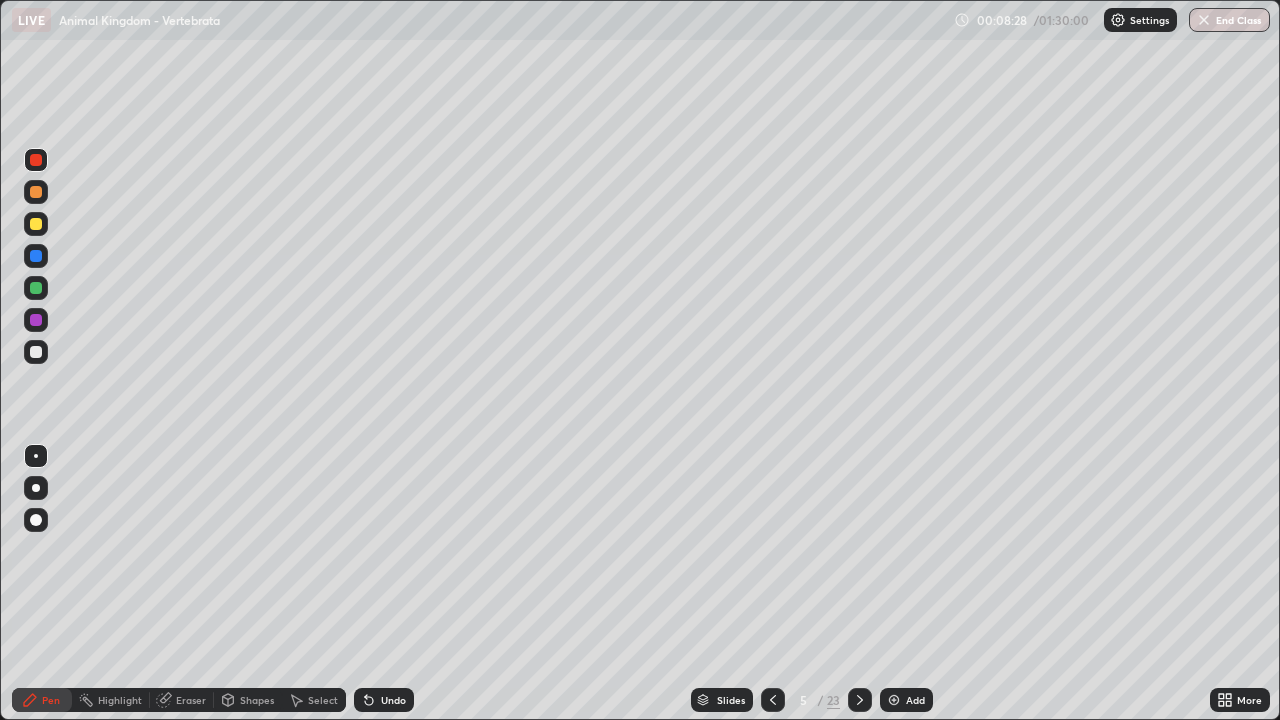 click at bounding box center (36, 256) 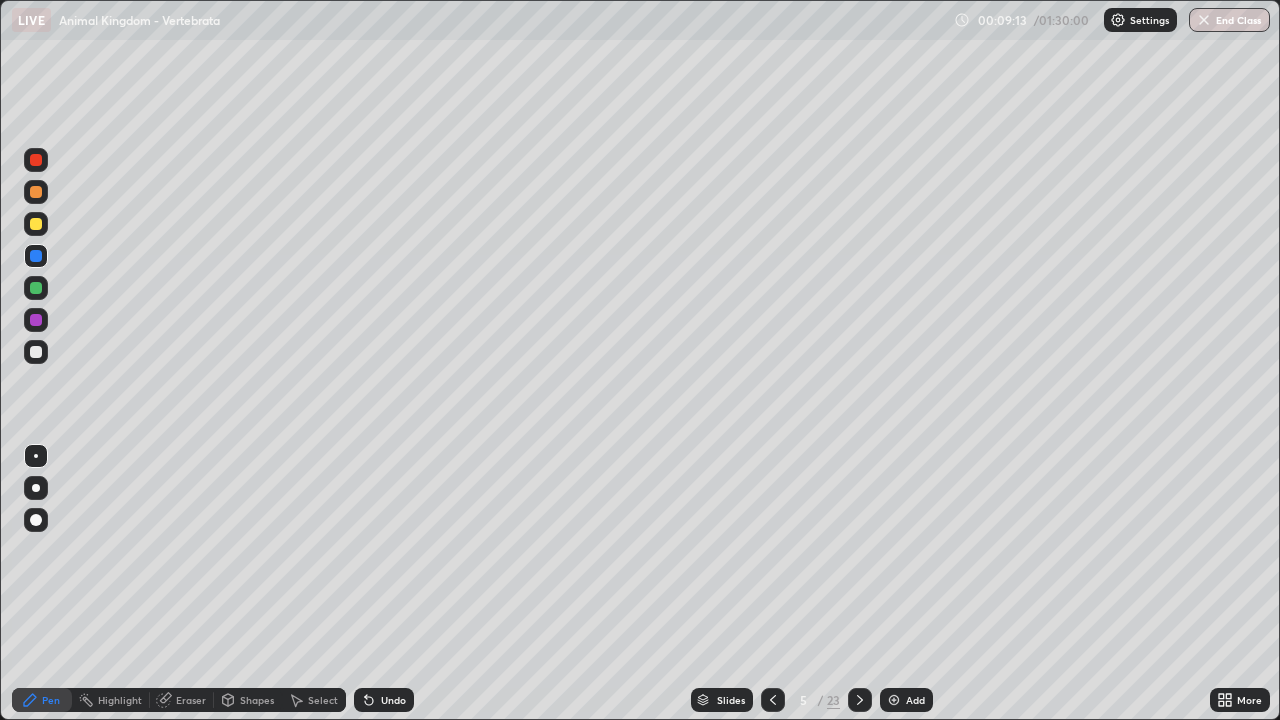 click at bounding box center (36, 320) 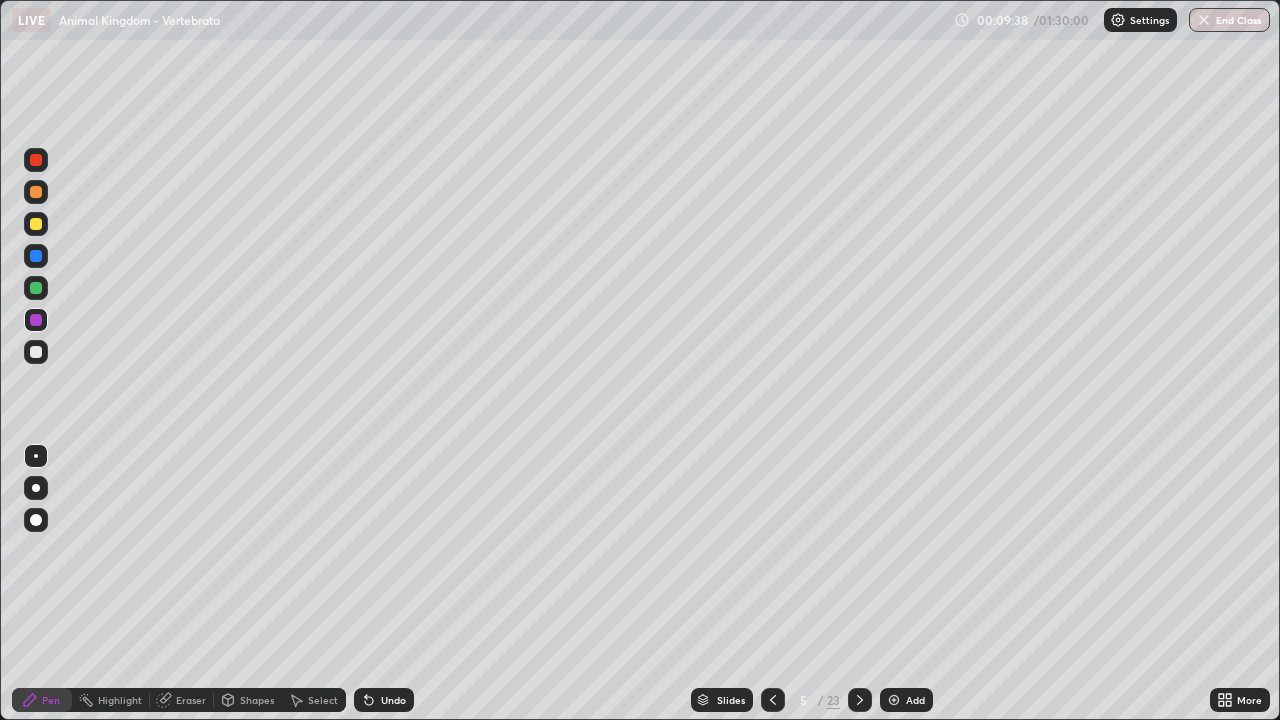 click at bounding box center [36, 352] 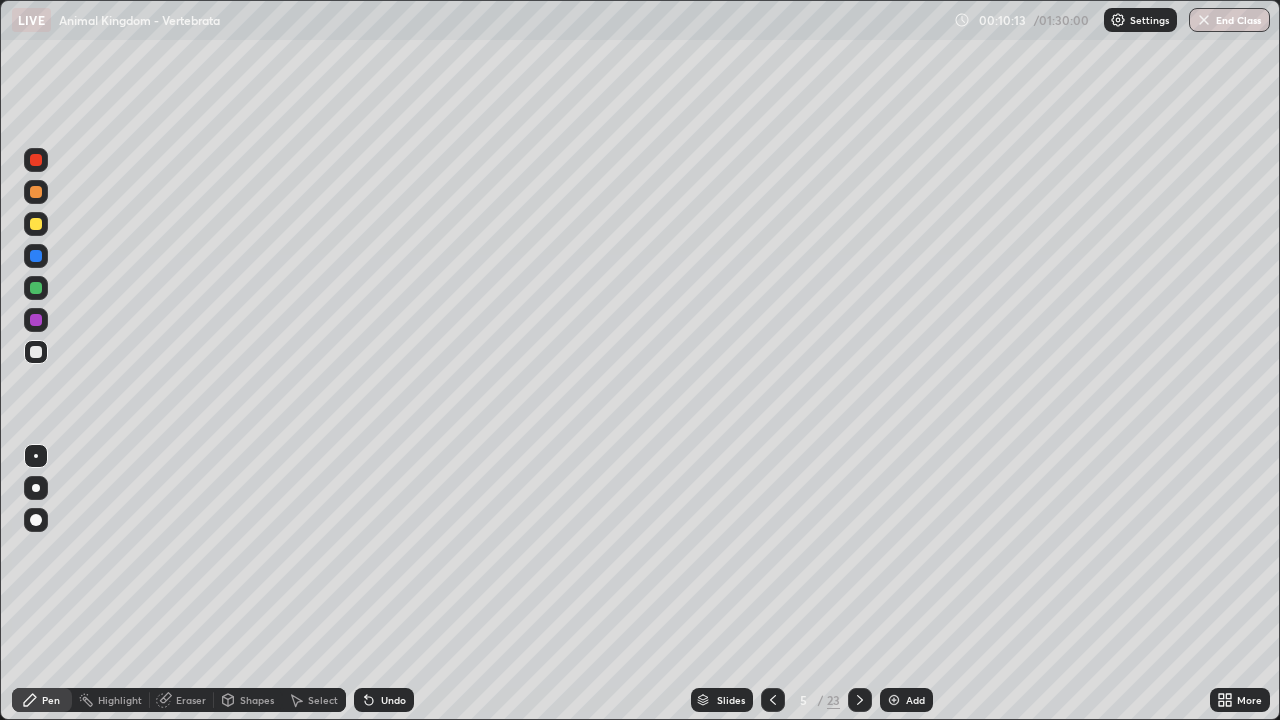 click at bounding box center (36, 320) 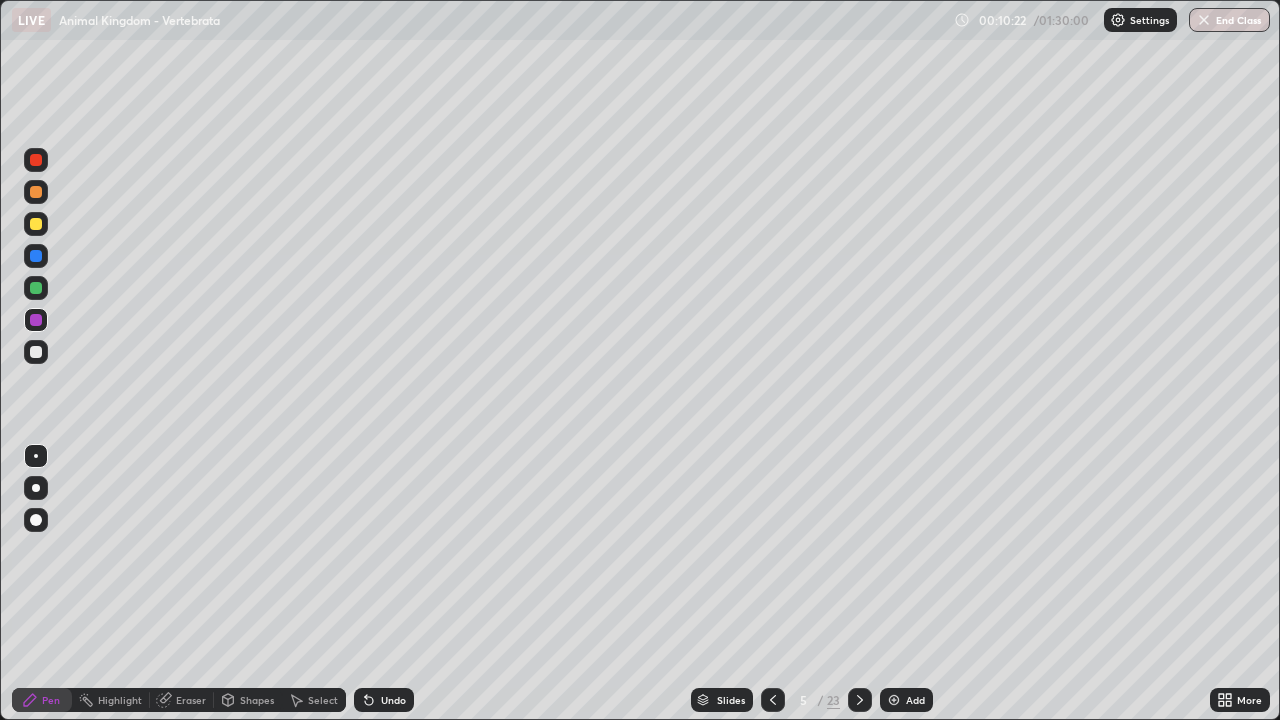 click at bounding box center (36, 352) 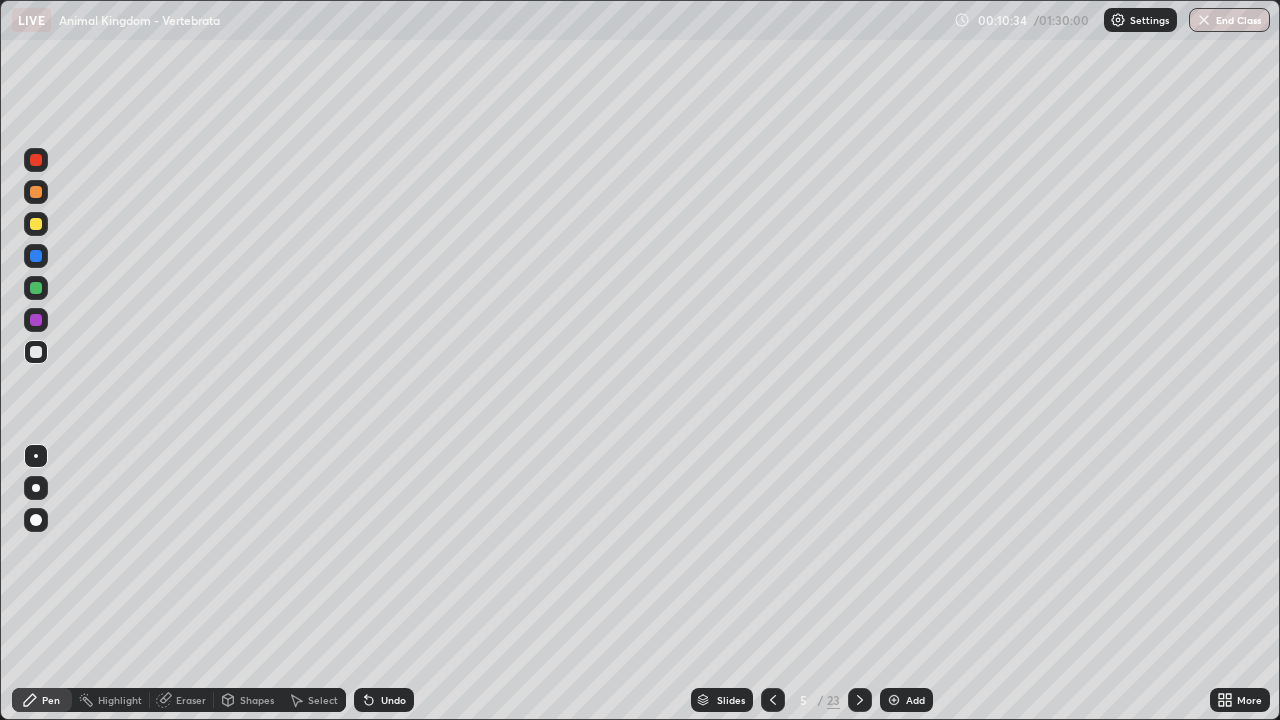 click at bounding box center [36, 352] 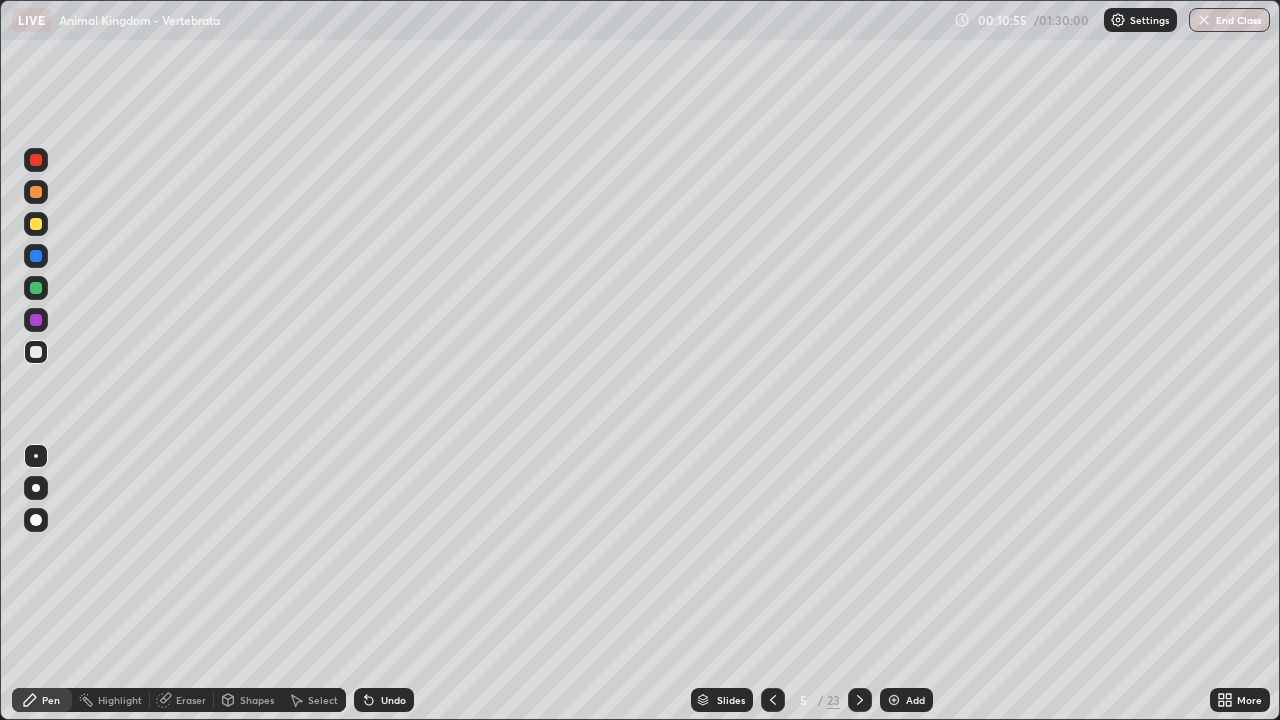 click at bounding box center (894, 700) 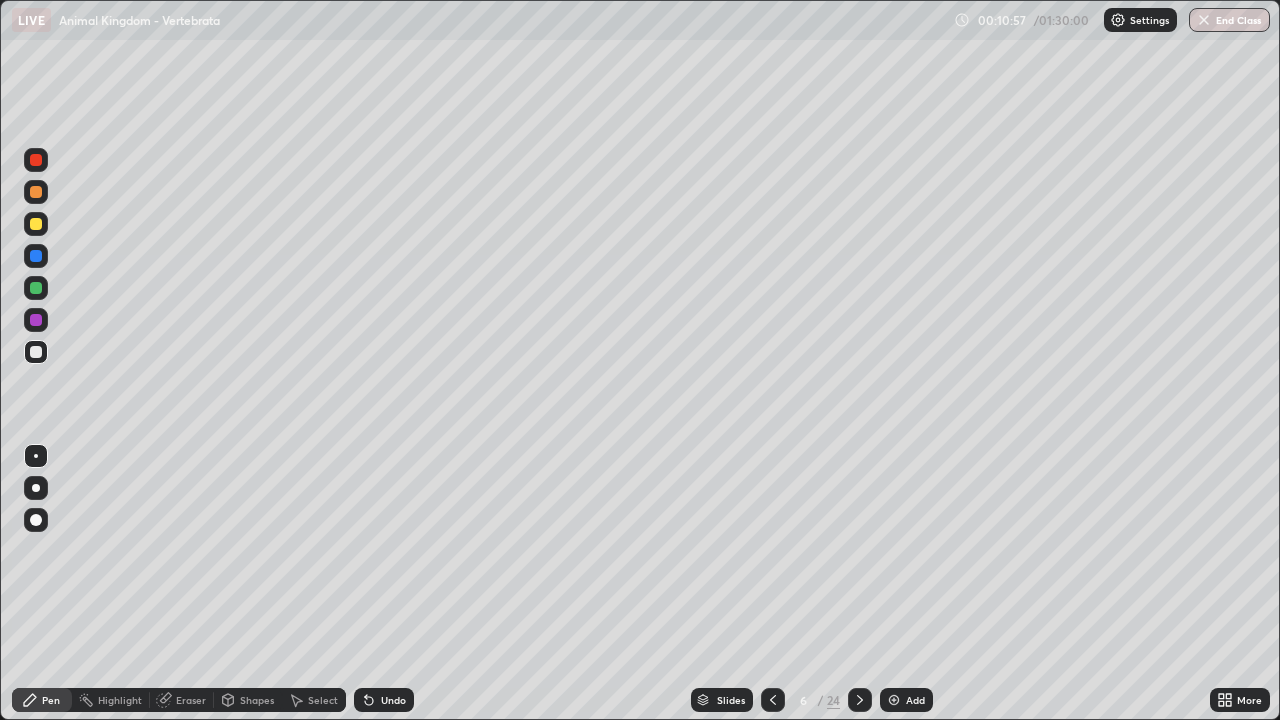 click at bounding box center (36, 256) 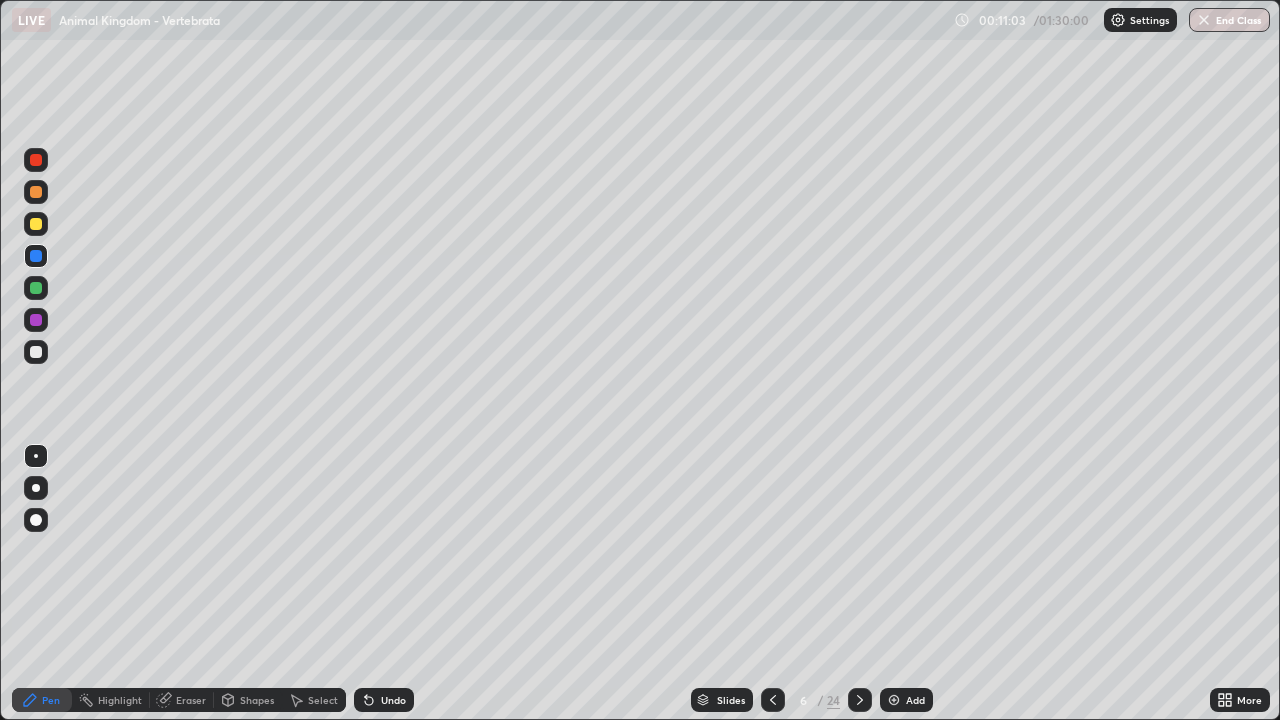 click 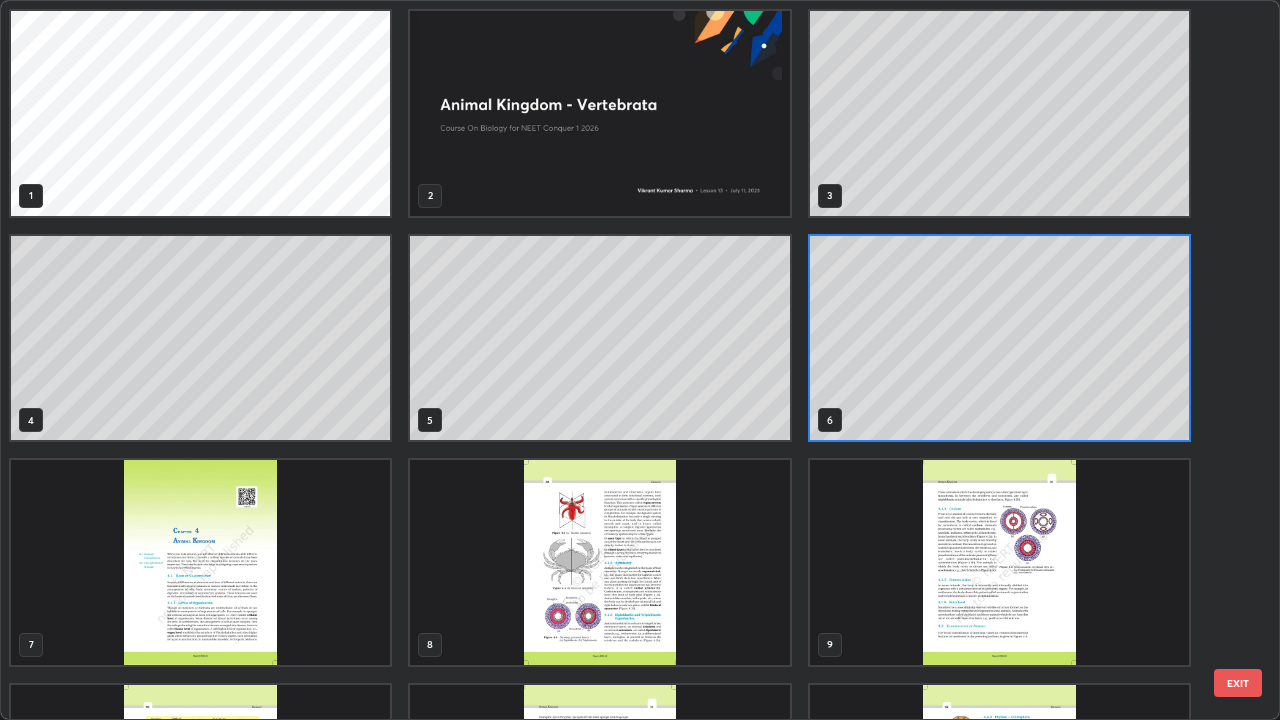 scroll, scrollTop: 7, scrollLeft: 11, axis: both 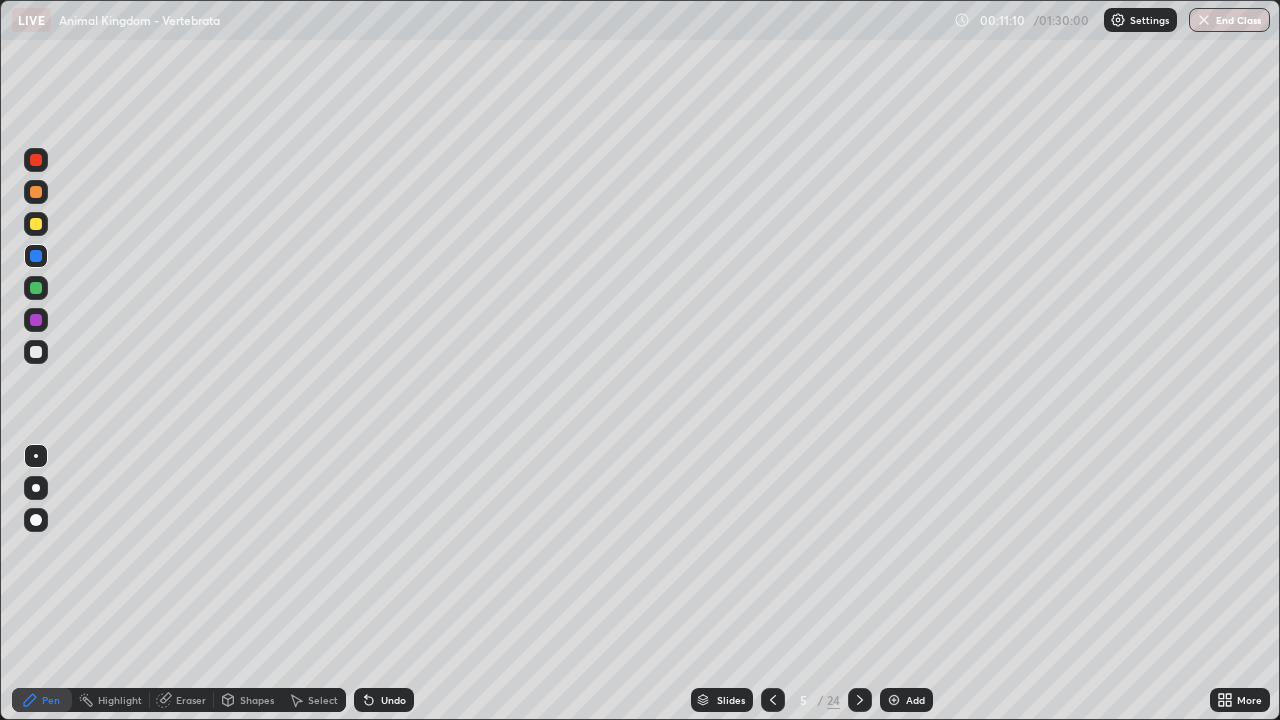 click at bounding box center (36, 224) 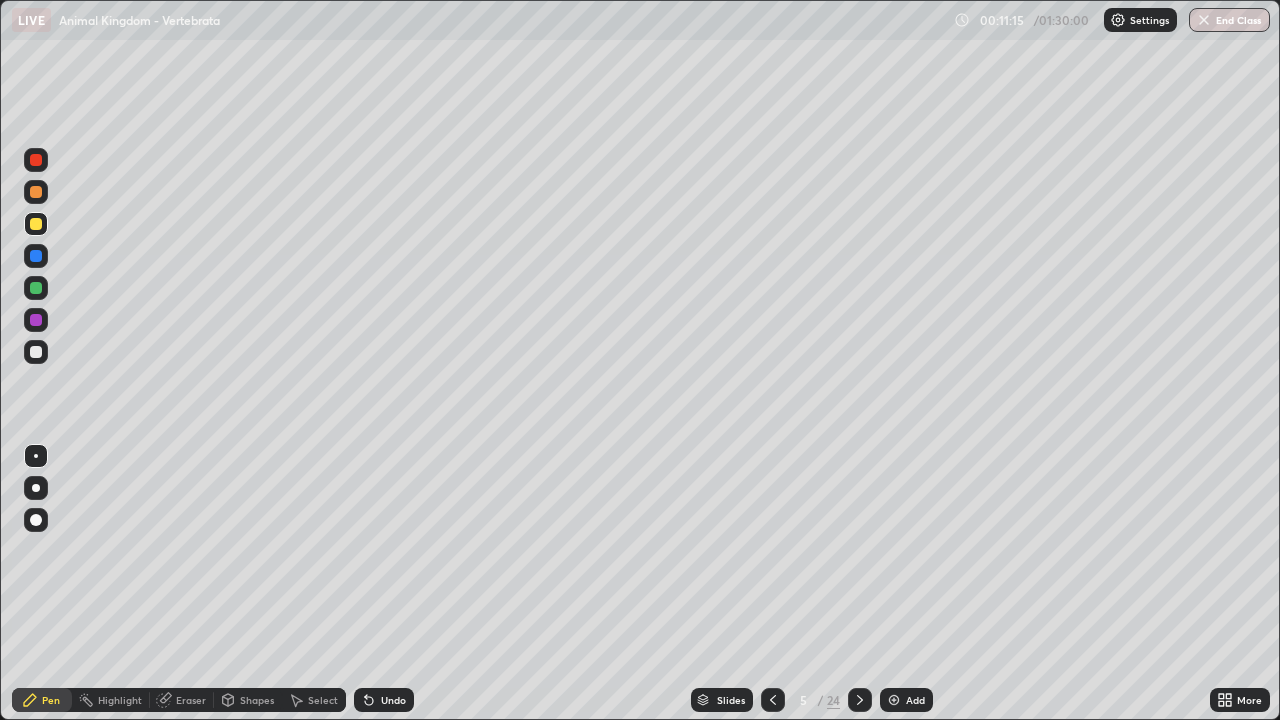 click on "Eraser" at bounding box center [191, 700] 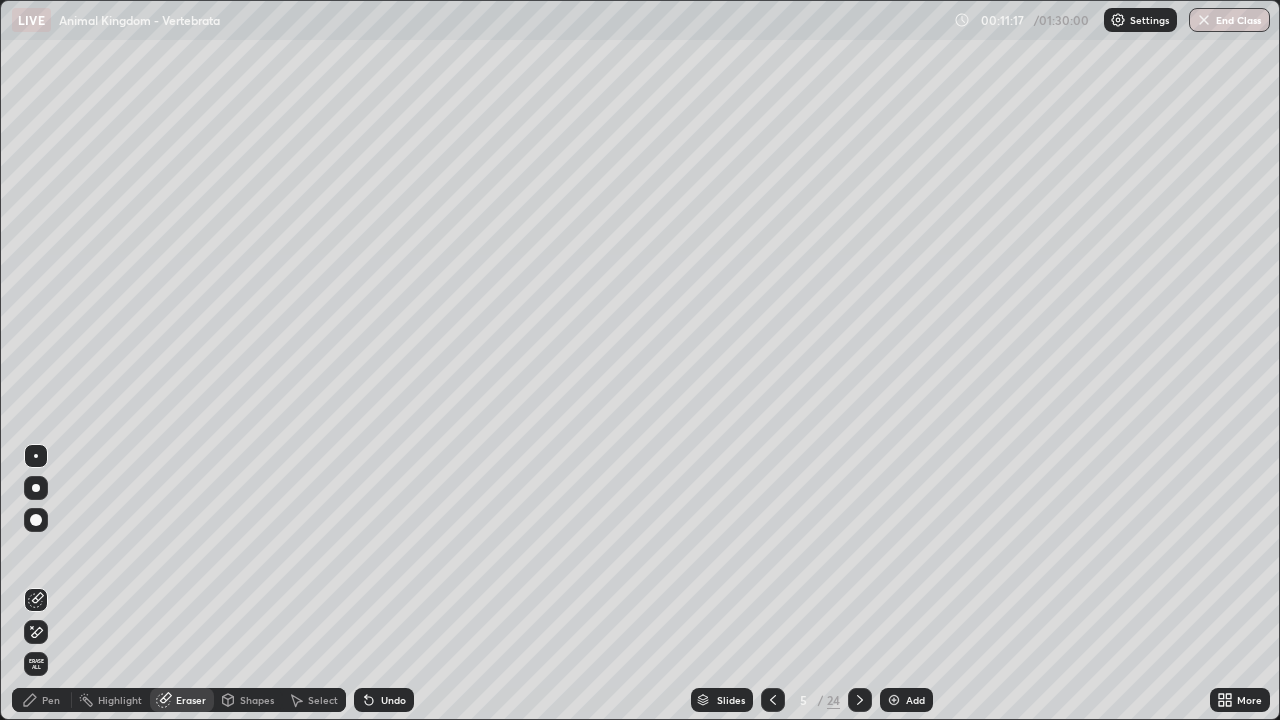 click on "Pen" at bounding box center (51, 700) 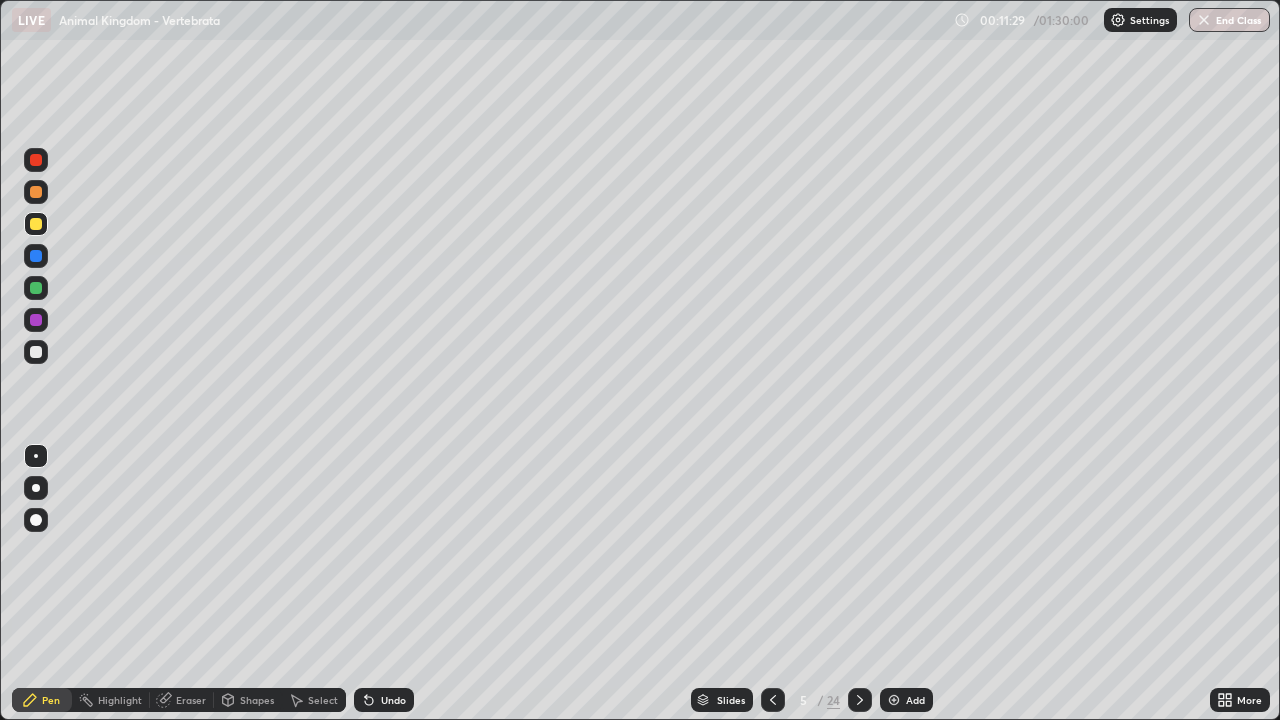 click at bounding box center [36, 352] 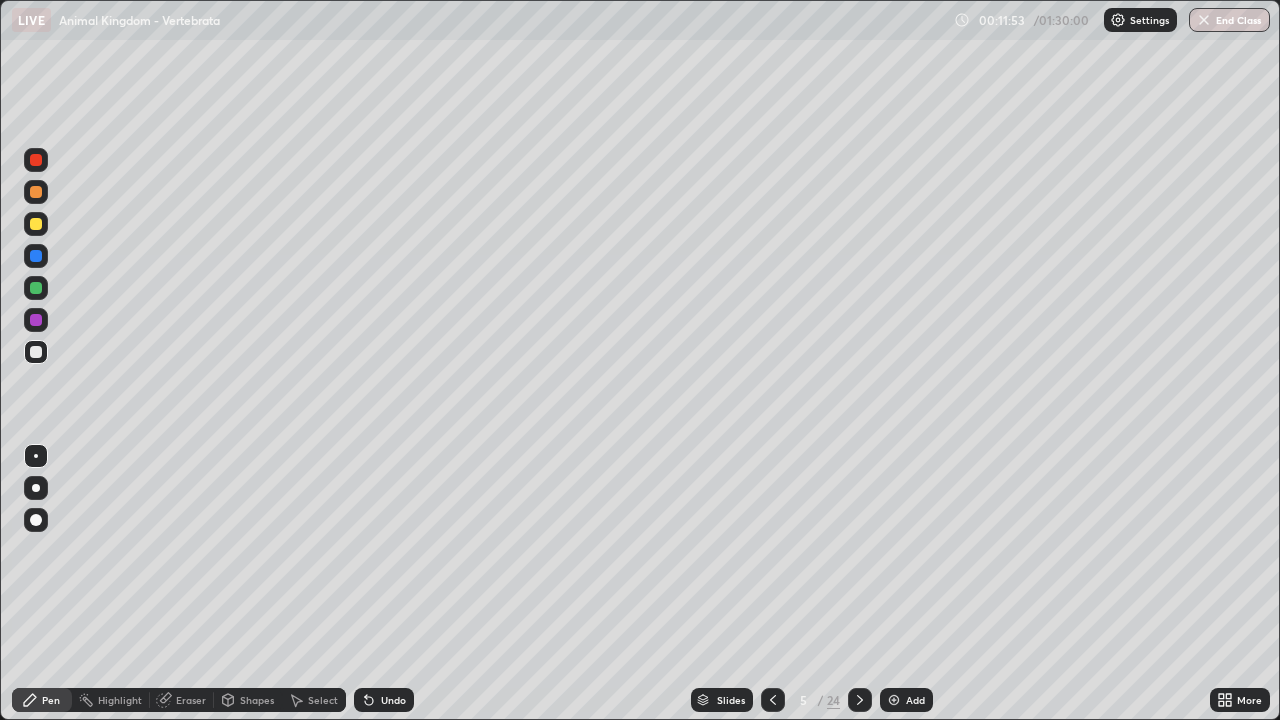 click at bounding box center [894, 700] 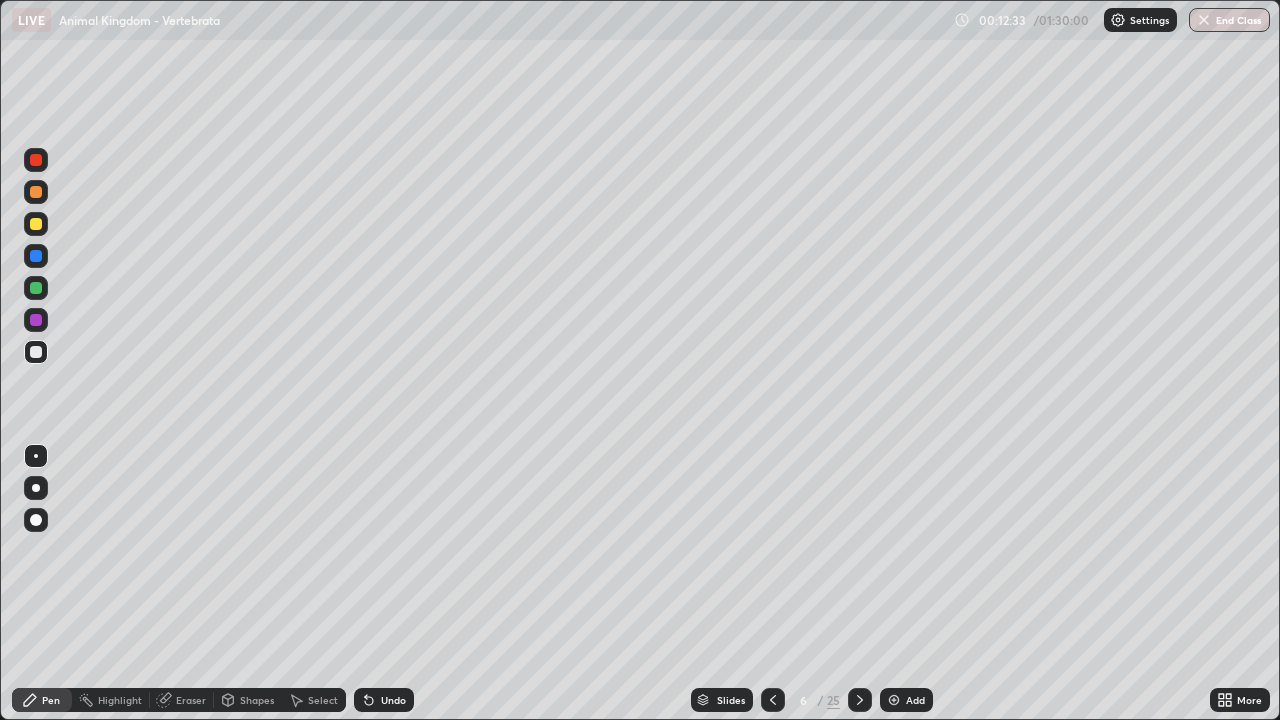 click at bounding box center [36, 224] 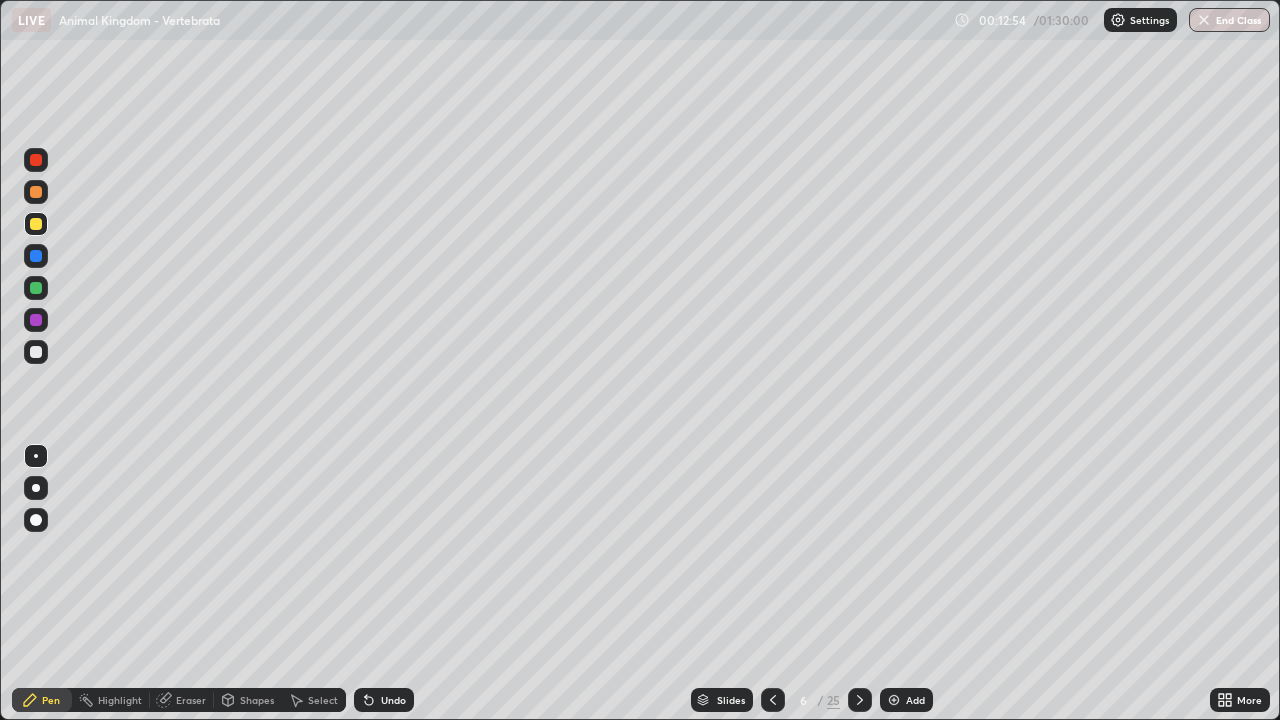 click at bounding box center [36, 256] 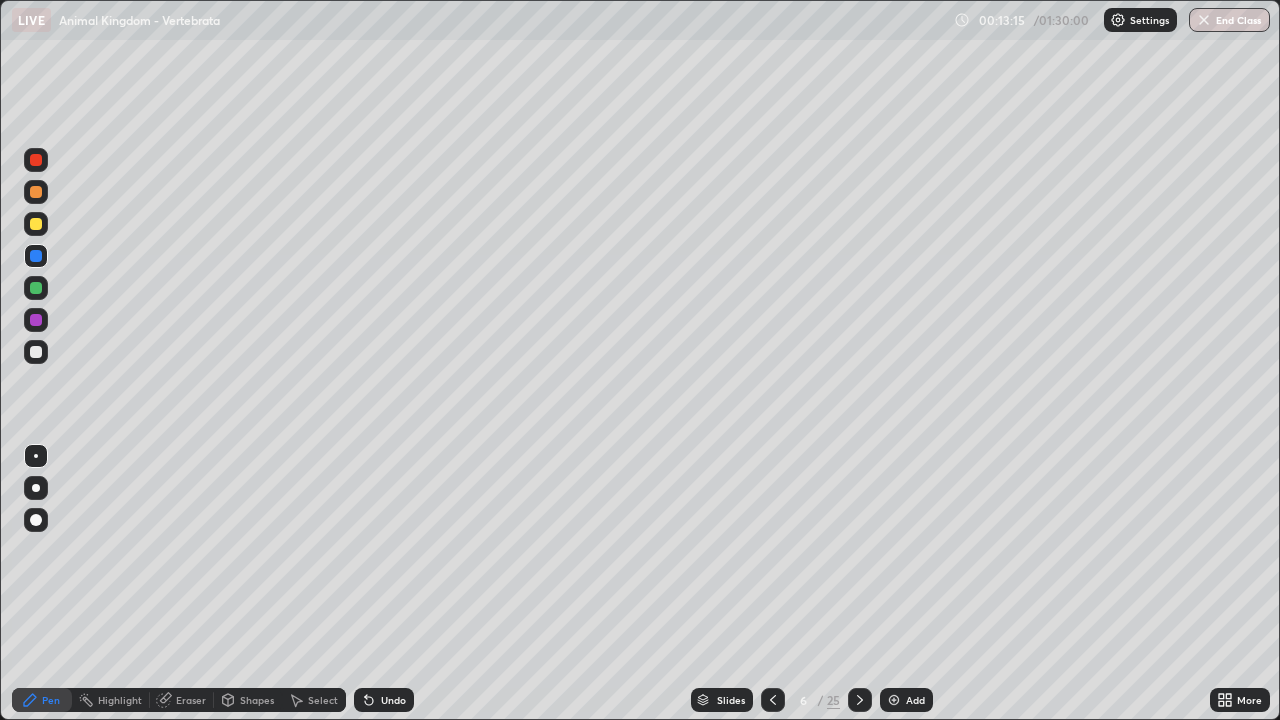 click at bounding box center [36, 288] 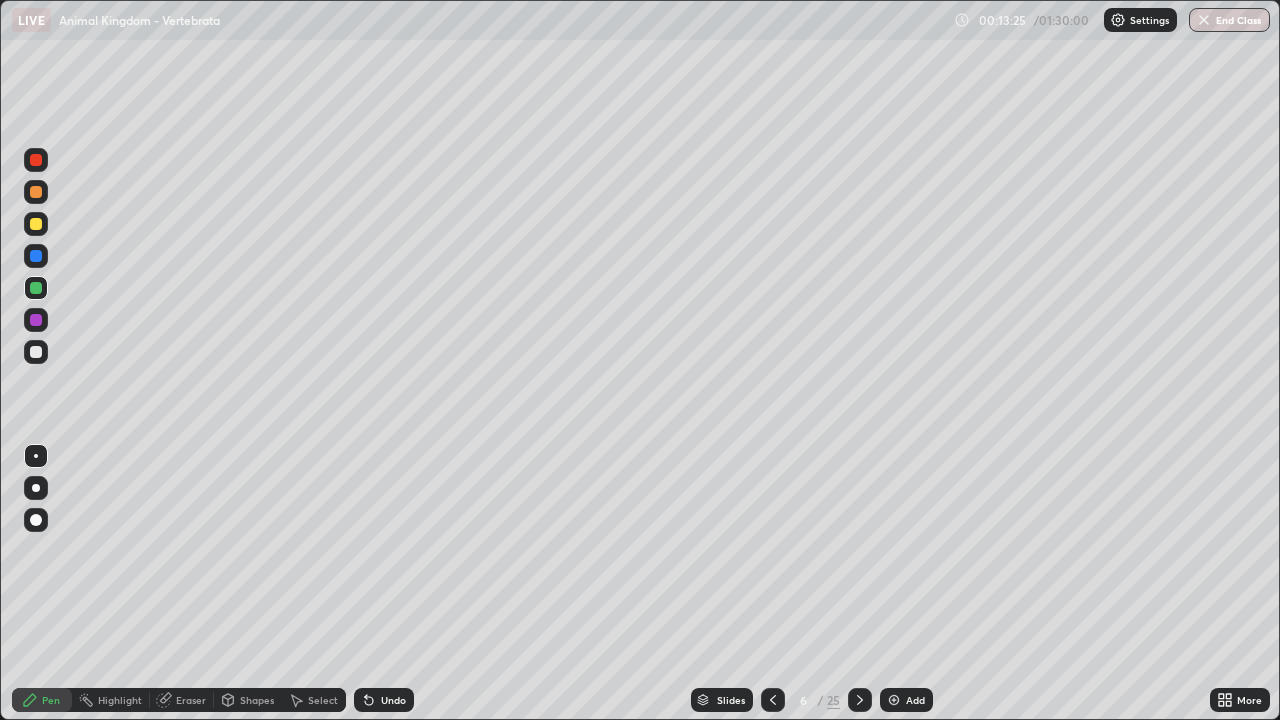 click at bounding box center [36, 352] 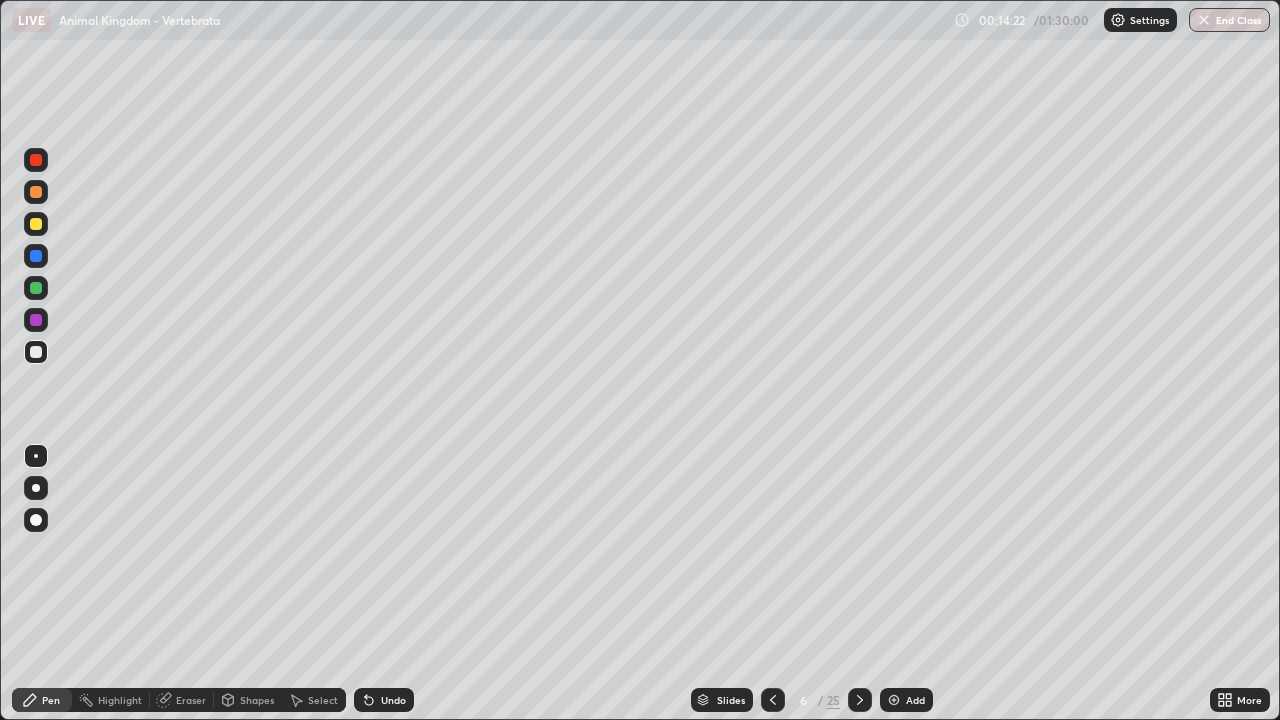 click at bounding box center [36, 320] 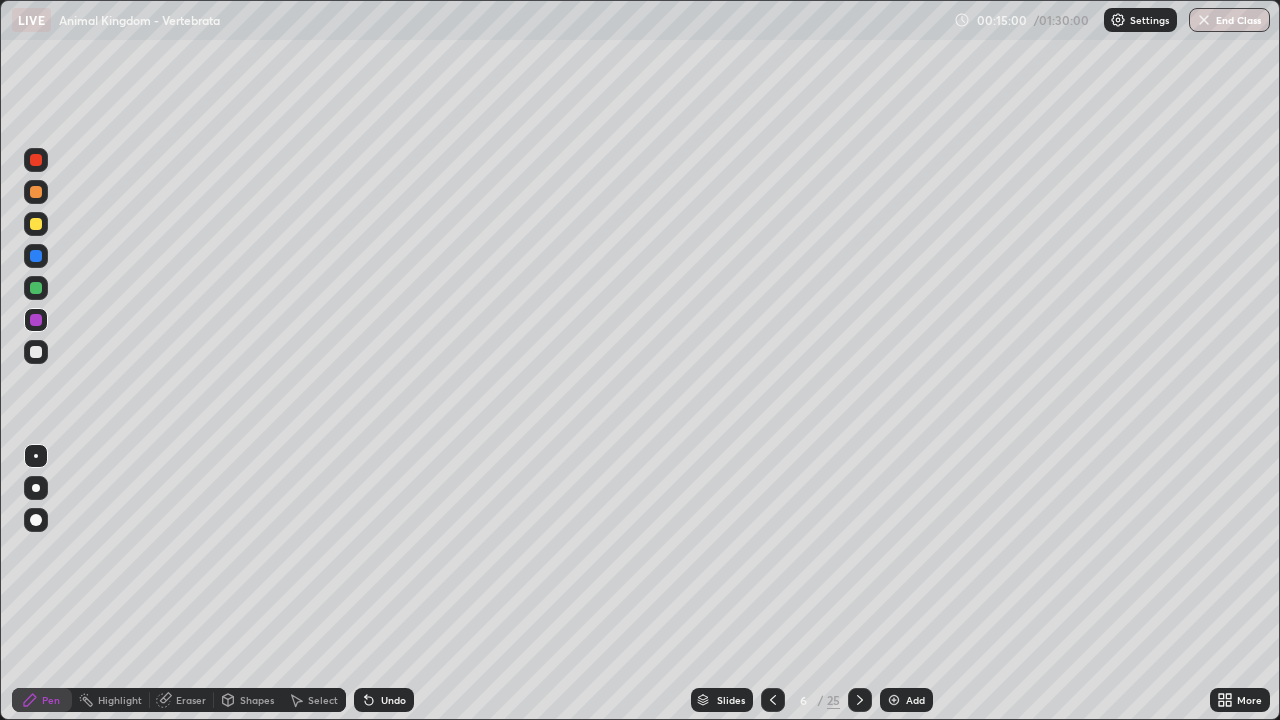 click on "Slides" at bounding box center (731, 700) 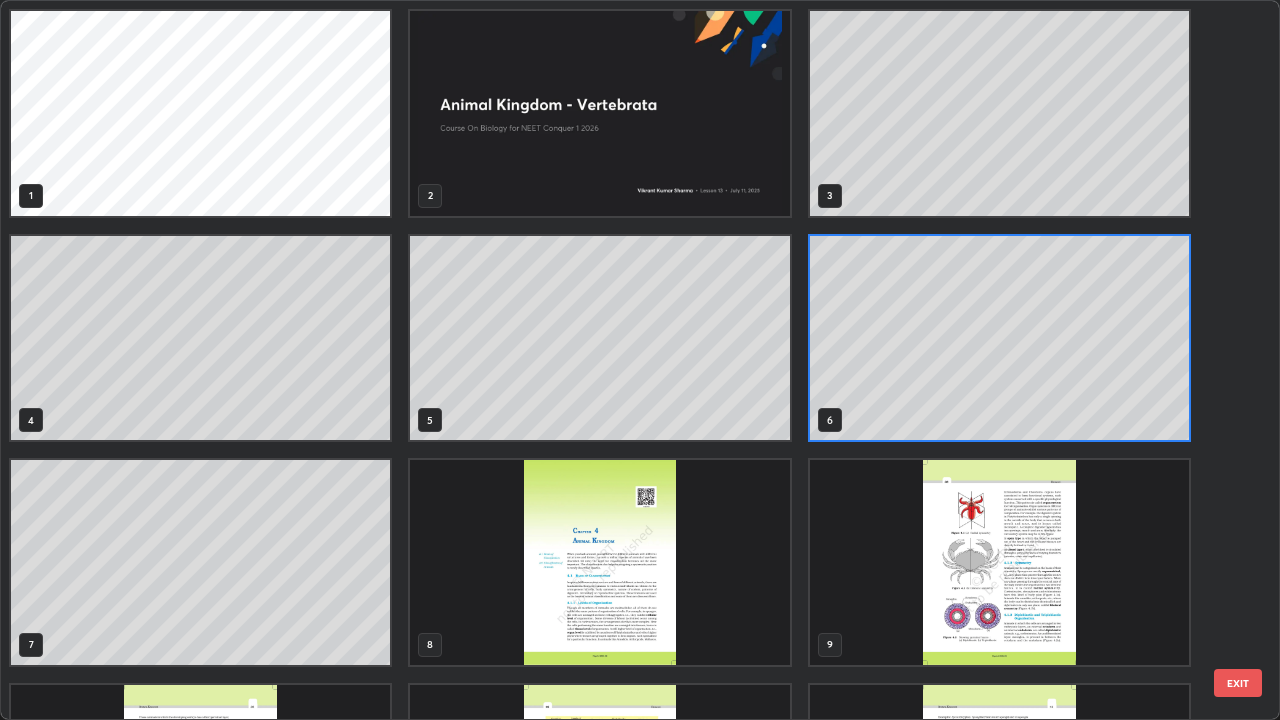 scroll, scrollTop: 7, scrollLeft: 11, axis: both 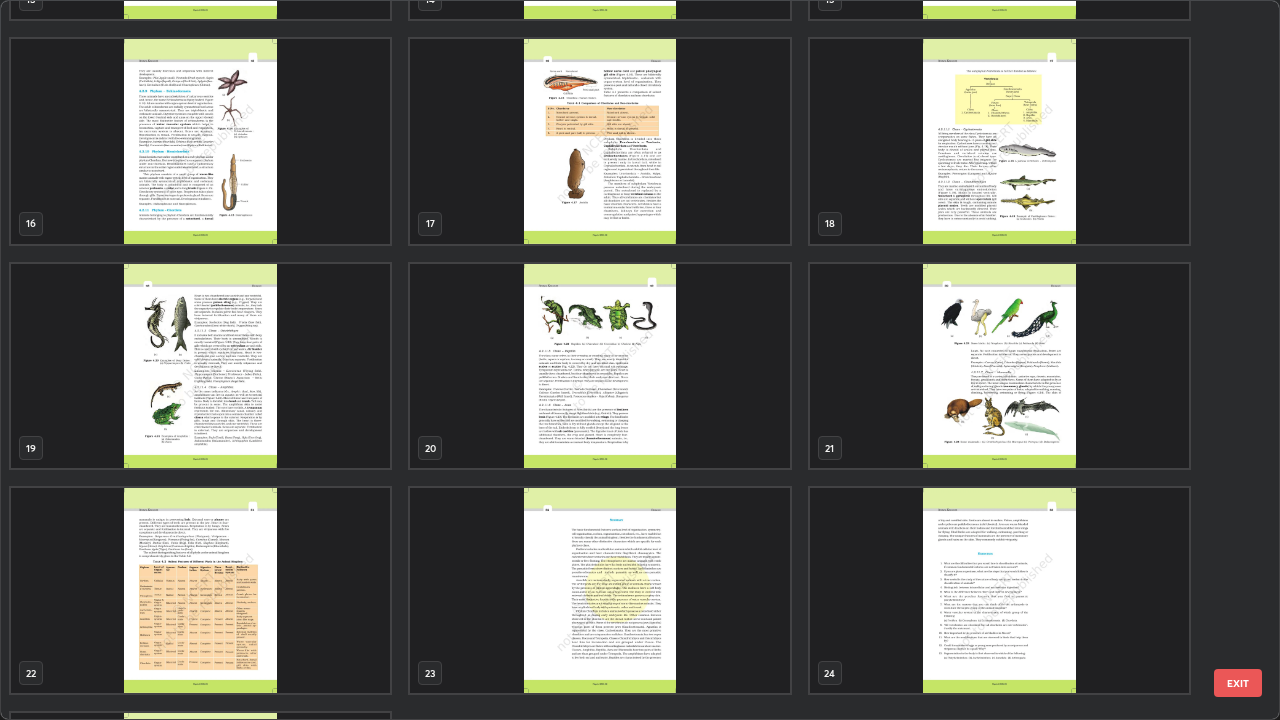 click at bounding box center [200, 366] 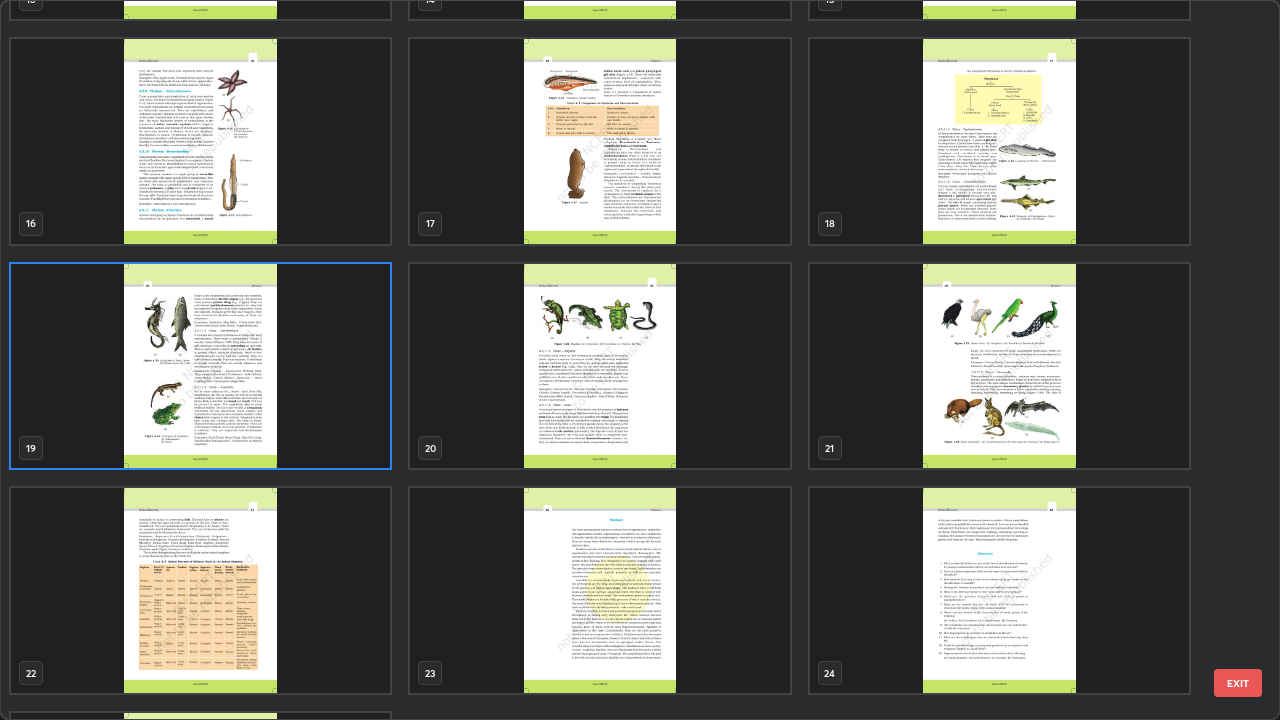 click at bounding box center [200, 366] 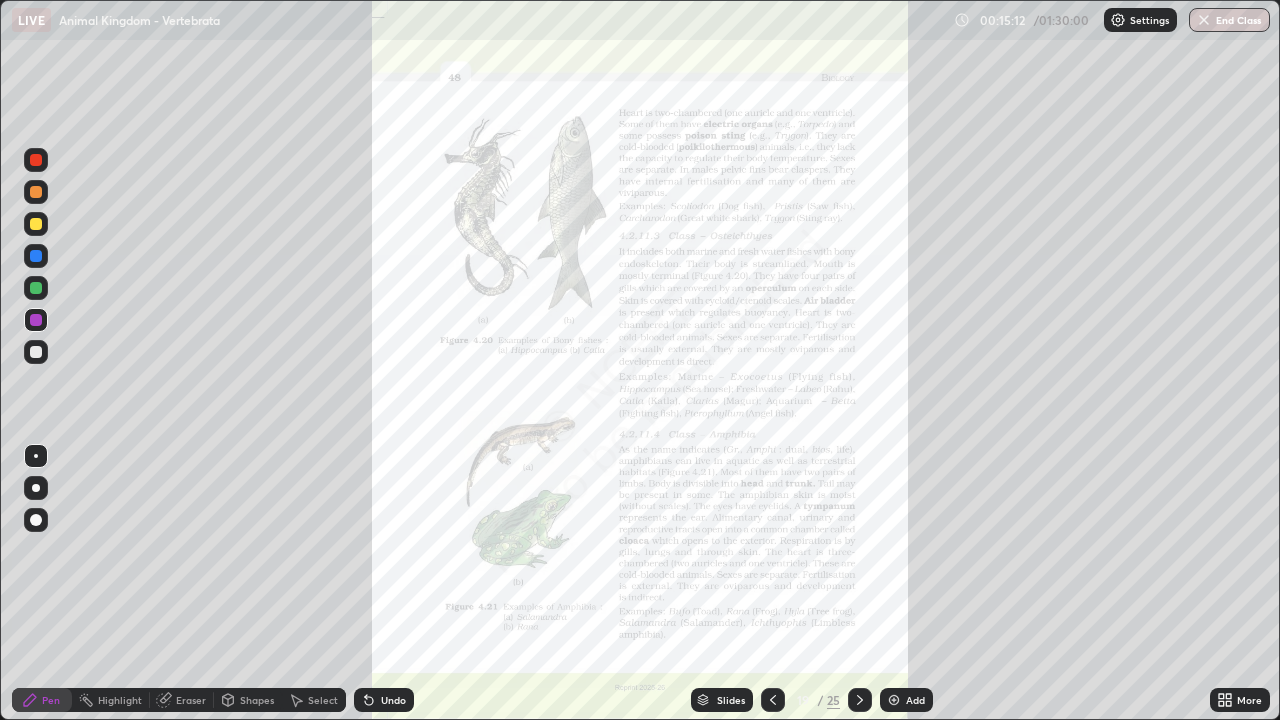click 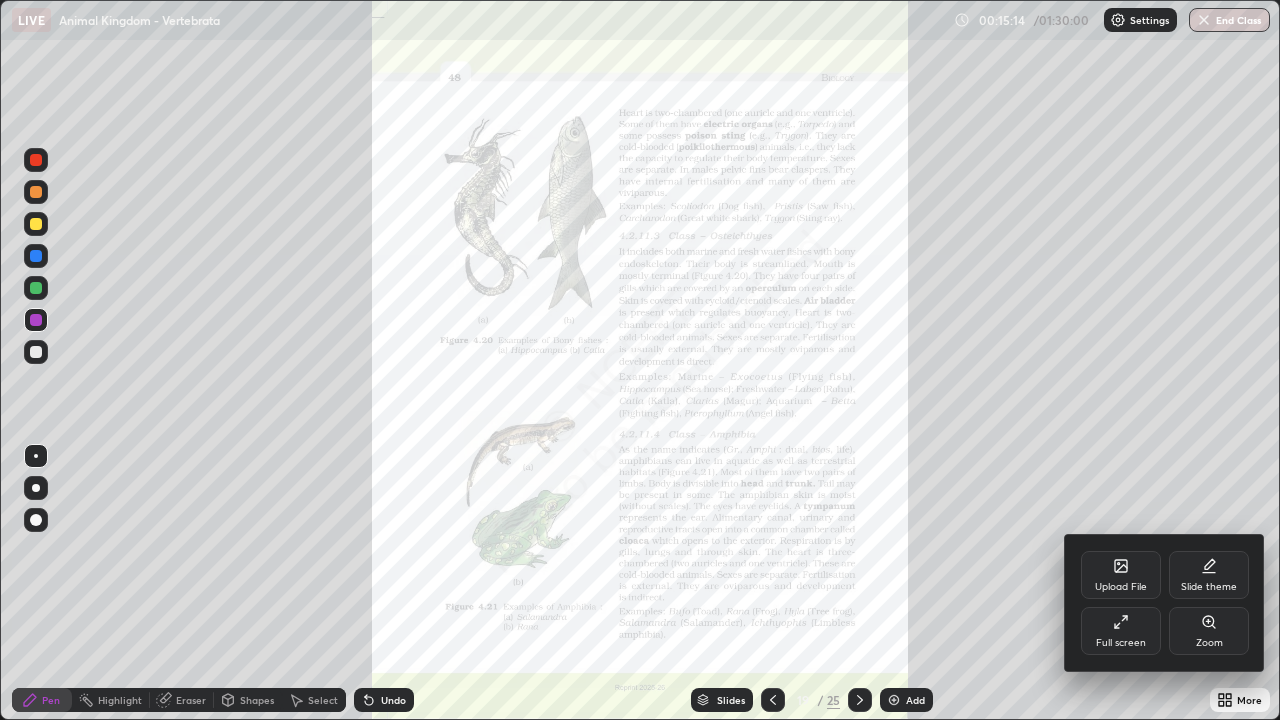 click on "Zoom" at bounding box center (1209, 643) 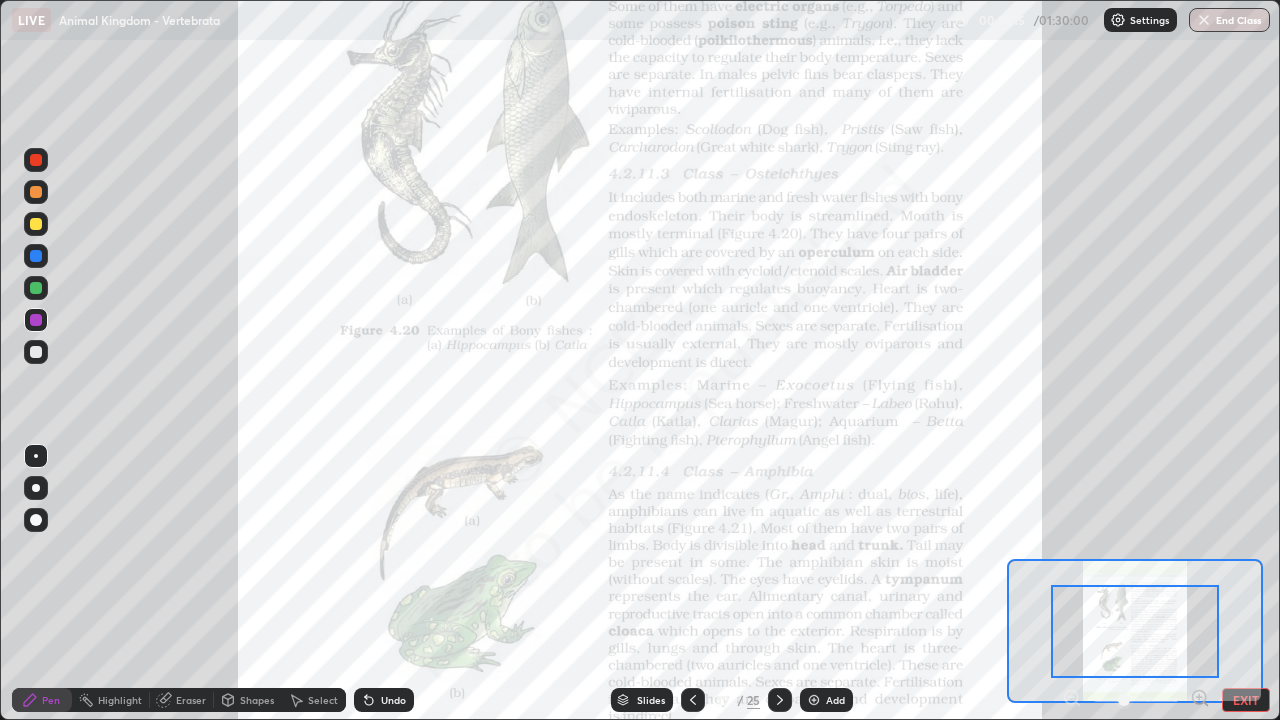 click 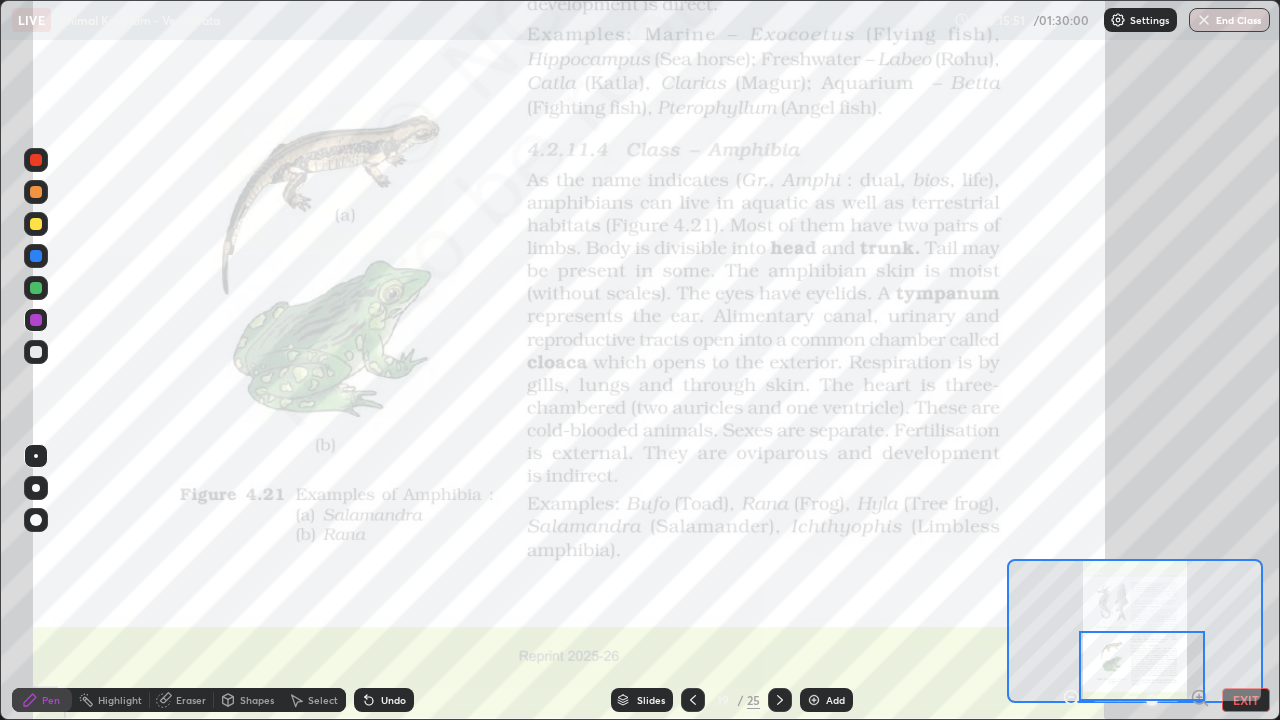 click on "Slides" at bounding box center [651, 700] 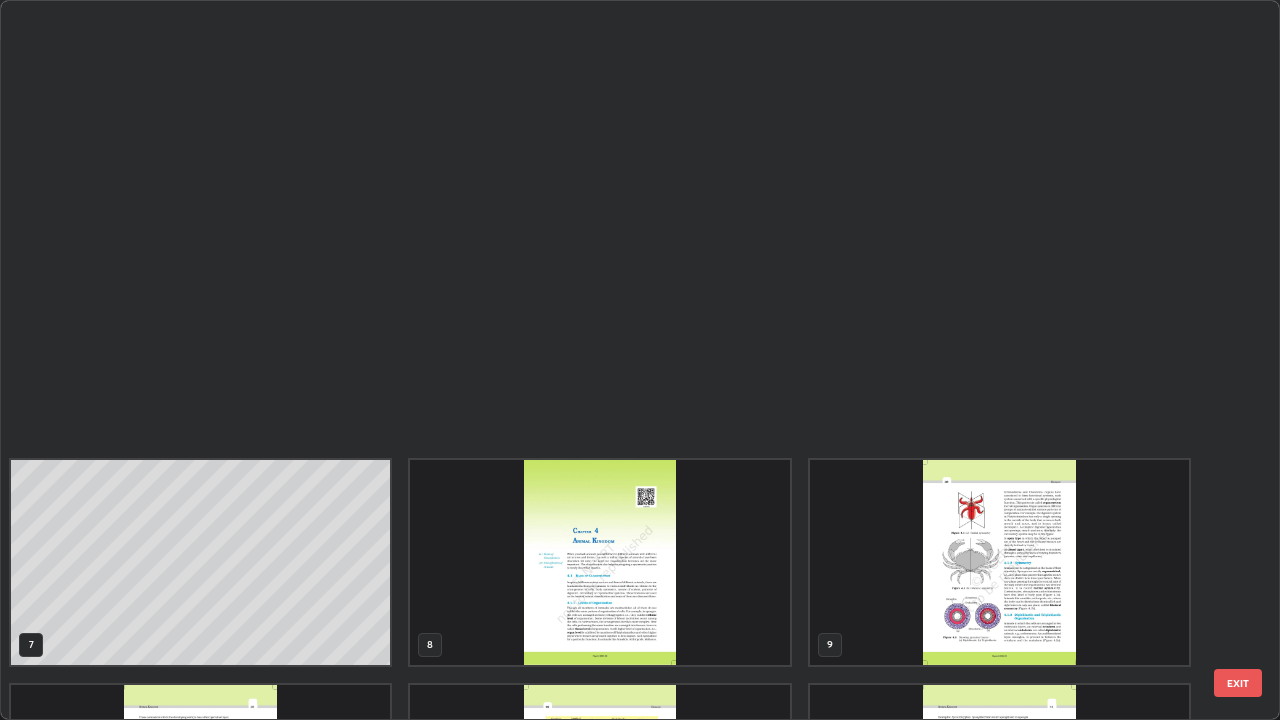 scroll, scrollTop: 854, scrollLeft: 0, axis: vertical 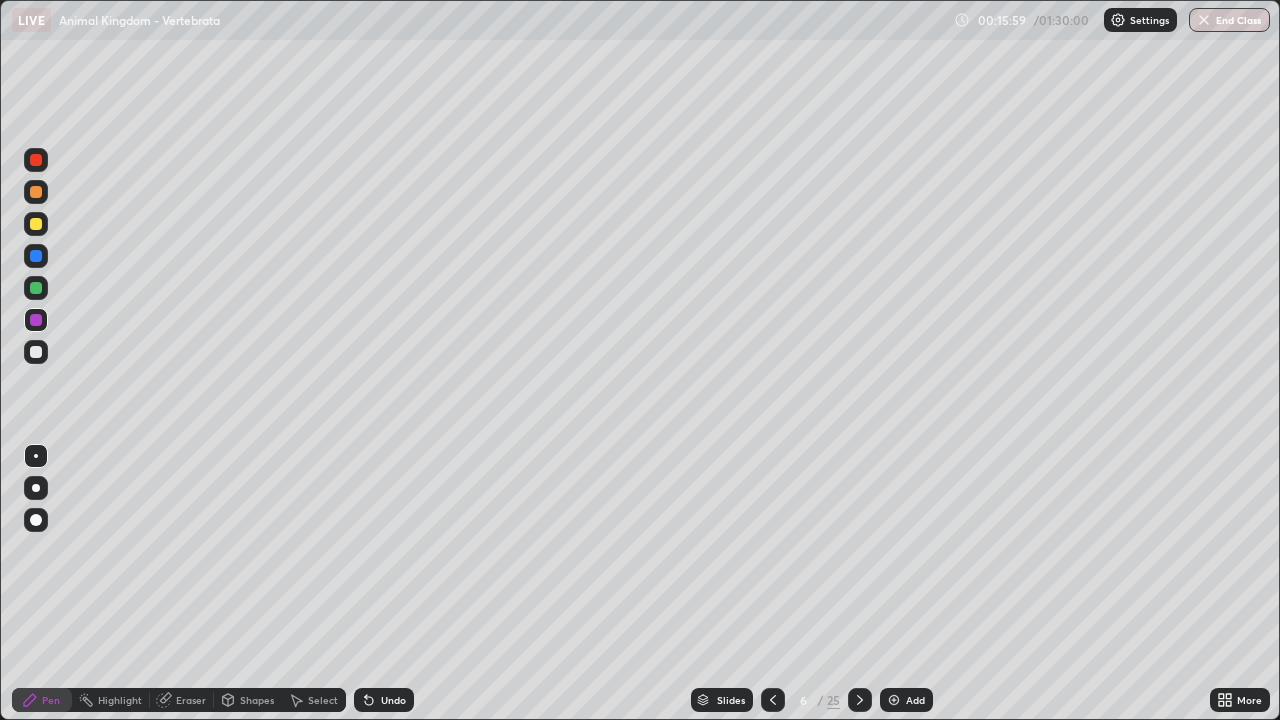 click at bounding box center [894, 700] 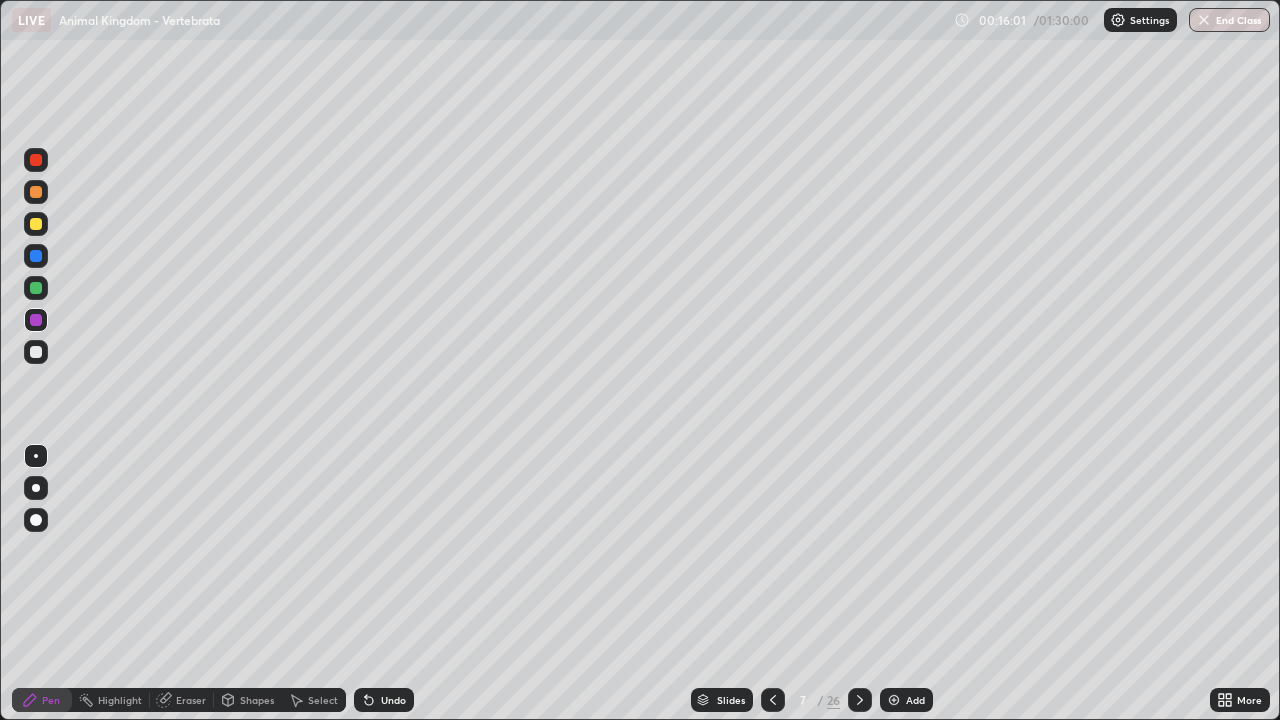 click at bounding box center [36, 288] 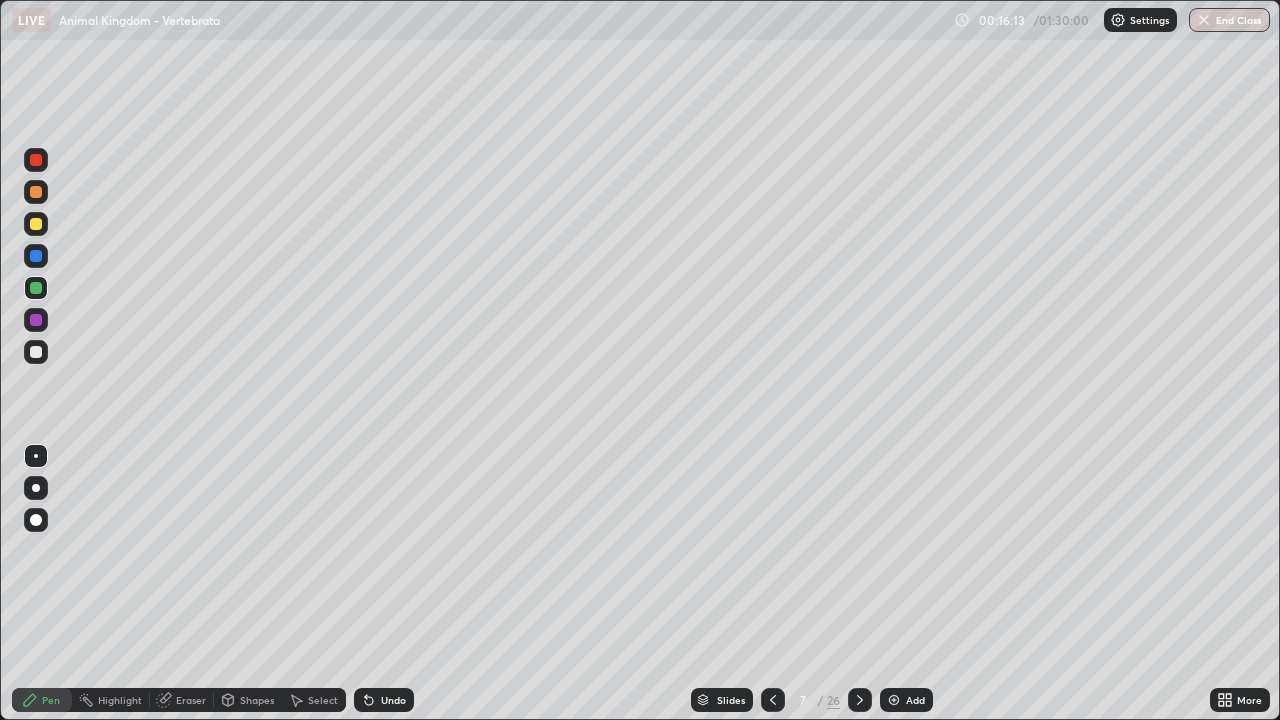 click at bounding box center [36, 352] 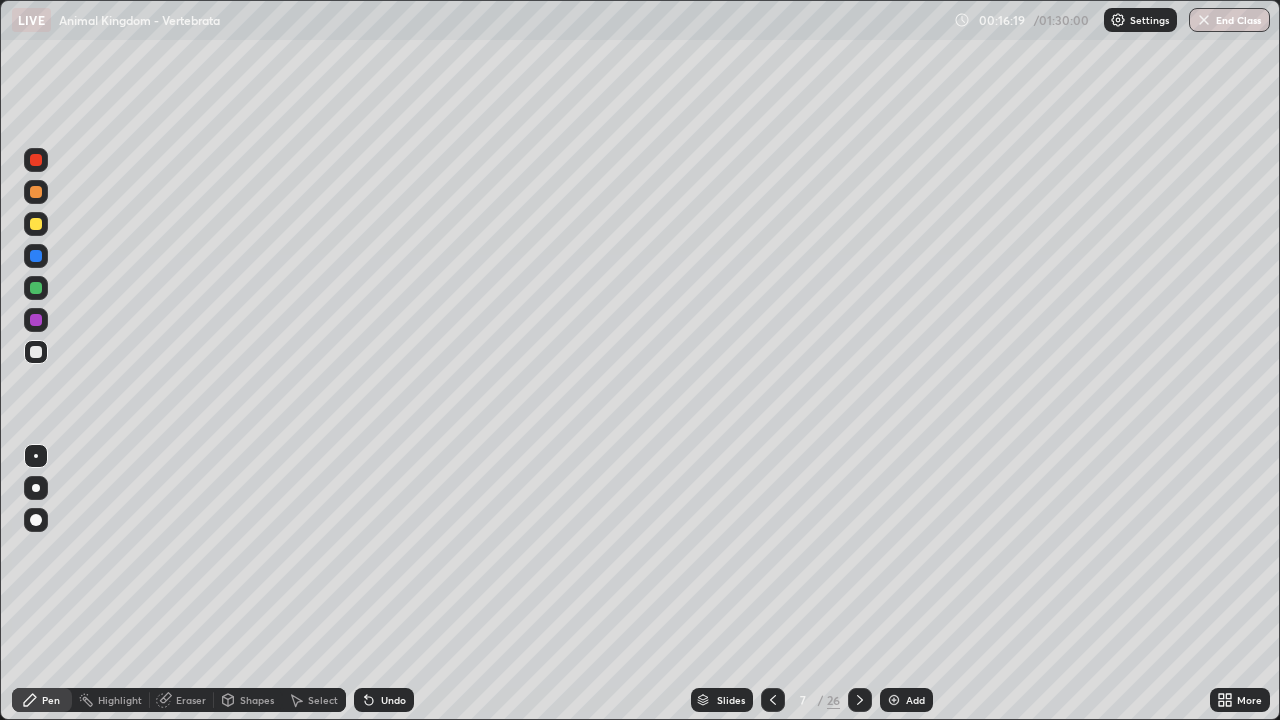 click at bounding box center [36, 288] 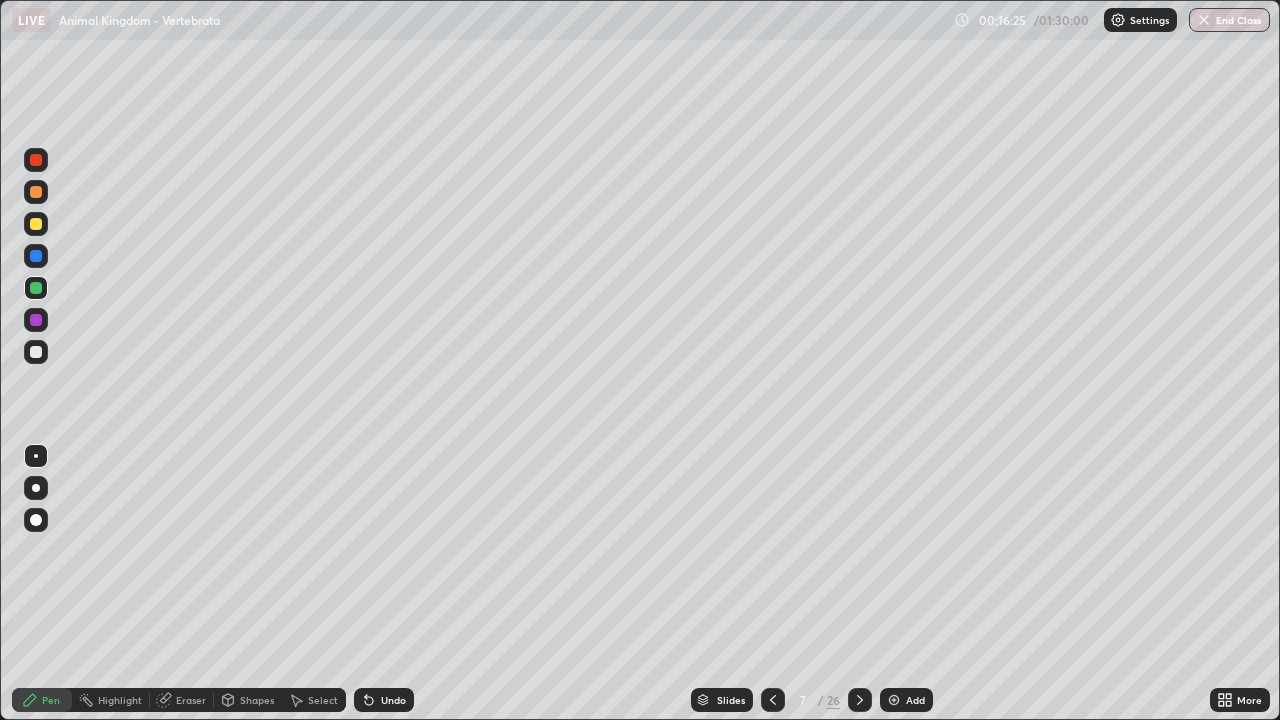 click at bounding box center [36, 256] 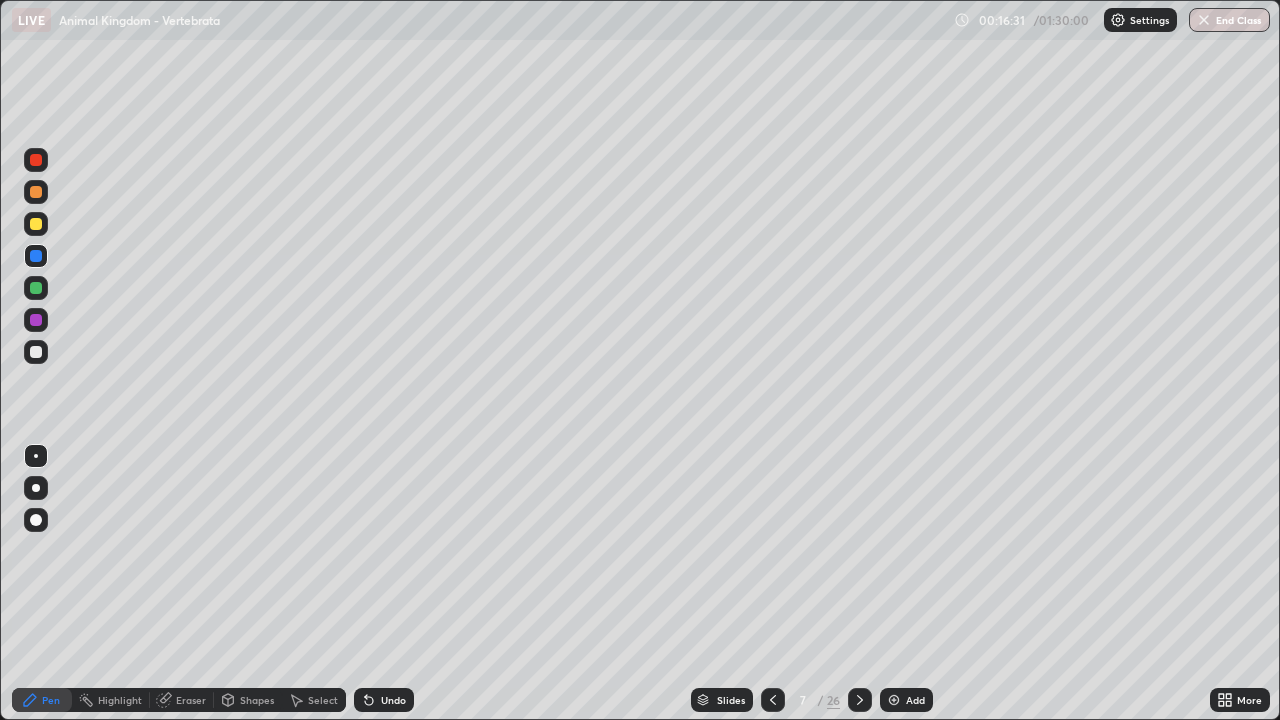 click at bounding box center (36, 224) 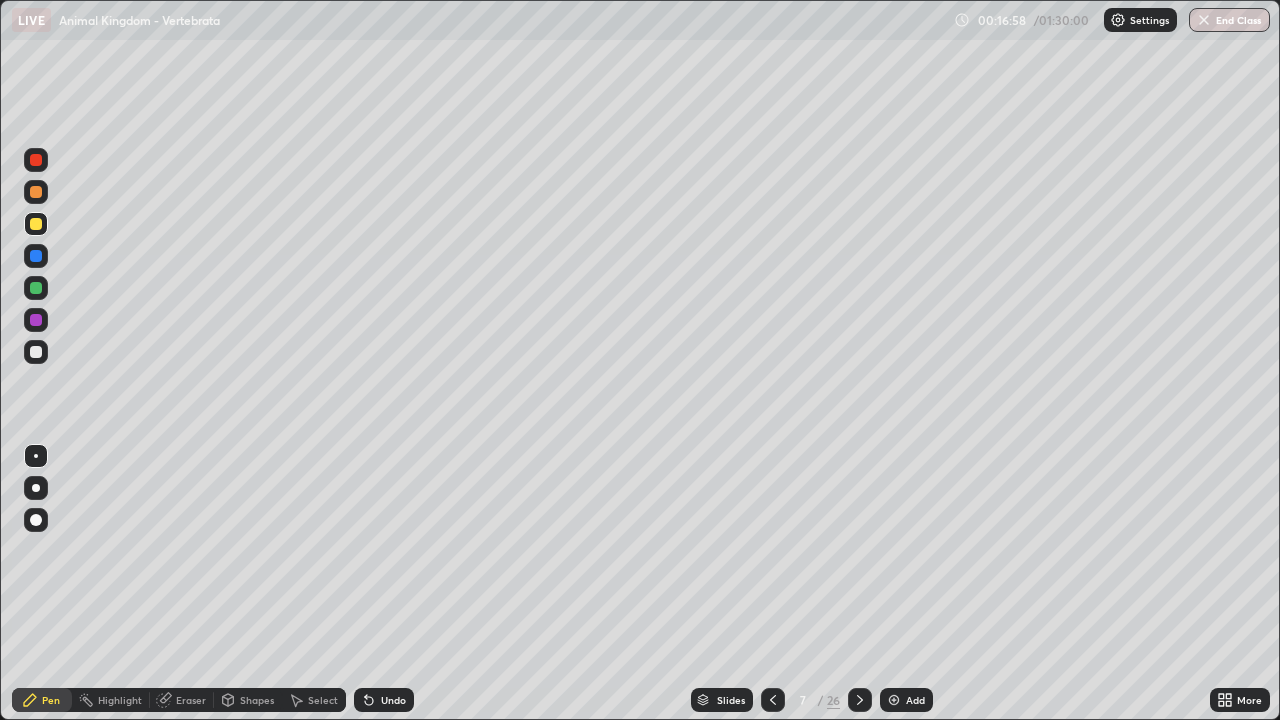 click on "Slides" at bounding box center (722, 700) 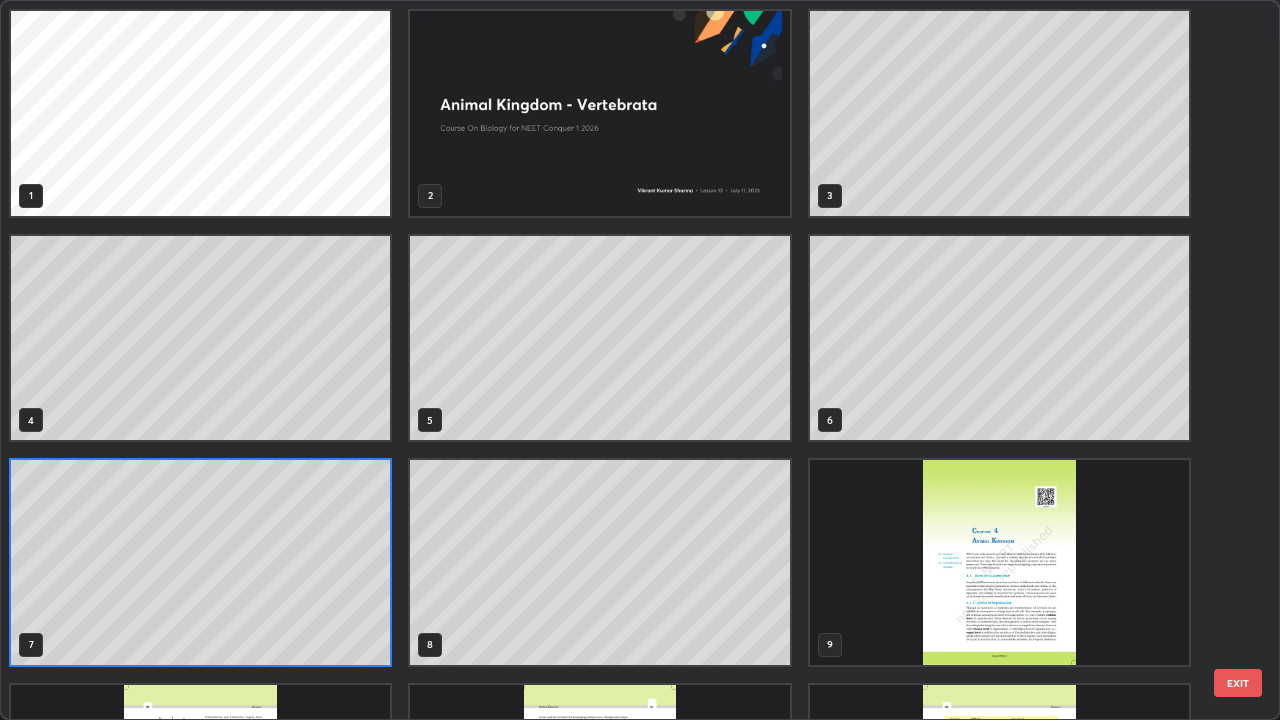 scroll, scrollTop: 7, scrollLeft: 11, axis: both 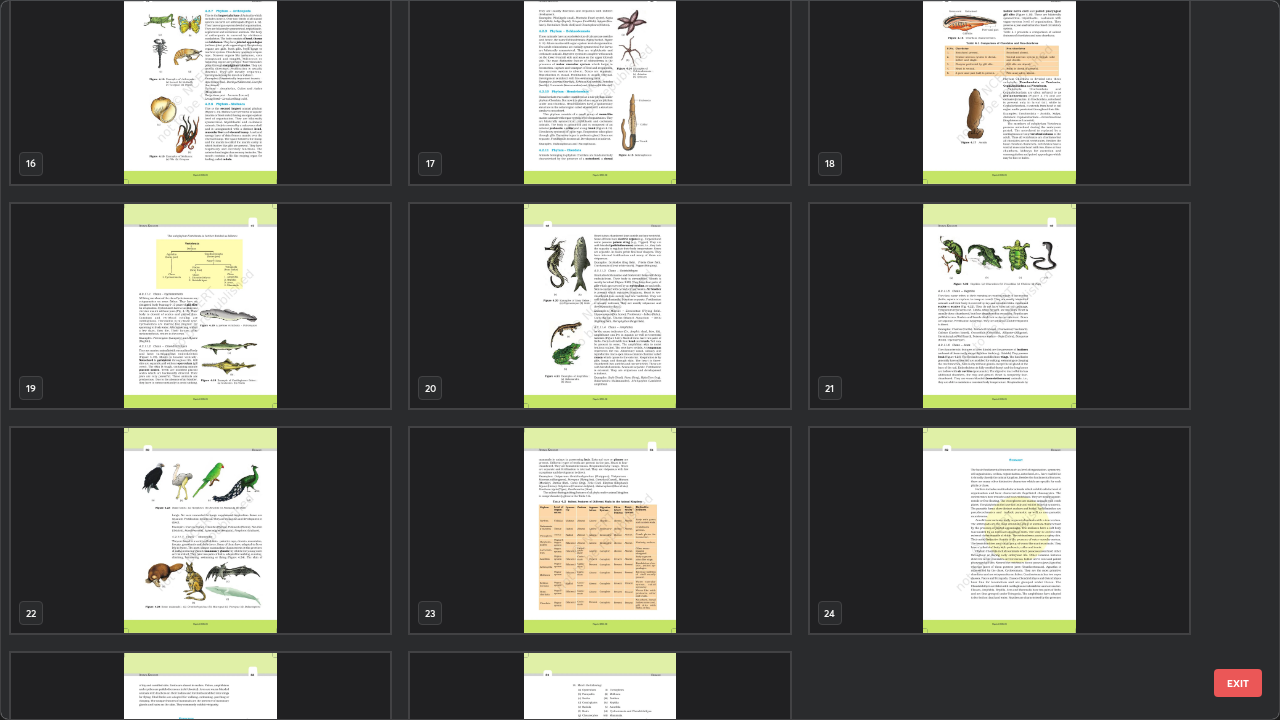 click at bounding box center (599, 306) 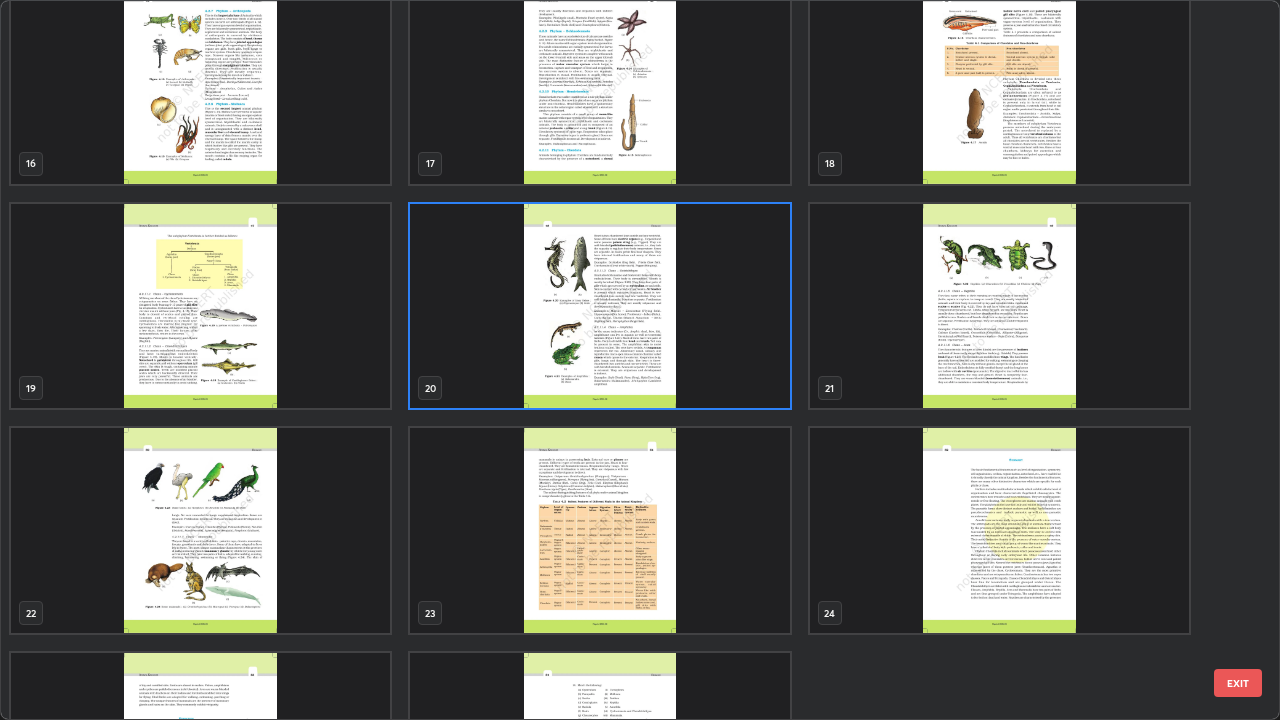 click at bounding box center [599, 306] 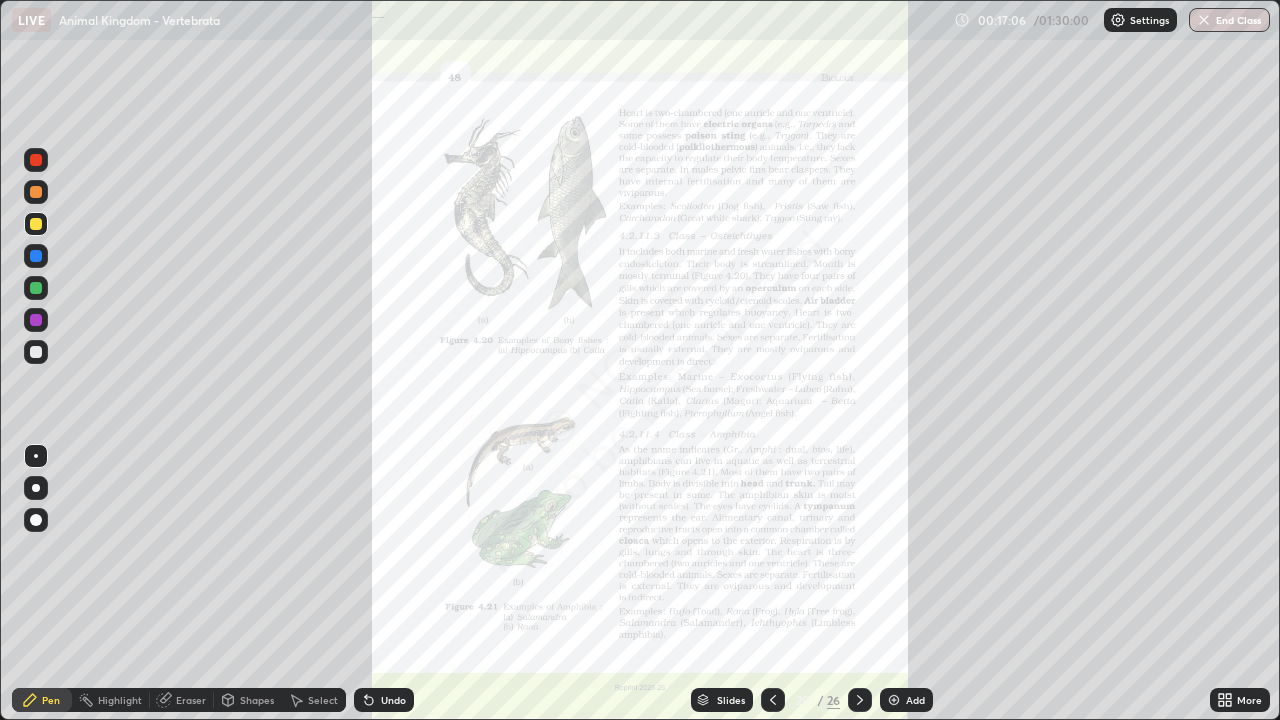 click 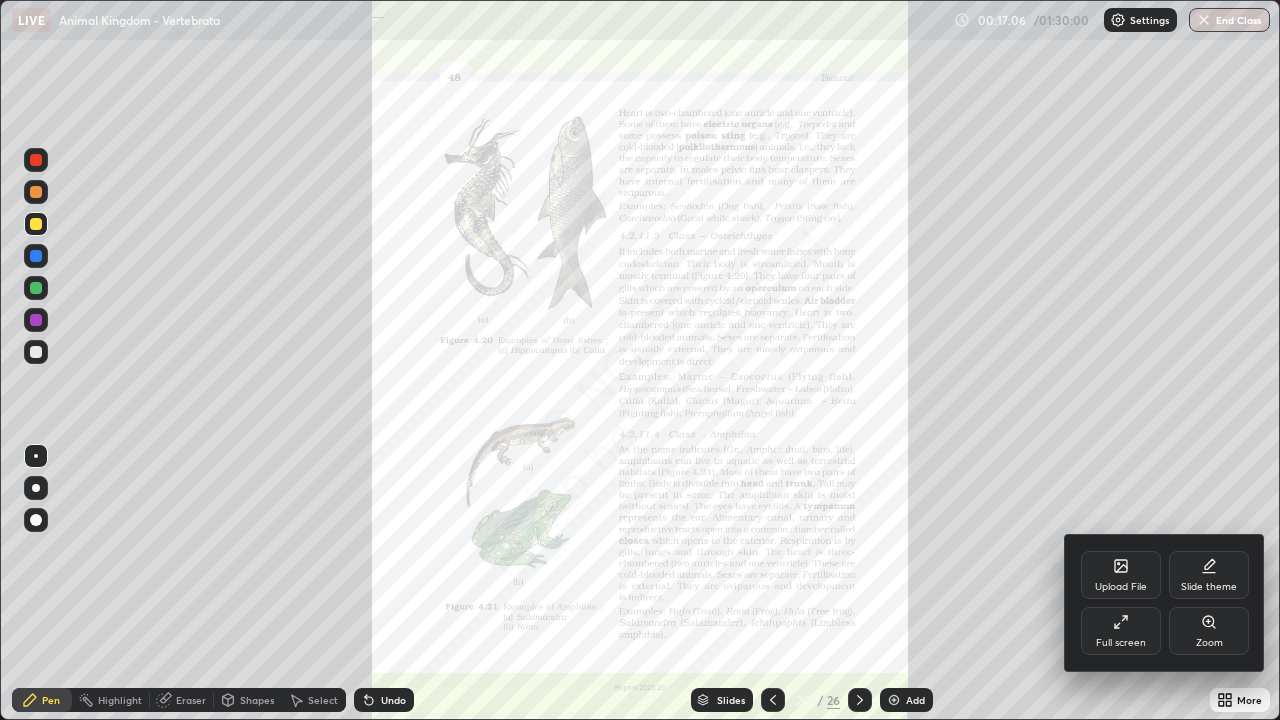click on "Zoom" at bounding box center [1209, 643] 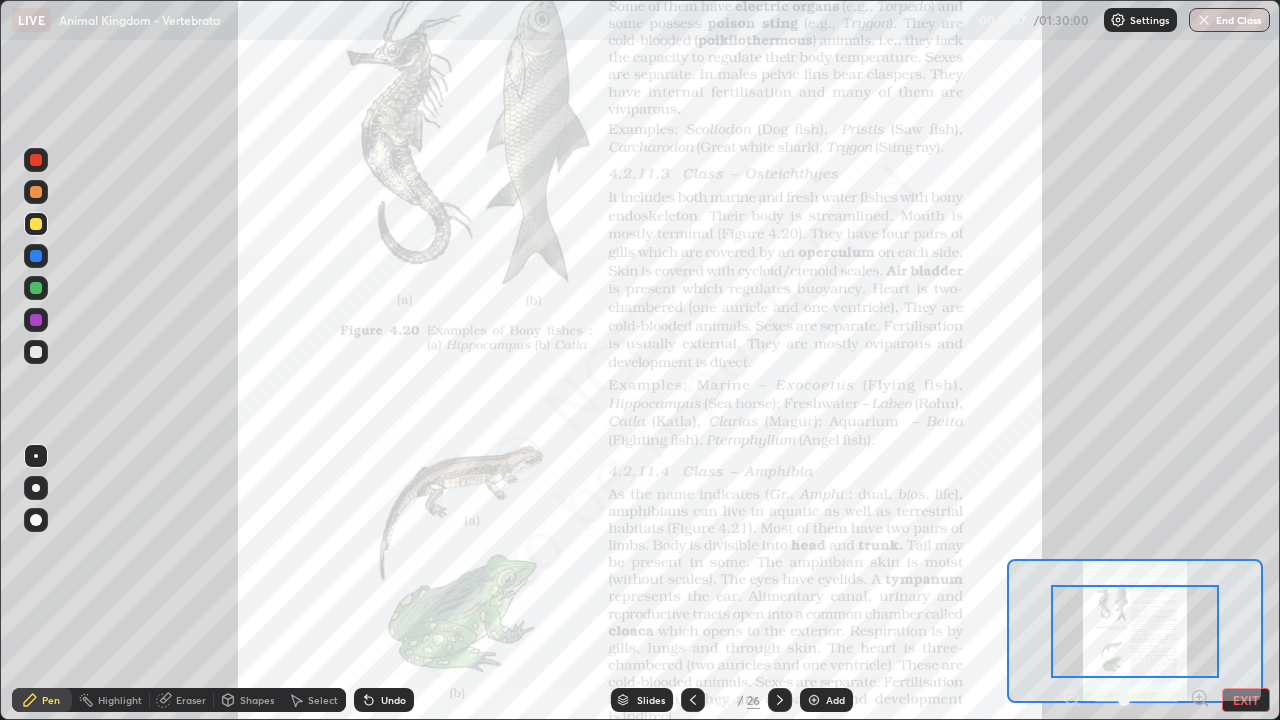 click 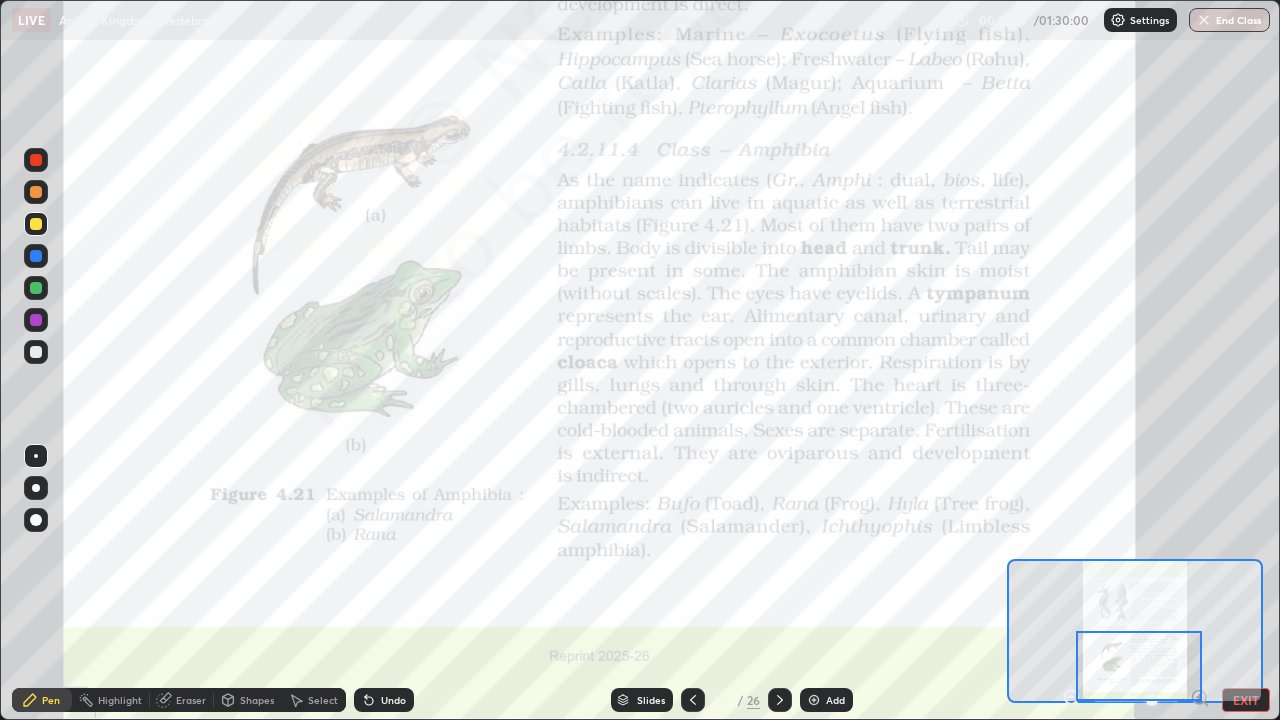 click on "Slides" at bounding box center (651, 700) 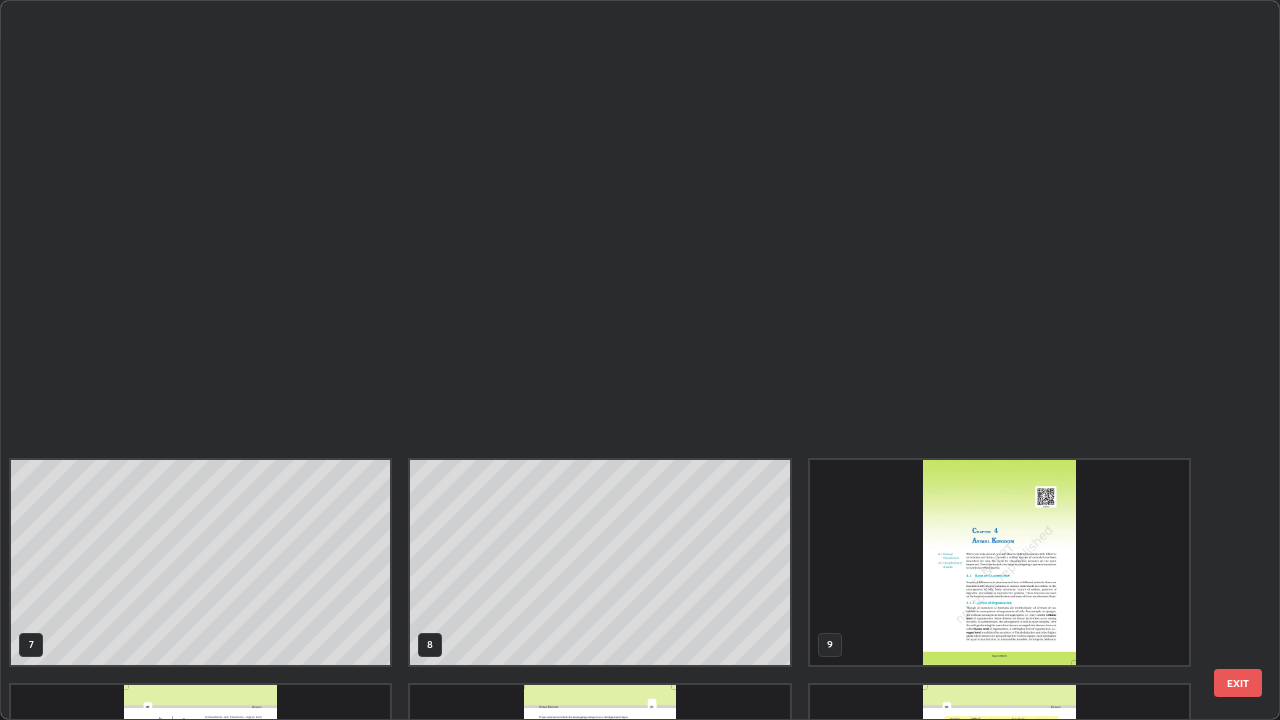 scroll, scrollTop: 854, scrollLeft: 0, axis: vertical 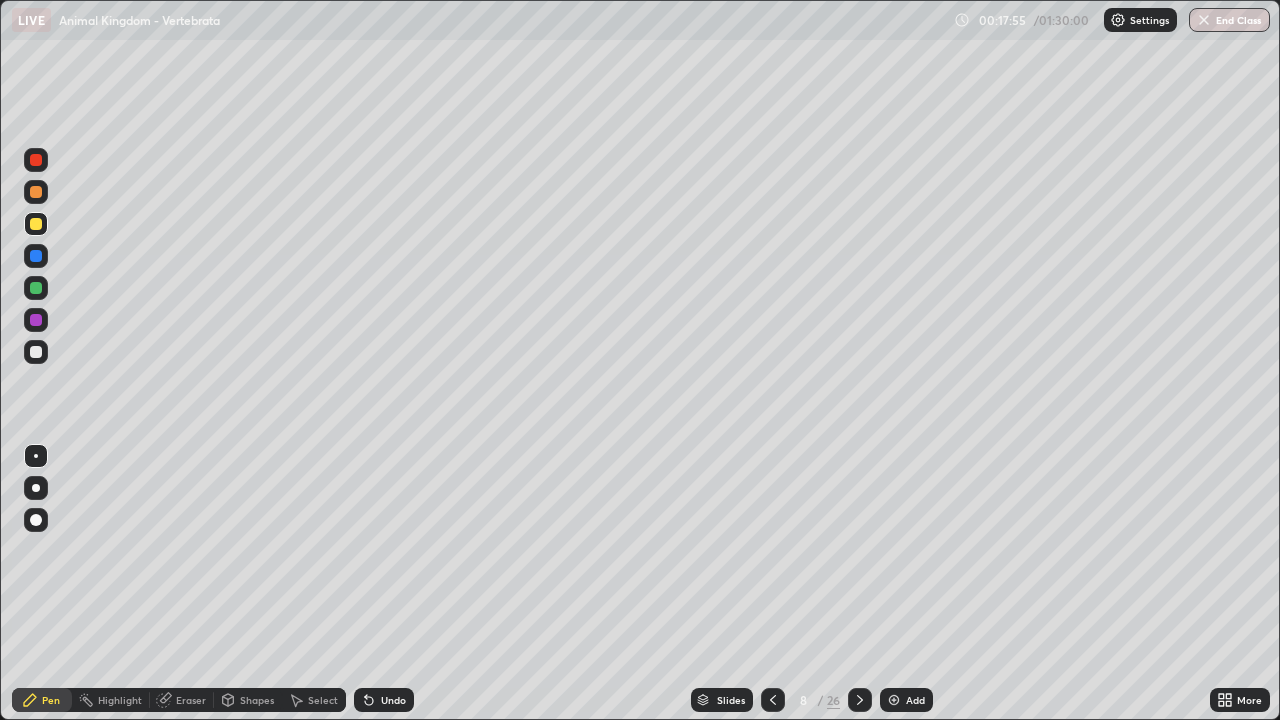 click at bounding box center (36, 256) 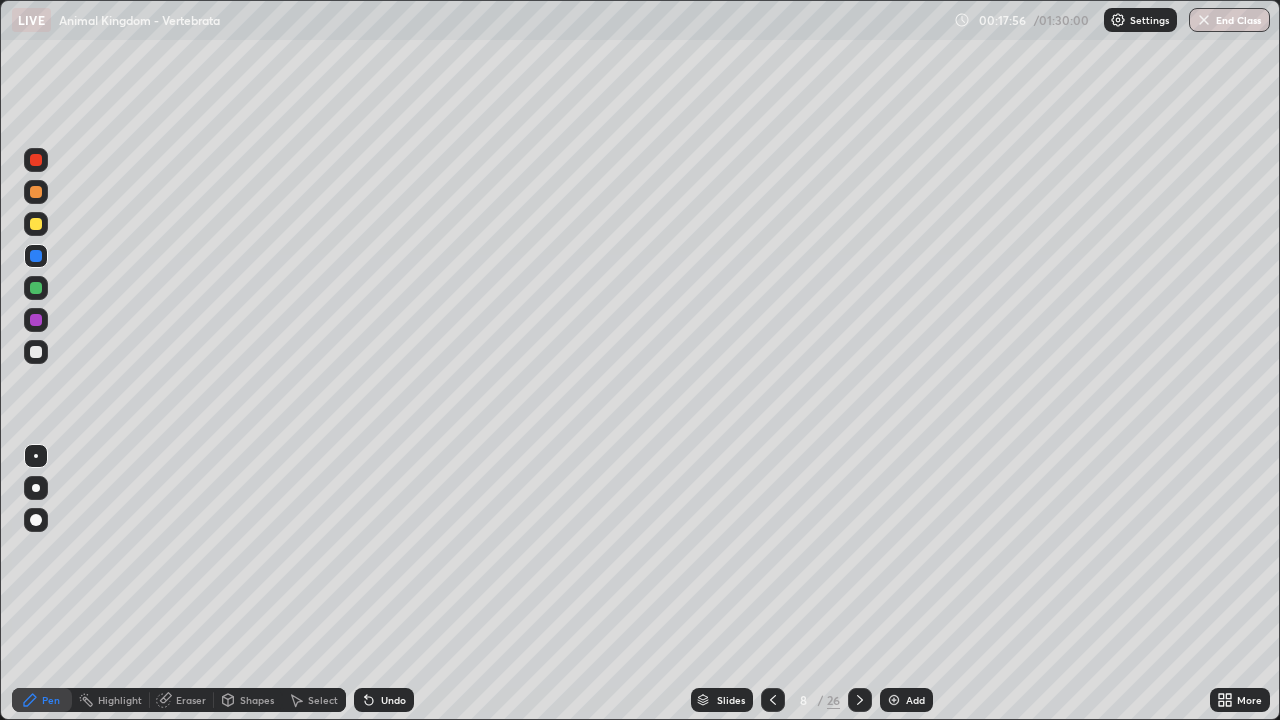 click at bounding box center [36, 488] 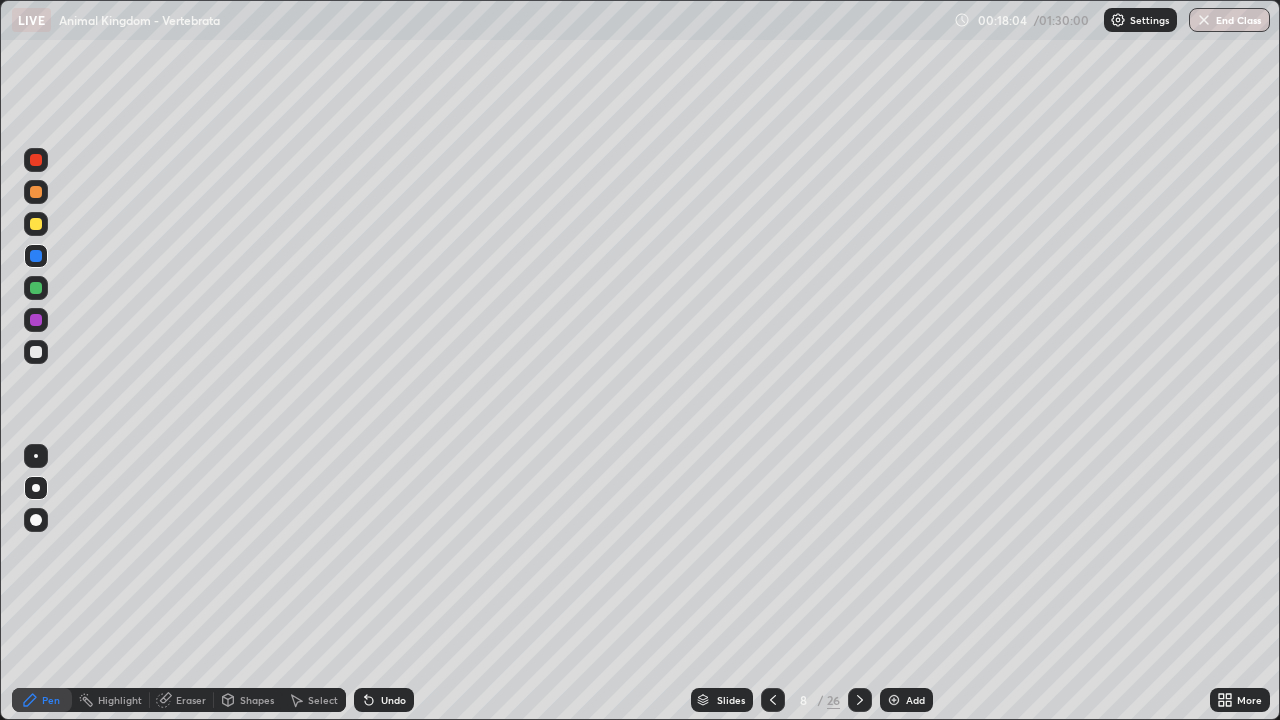 click at bounding box center [36, 352] 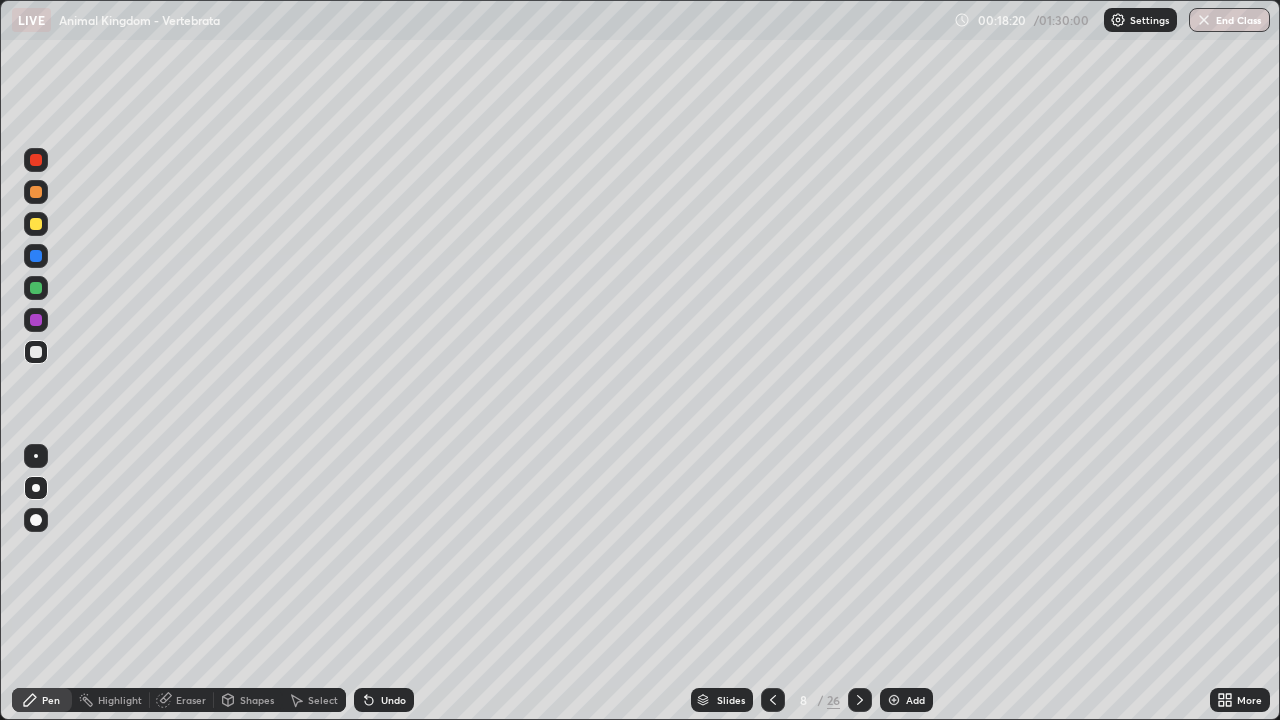 click at bounding box center (36, 320) 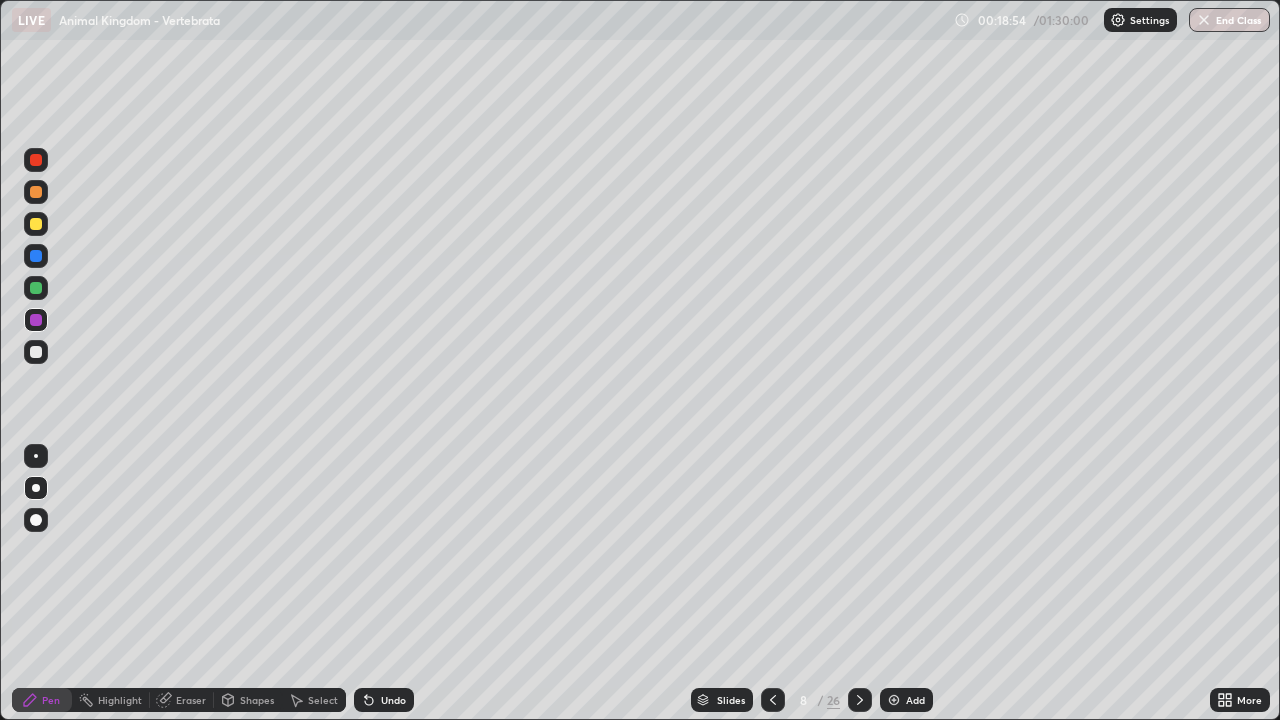 click at bounding box center [36, 288] 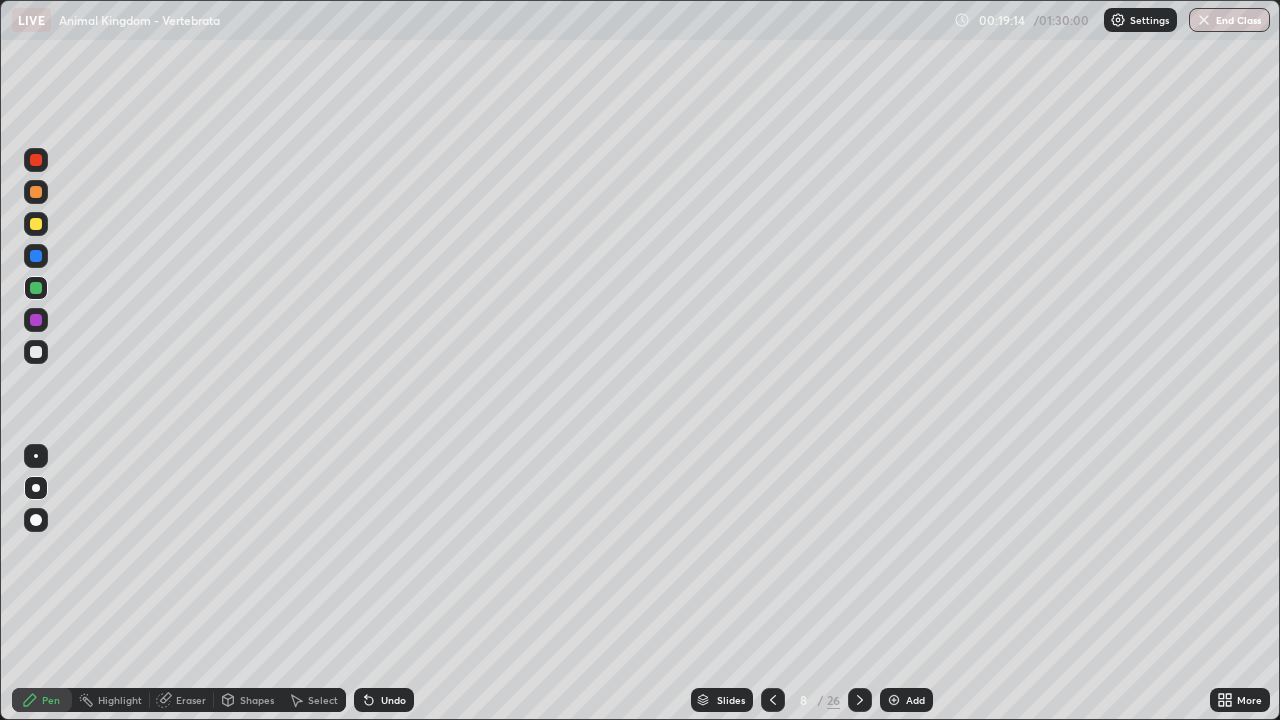 click at bounding box center (36, 320) 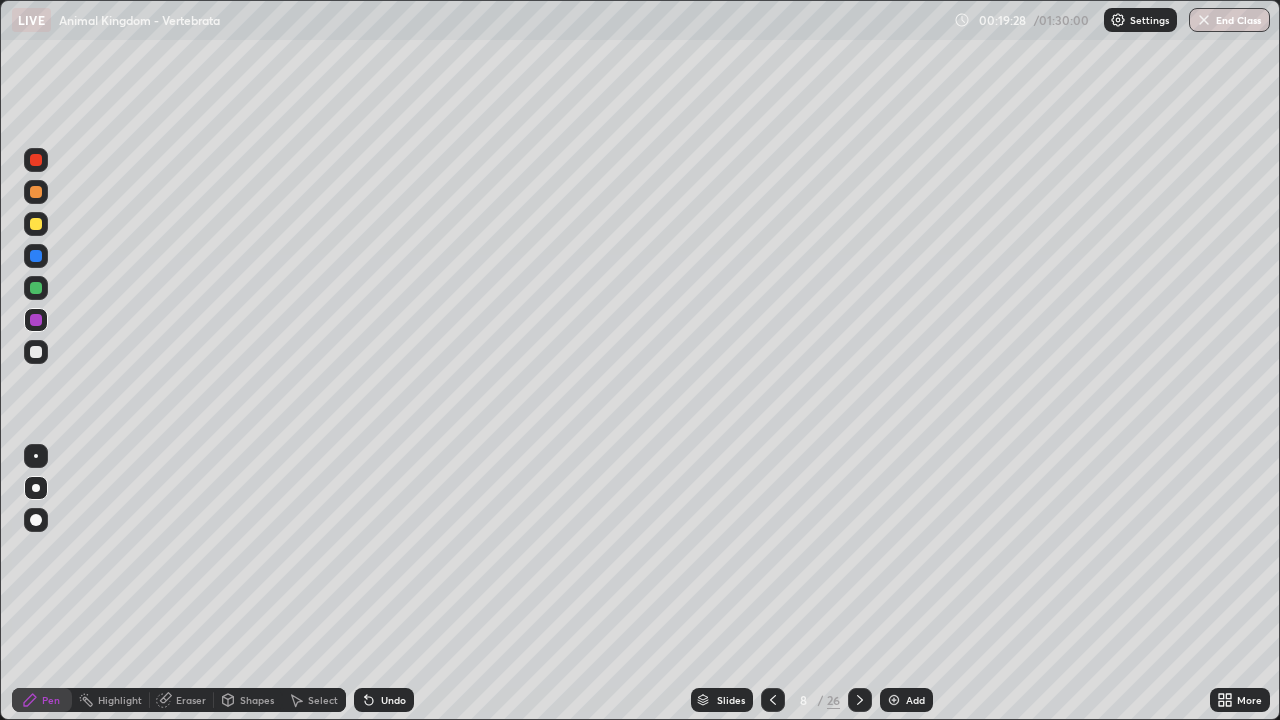 click at bounding box center (36, 224) 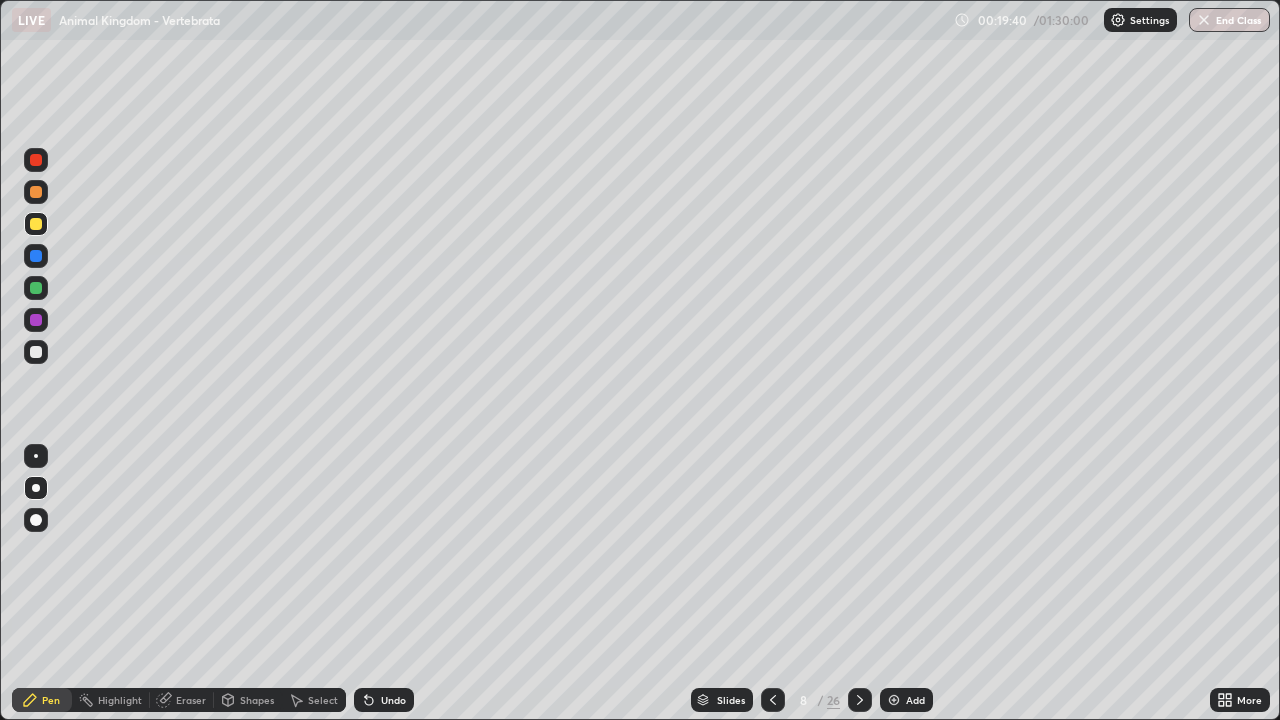 click at bounding box center (36, 352) 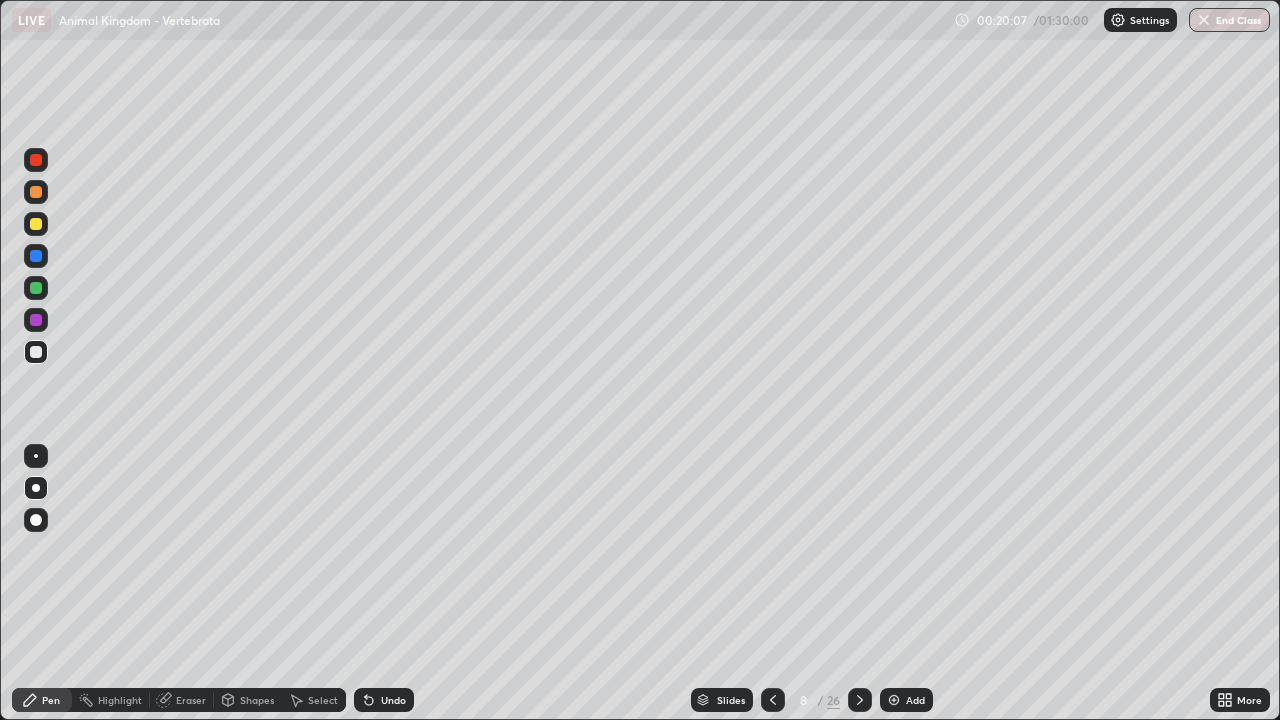 click at bounding box center (36, 320) 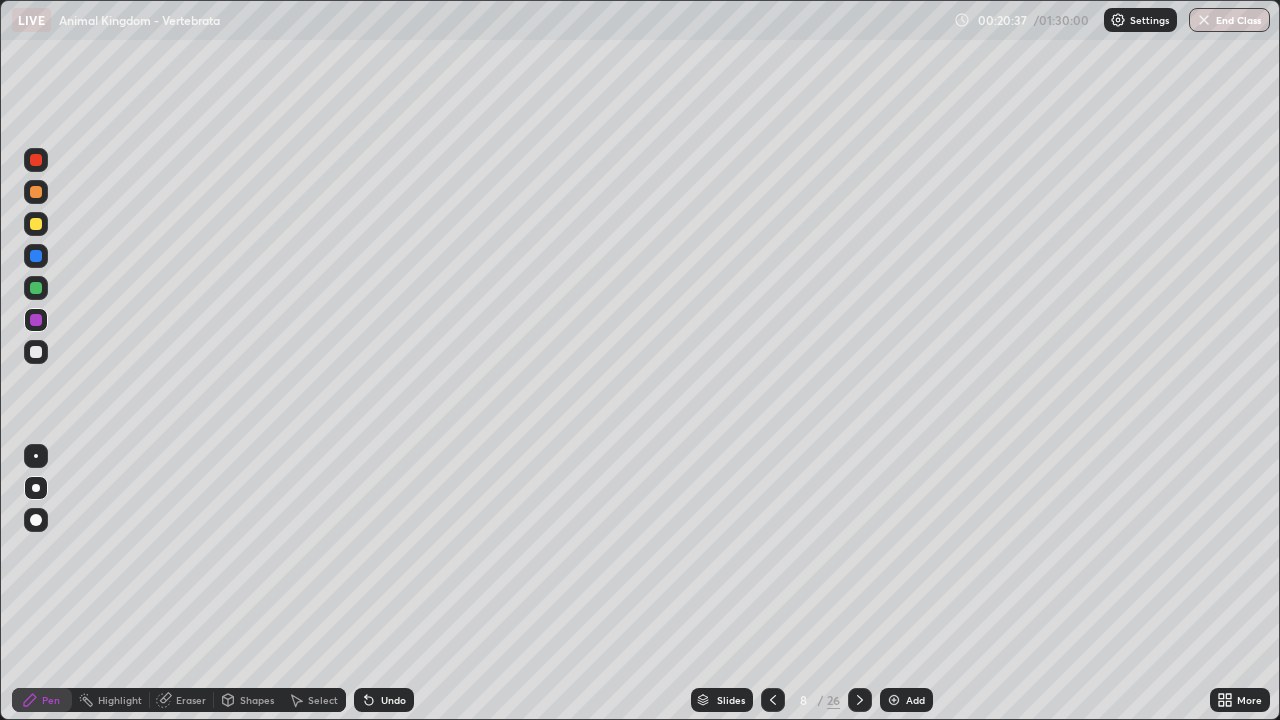click at bounding box center (36, 352) 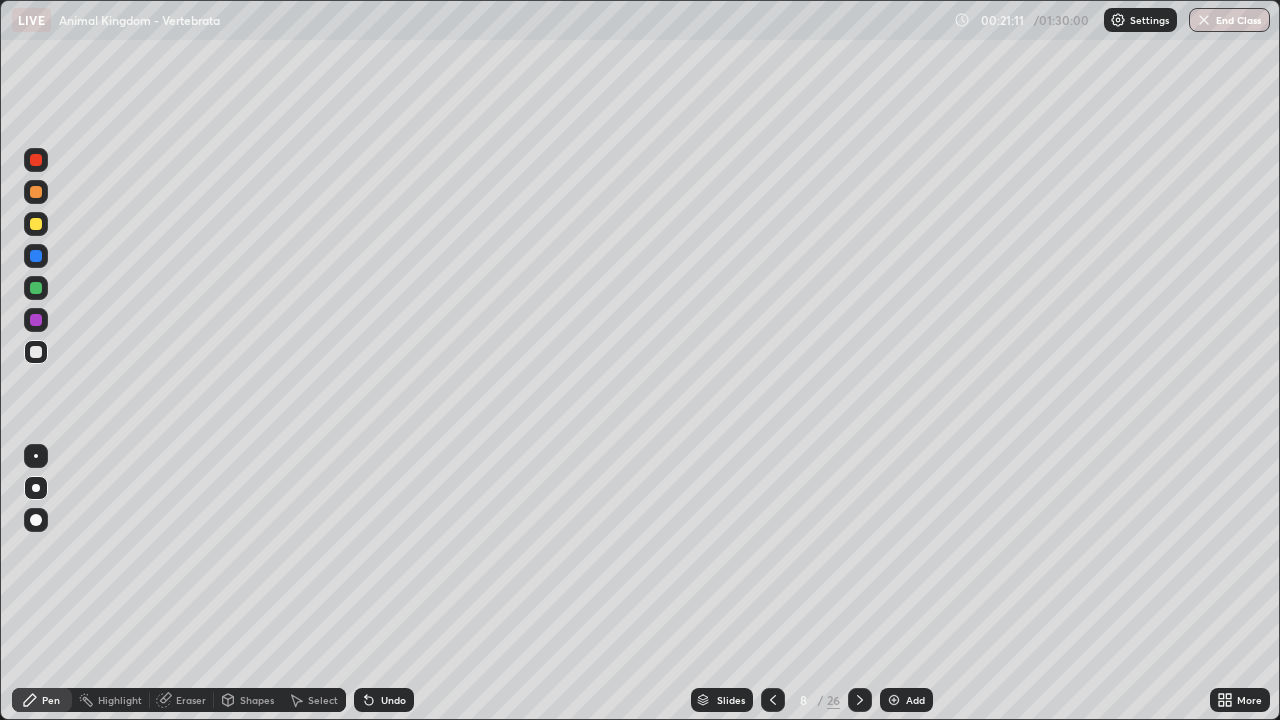 click at bounding box center [894, 700] 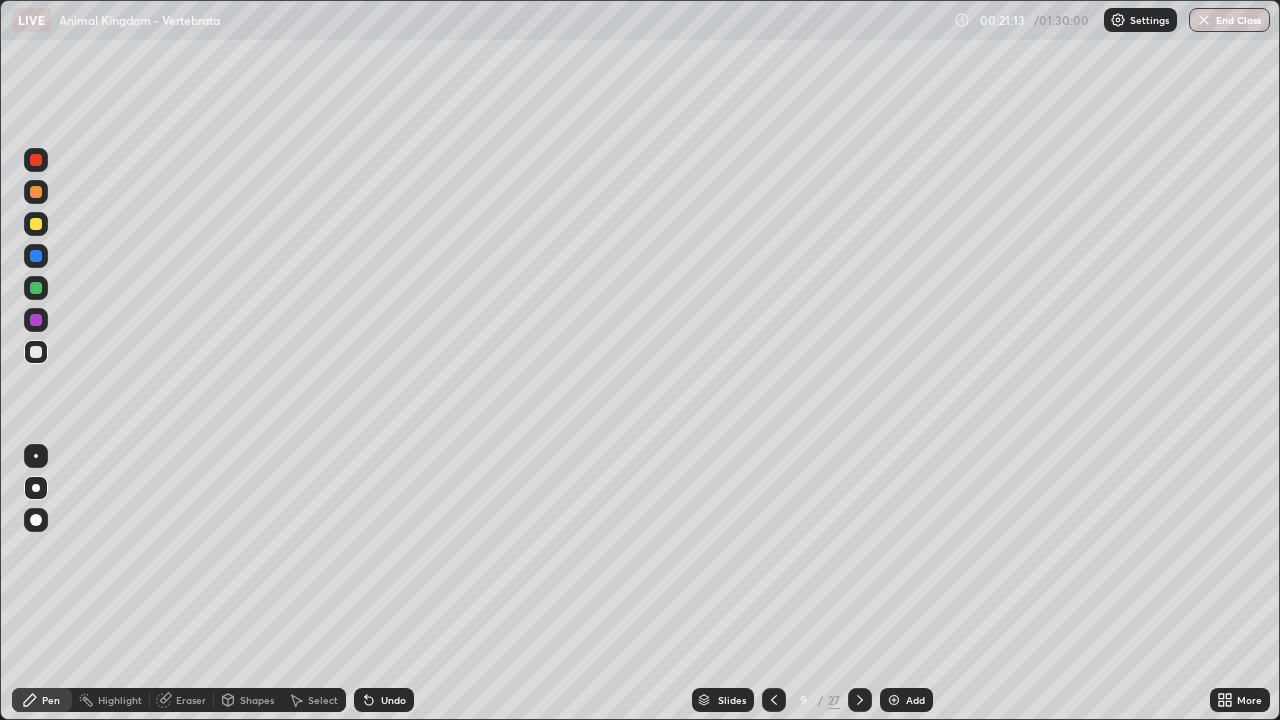 click at bounding box center (36, 288) 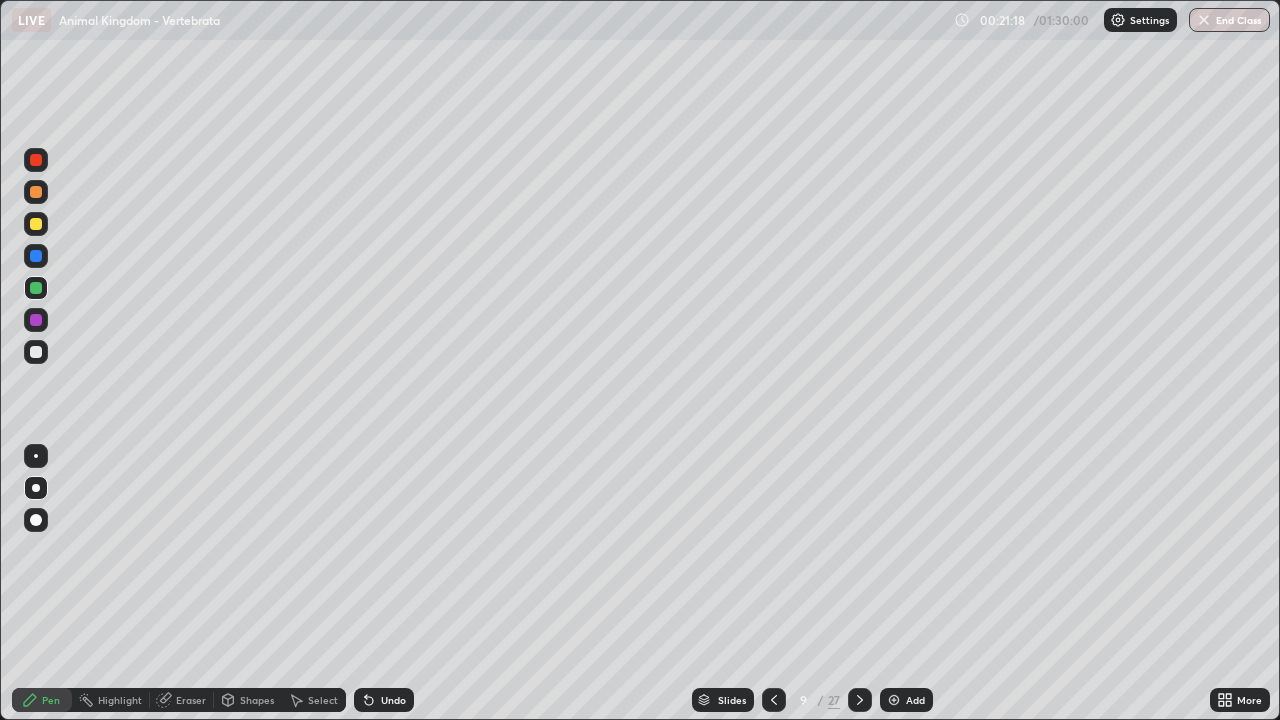 click on "Eraser" at bounding box center [191, 700] 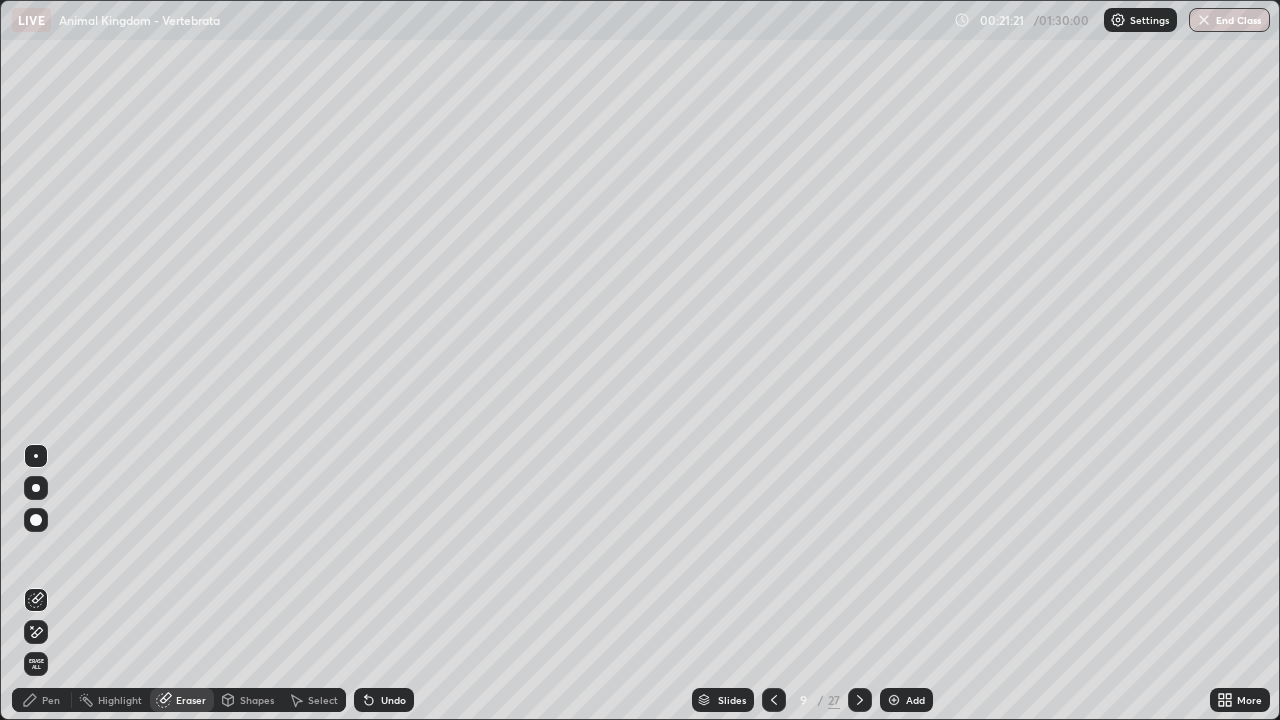 click on "Pen" at bounding box center (51, 700) 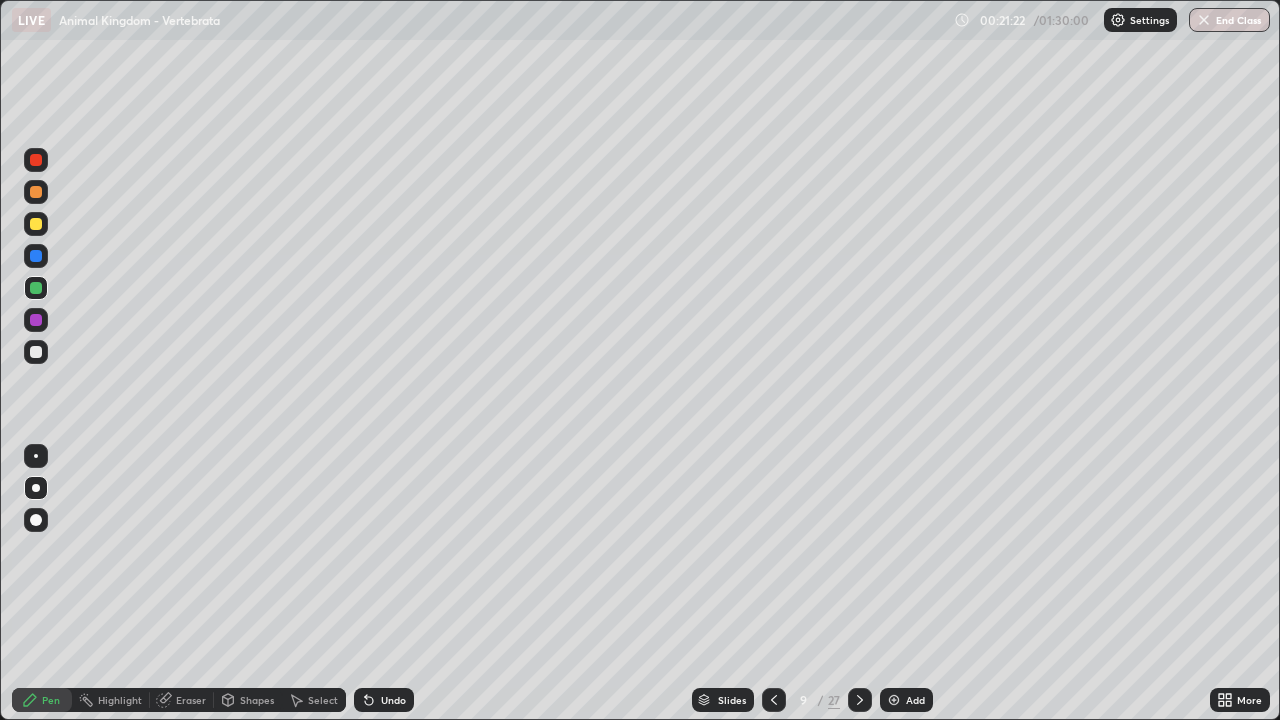 click at bounding box center (36, 320) 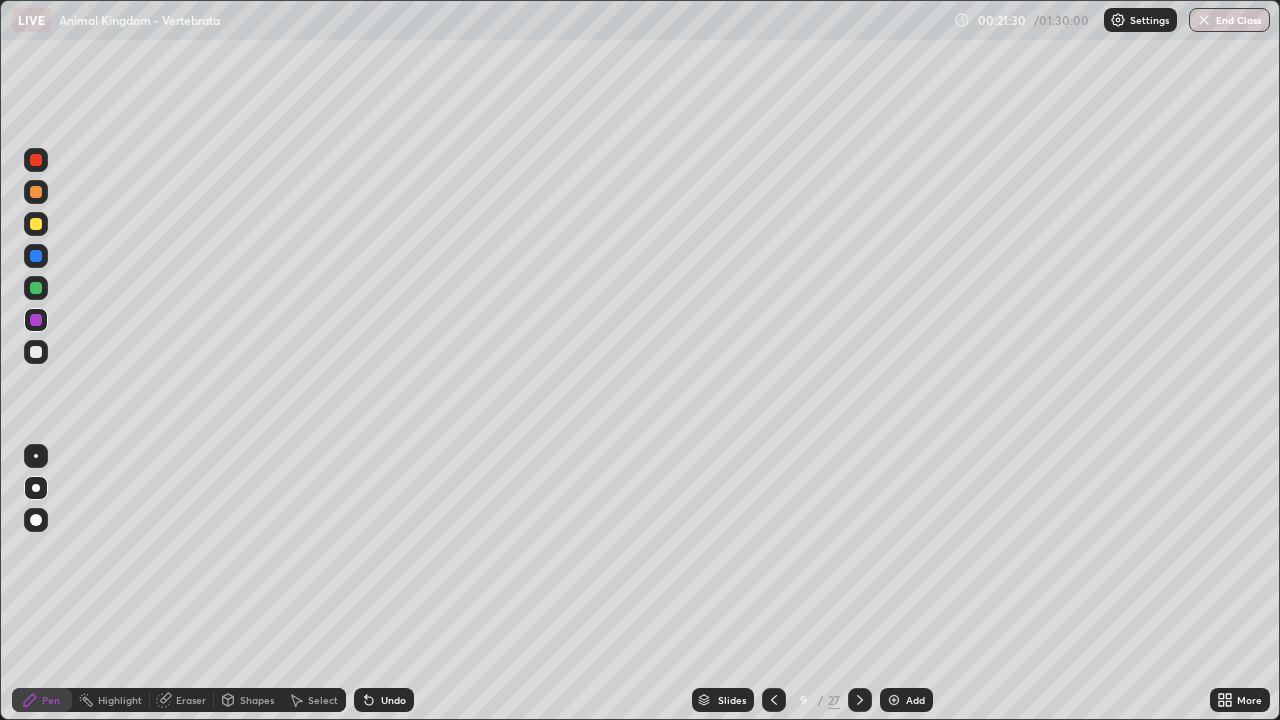 click at bounding box center [36, 288] 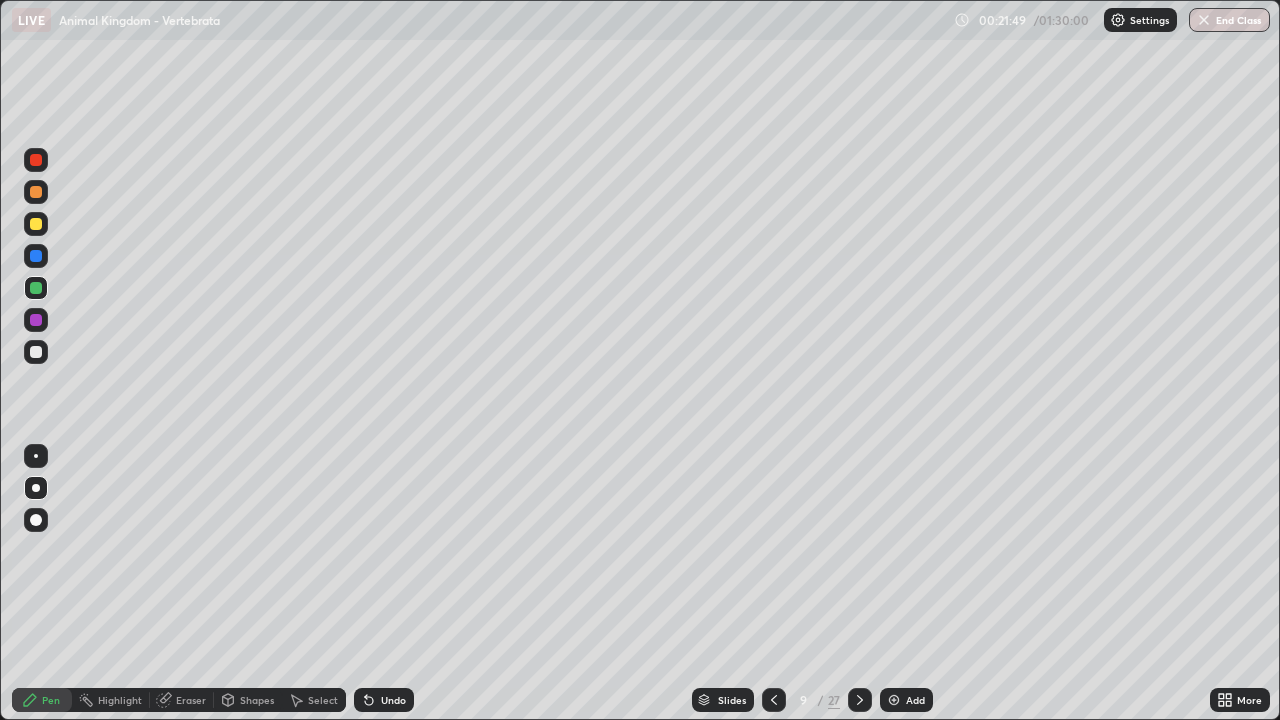click on "Eraser" at bounding box center [191, 700] 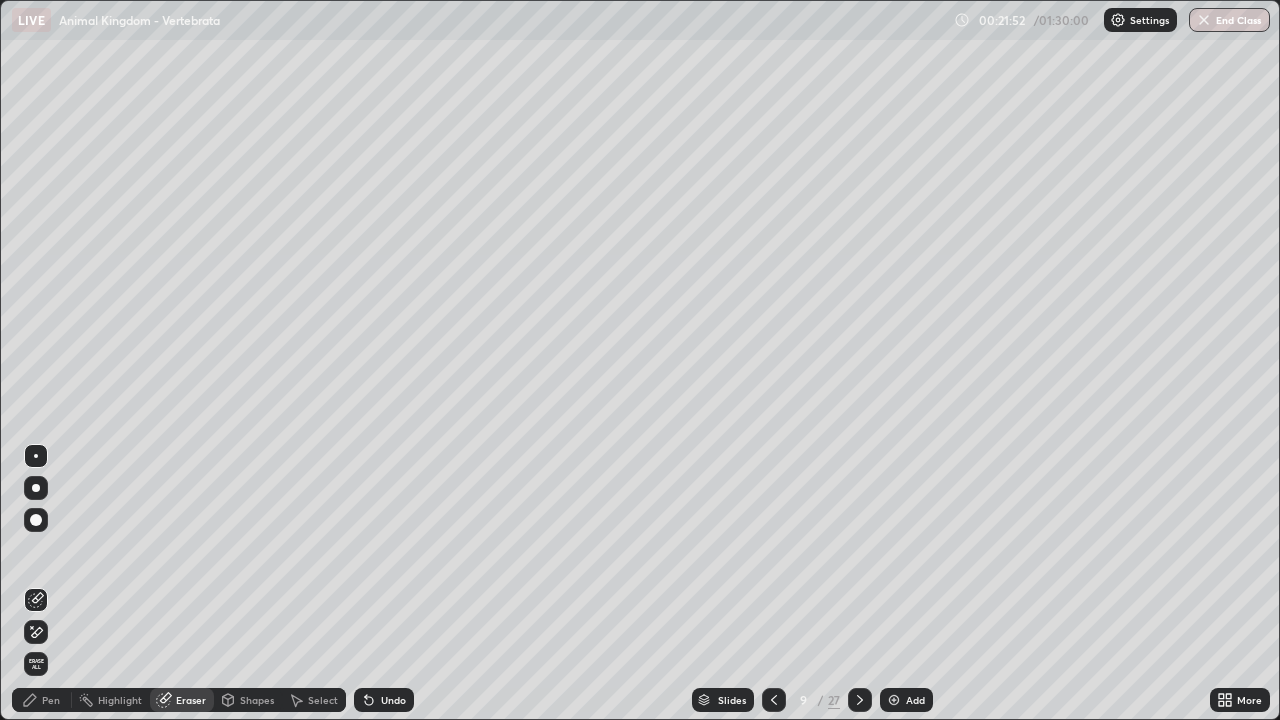 click on "Pen" at bounding box center (51, 700) 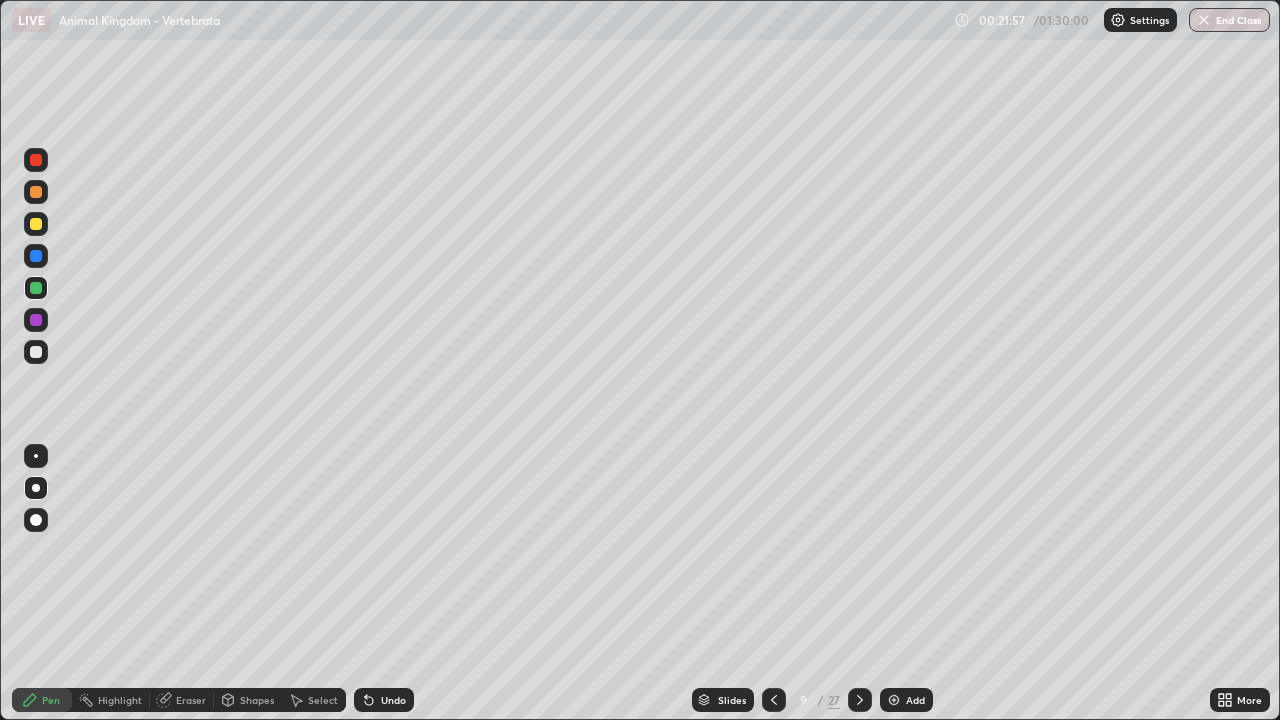 click at bounding box center (36, 352) 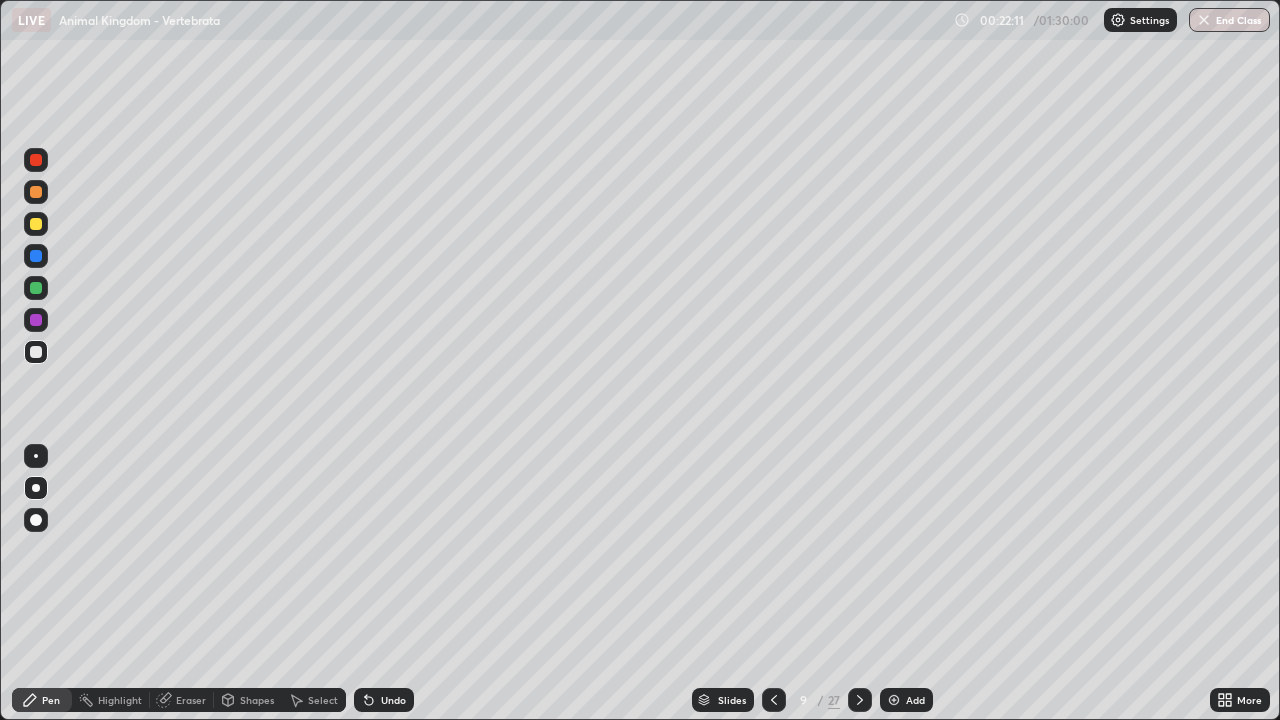 click at bounding box center [36, 320] 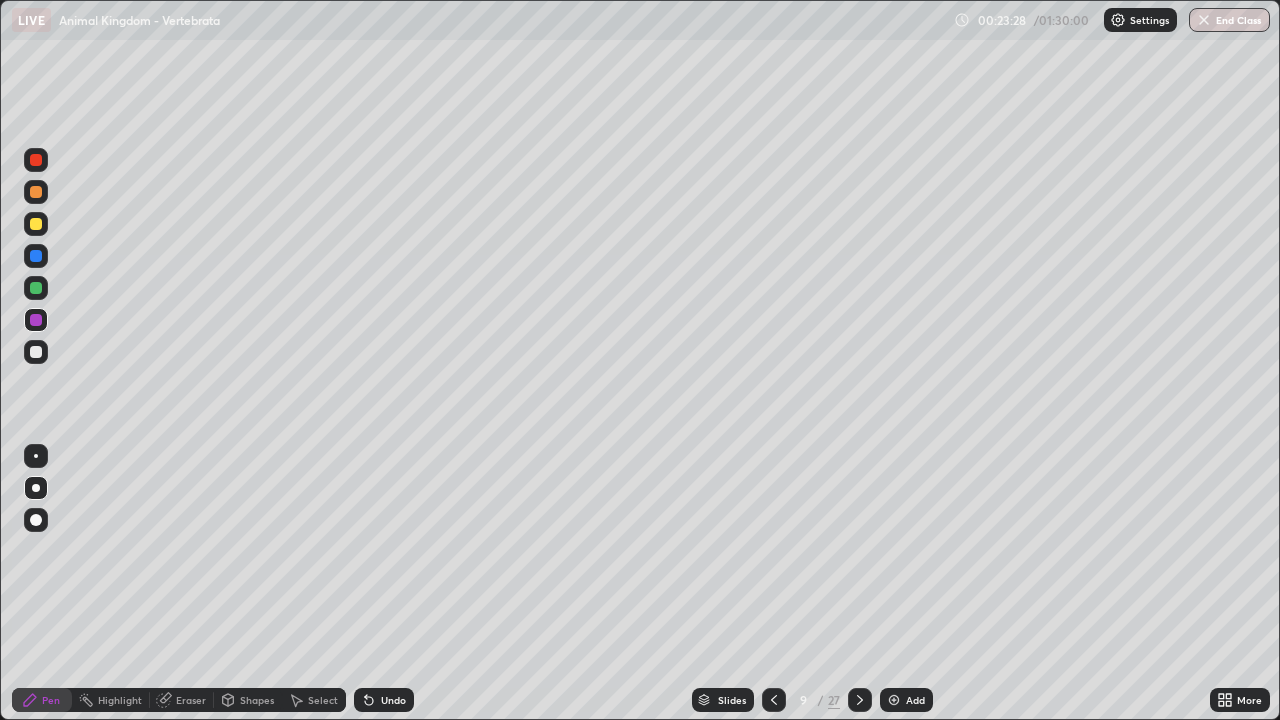 click 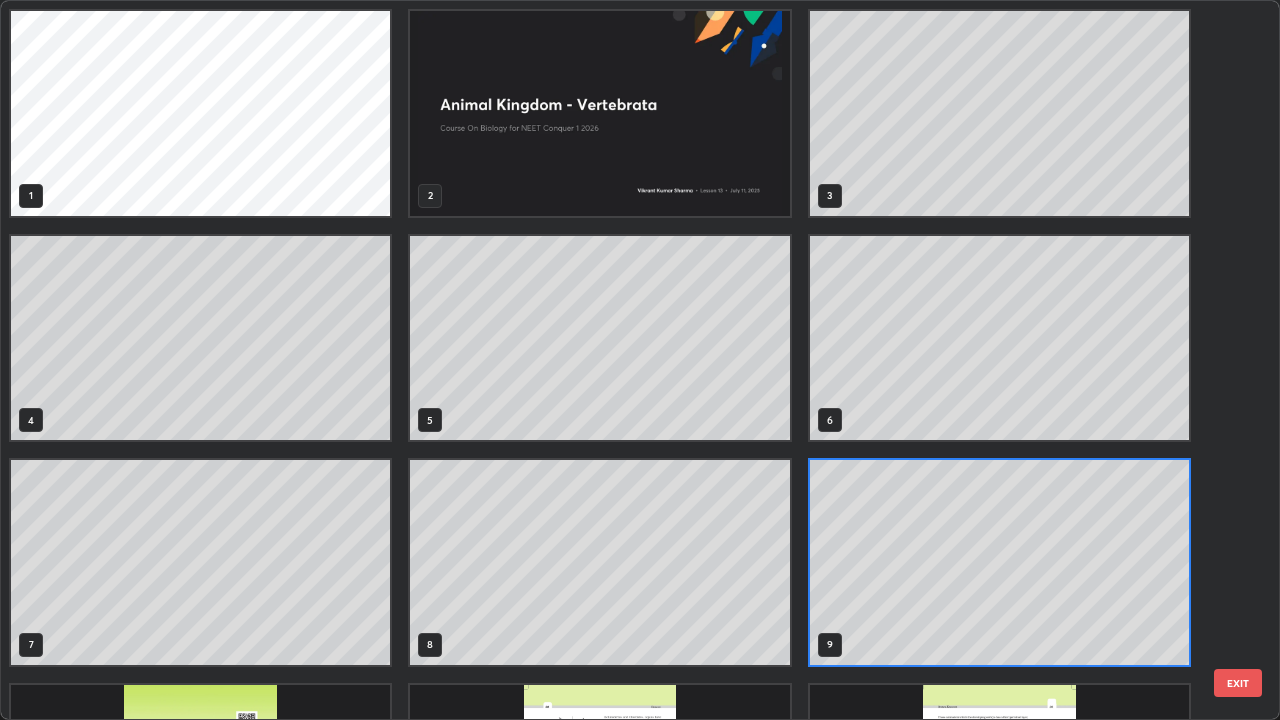 scroll, scrollTop: 7, scrollLeft: 11, axis: both 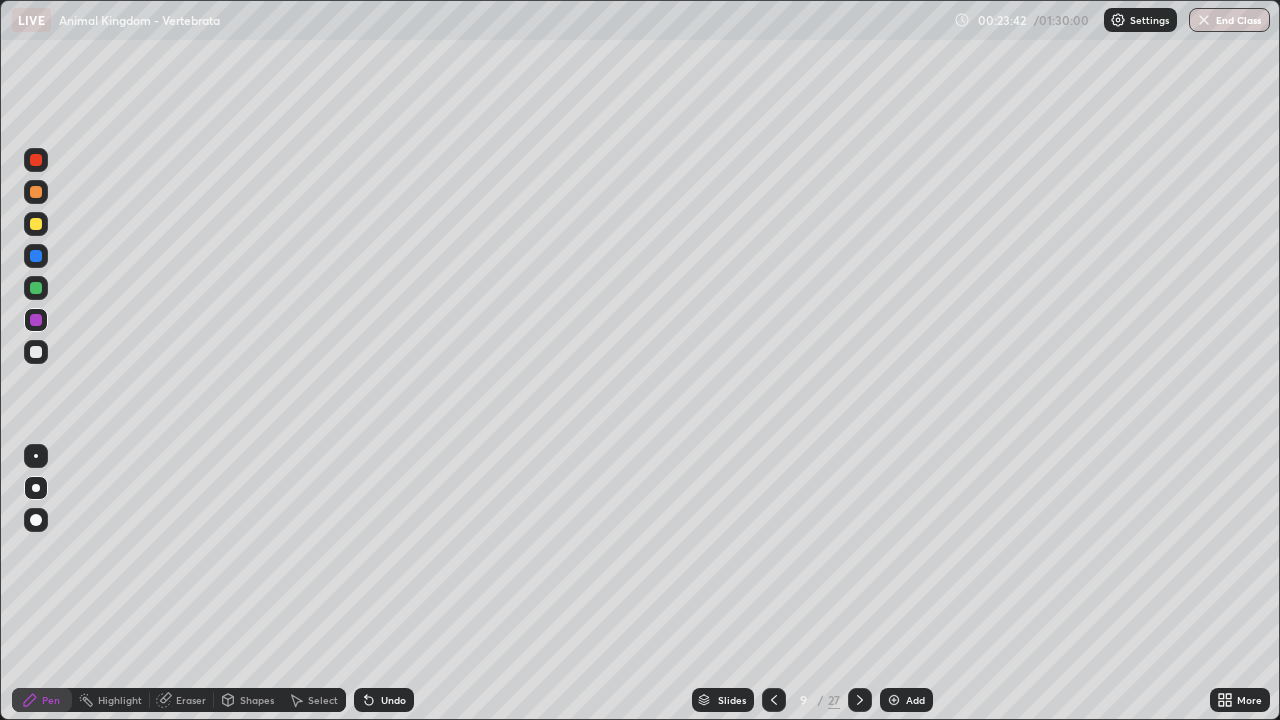 click on "Eraser" at bounding box center (191, 700) 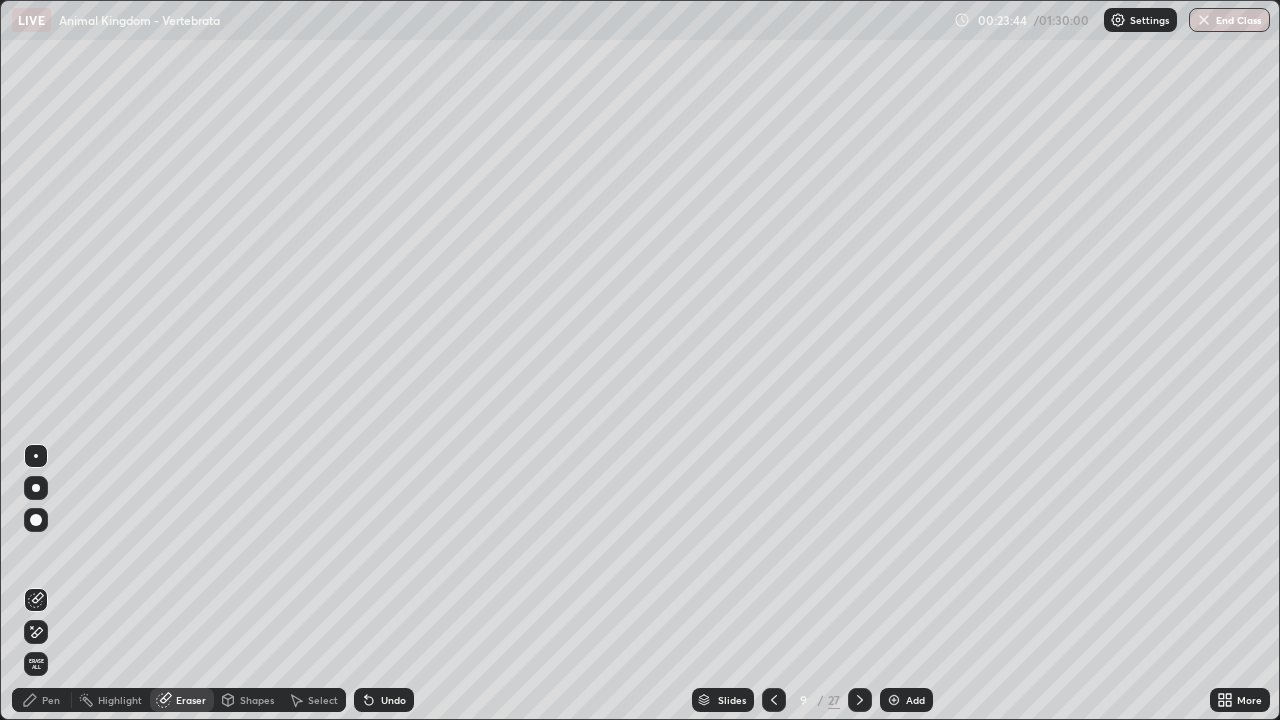 click 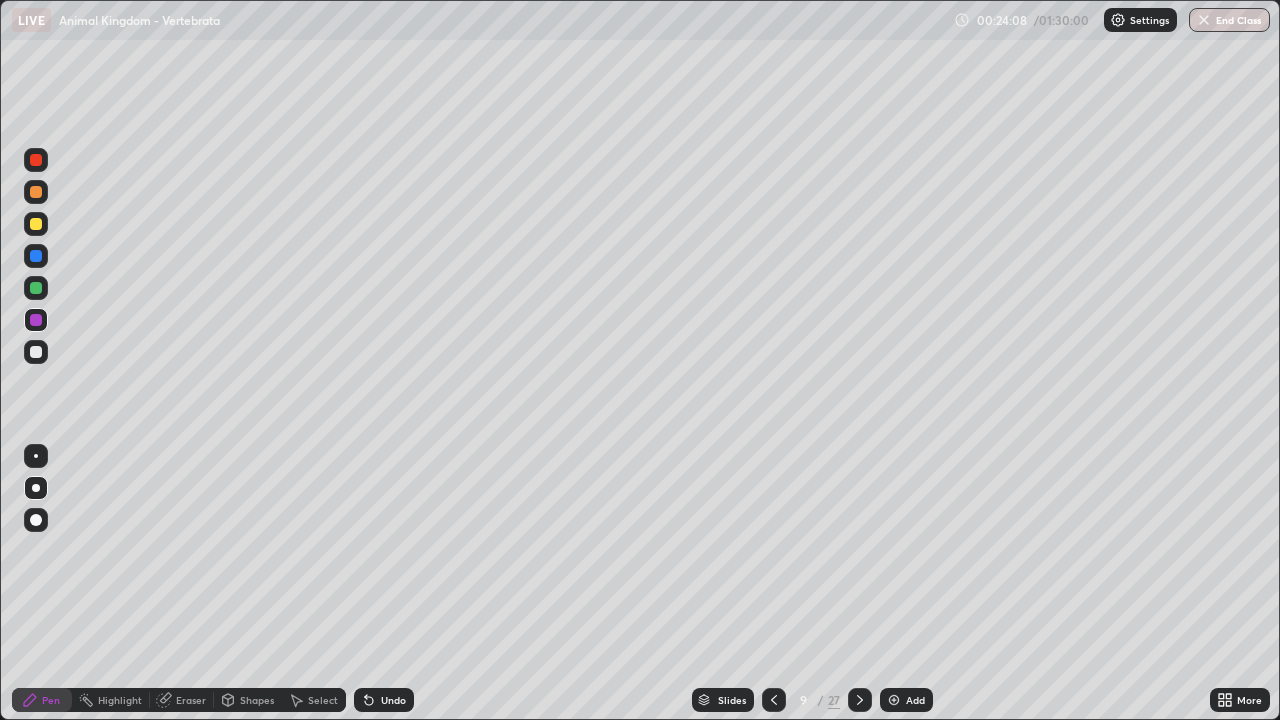 click at bounding box center (36, 288) 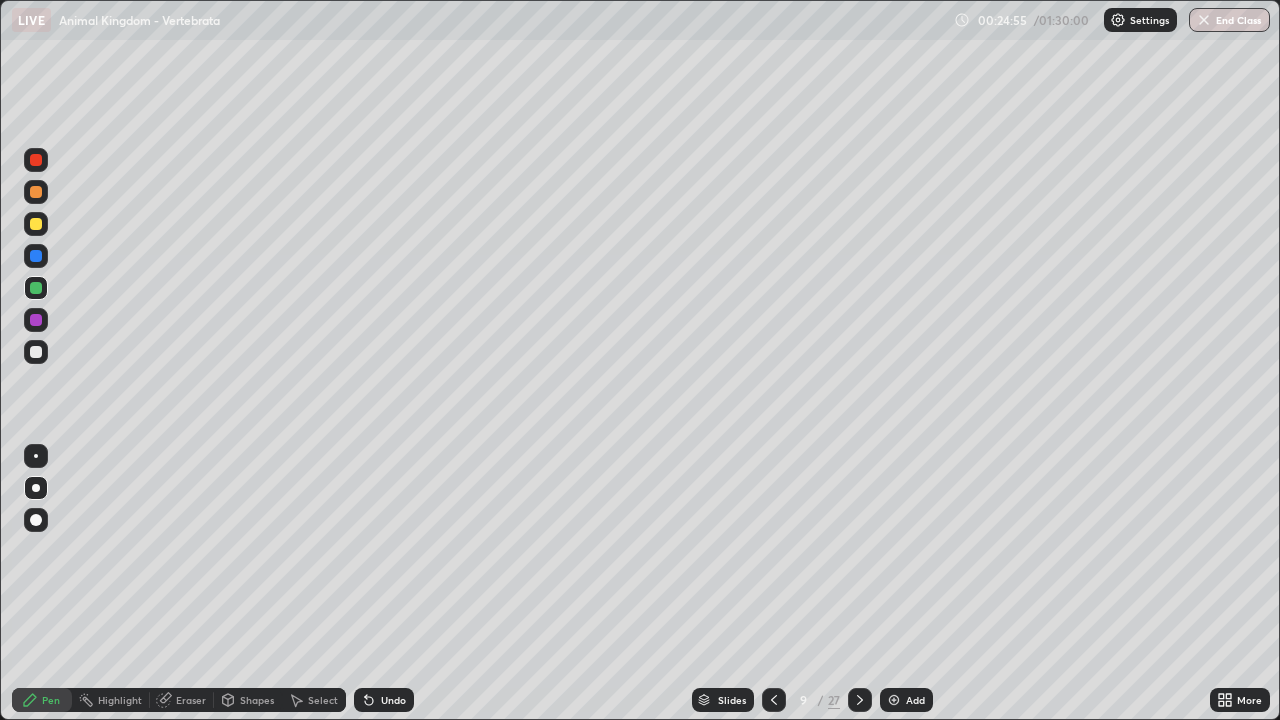 click on "Slides" at bounding box center [732, 700] 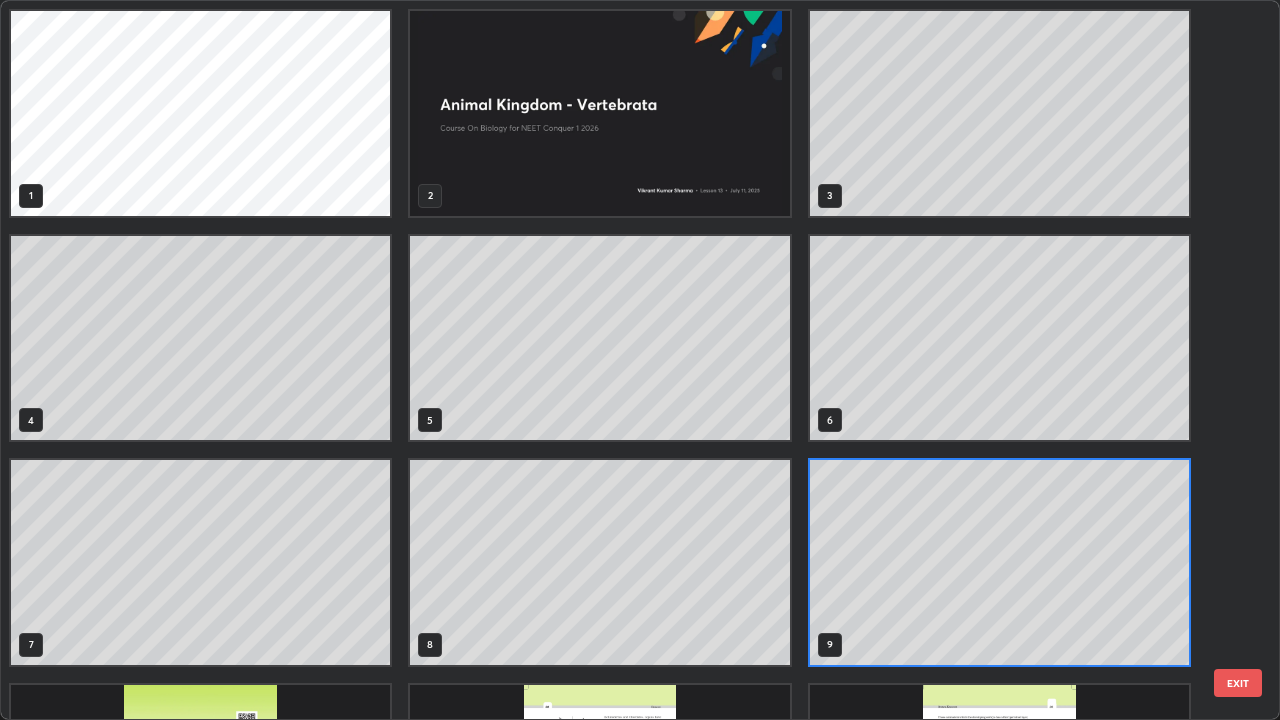 scroll, scrollTop: 7, scrollLeft: 11, axis: both 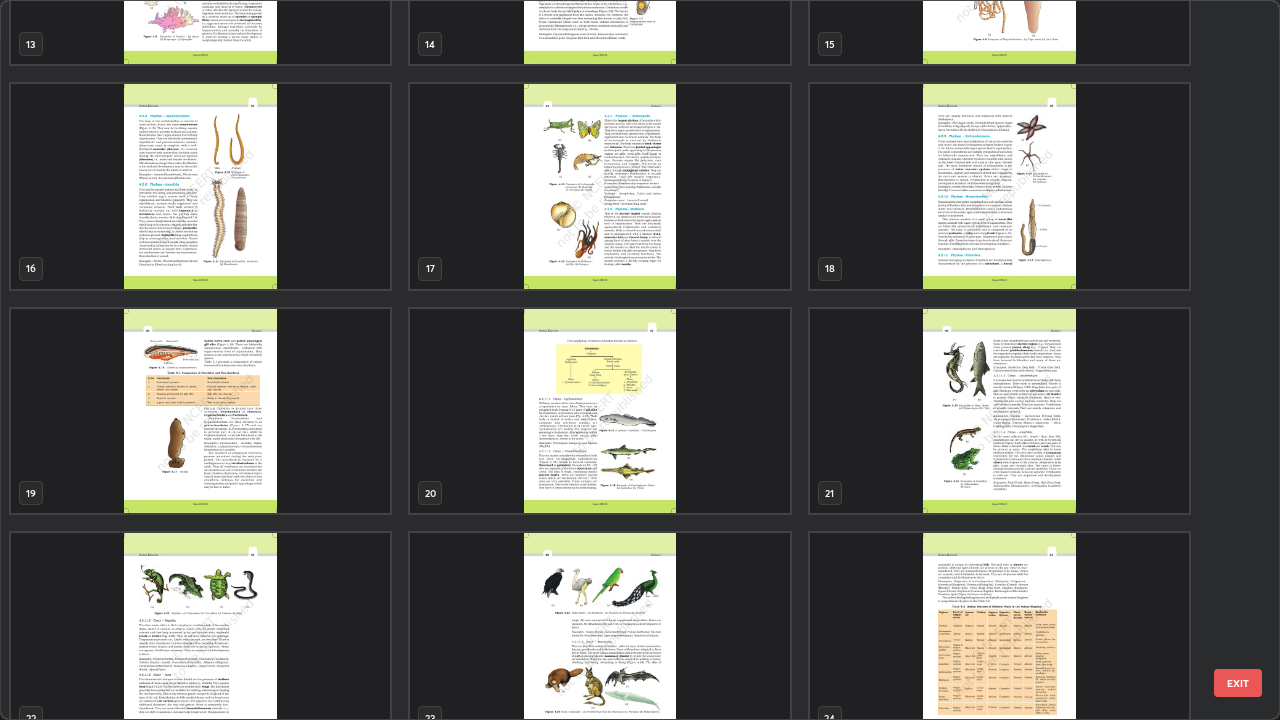 click at bounding box center [200, 635] 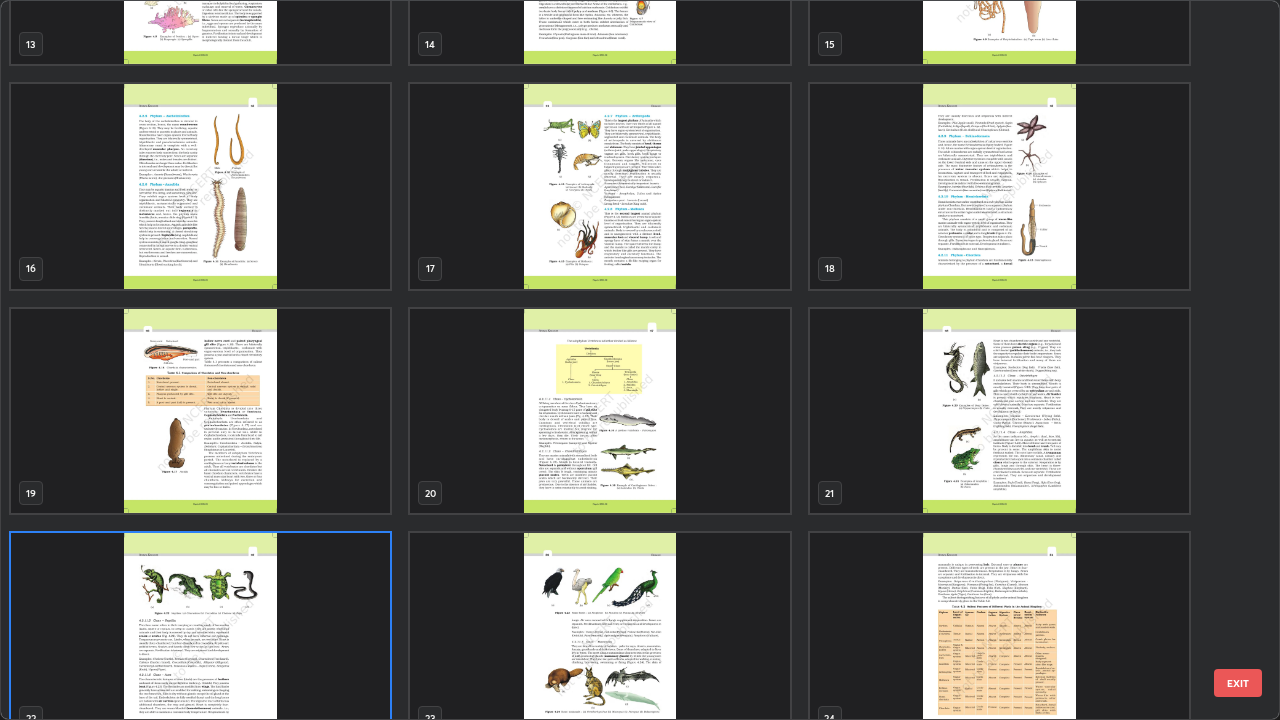 scroll, scrollTop: 1079, scrollLeft: 0, axis: vertical 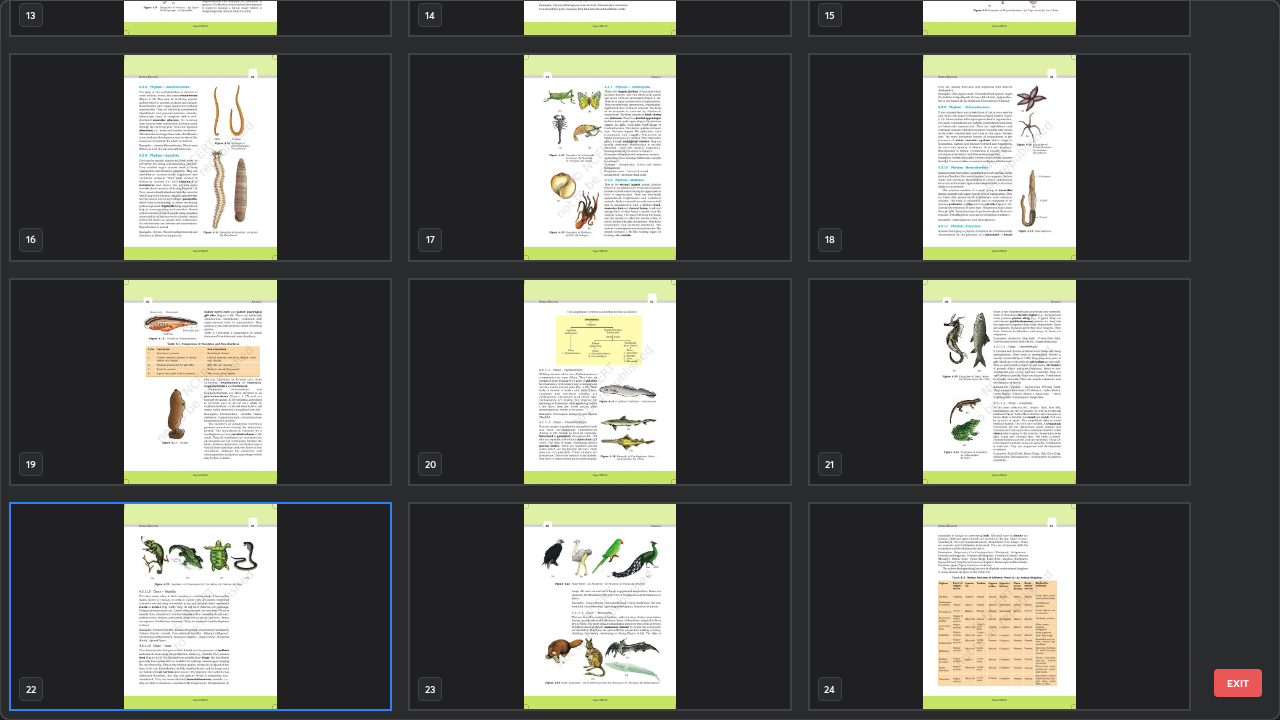 click at bounding box center [200, 606] 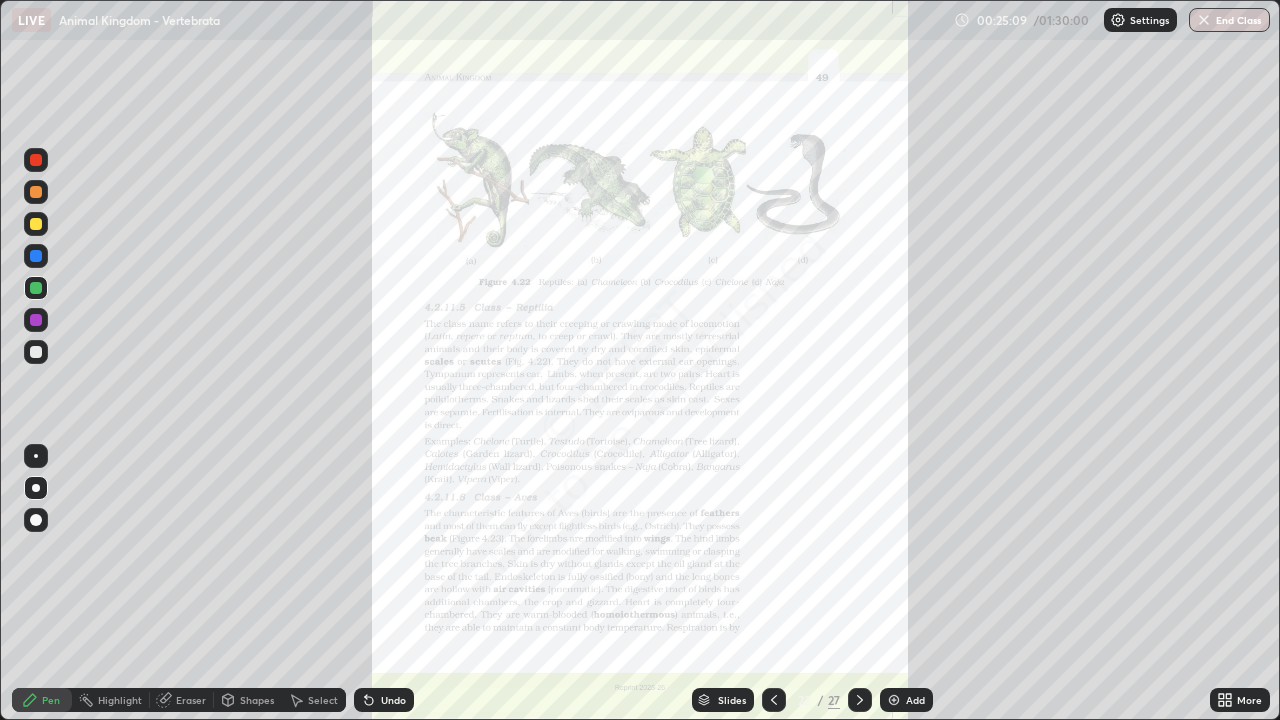 click 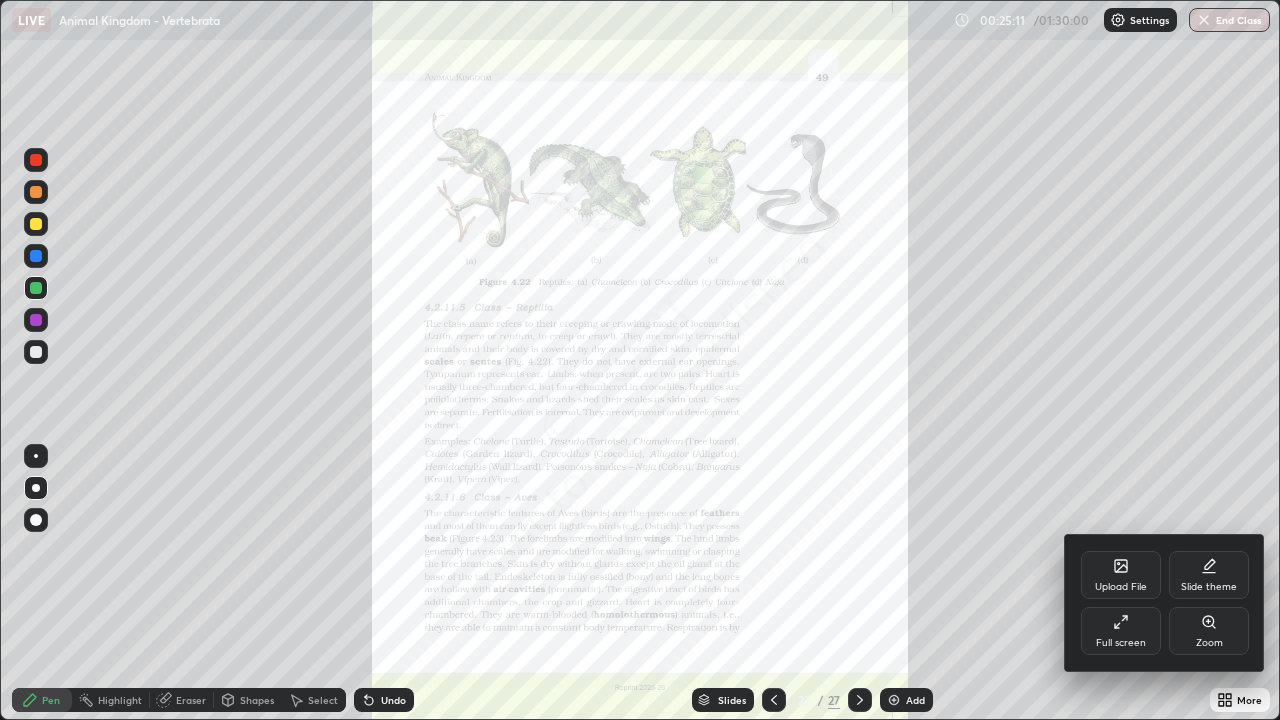 click on "Zoom" at bounding box center (1209, 643) 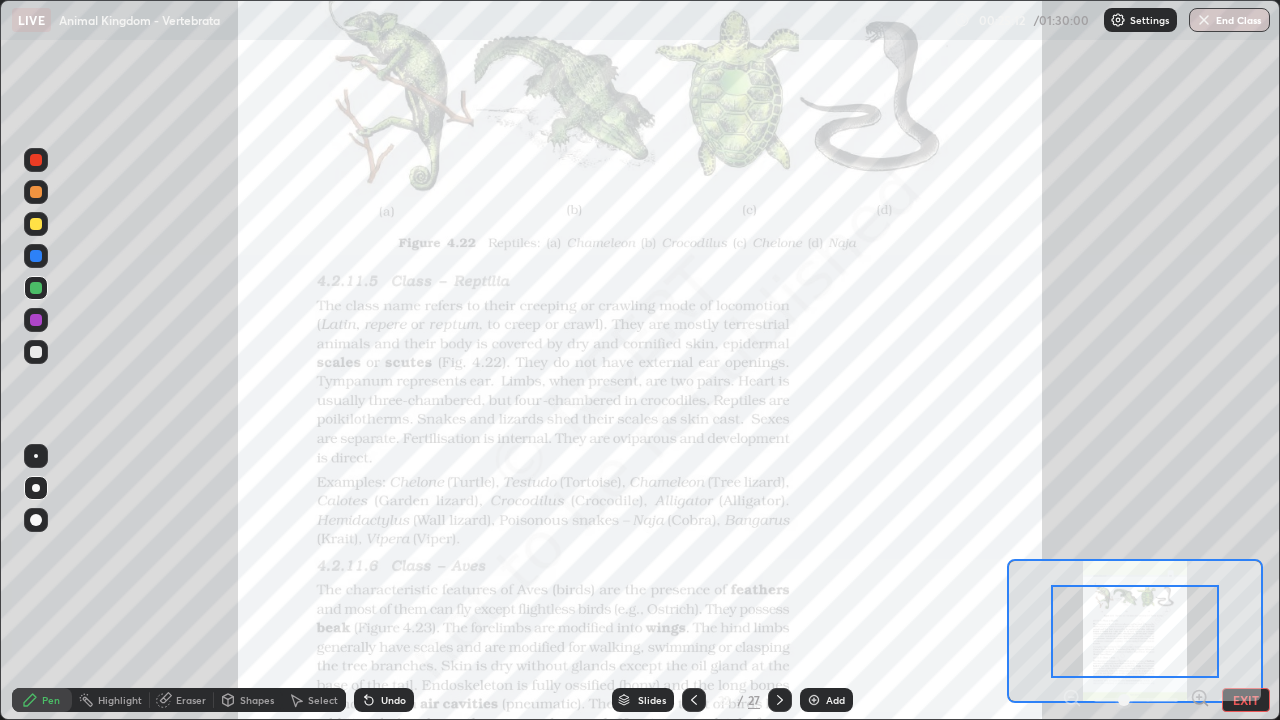 click 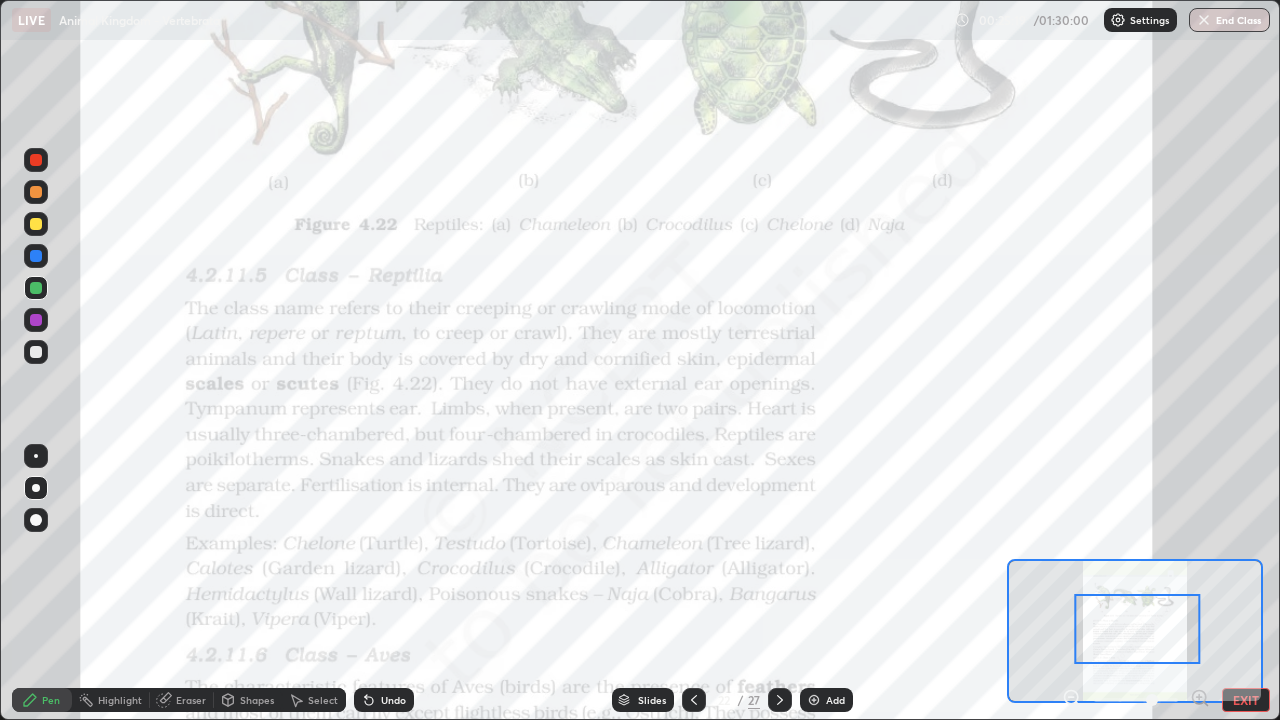 click at bounding box center (36, 320) 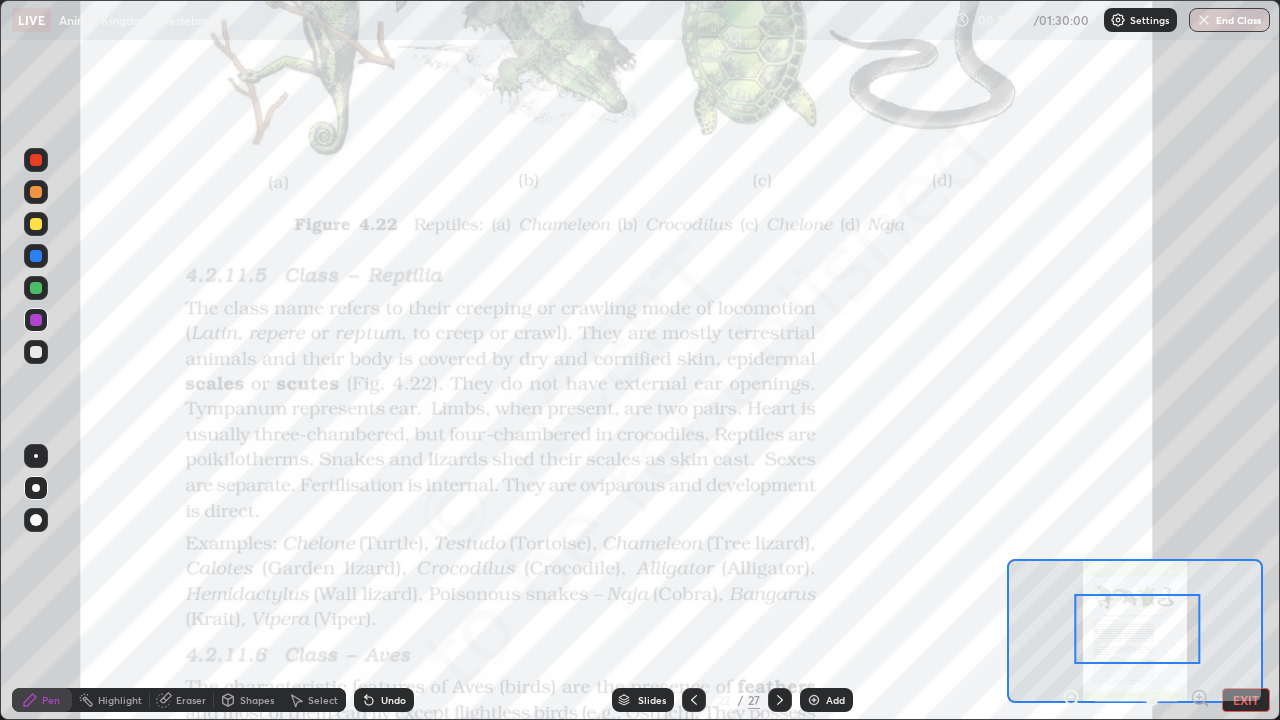 click 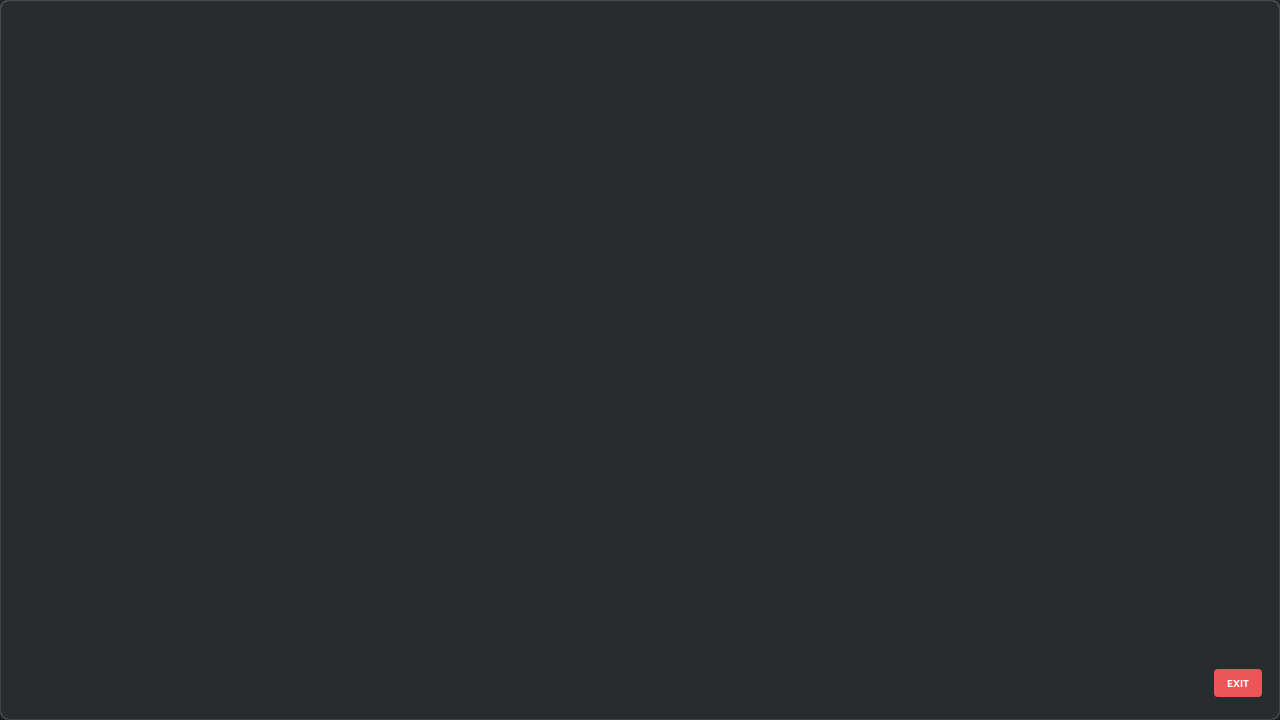scroll, scrollTop: 1079, scrollLeft: 0, axis: vertical 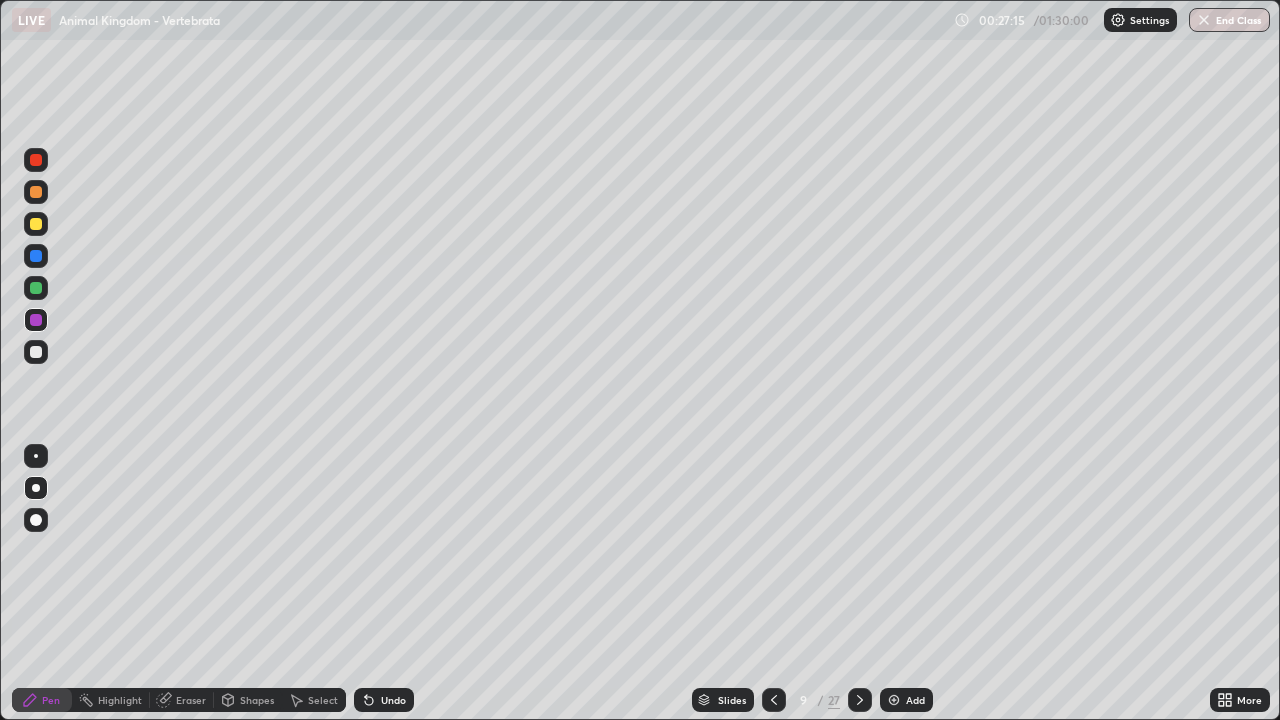 click at bounding box center [894, 700] 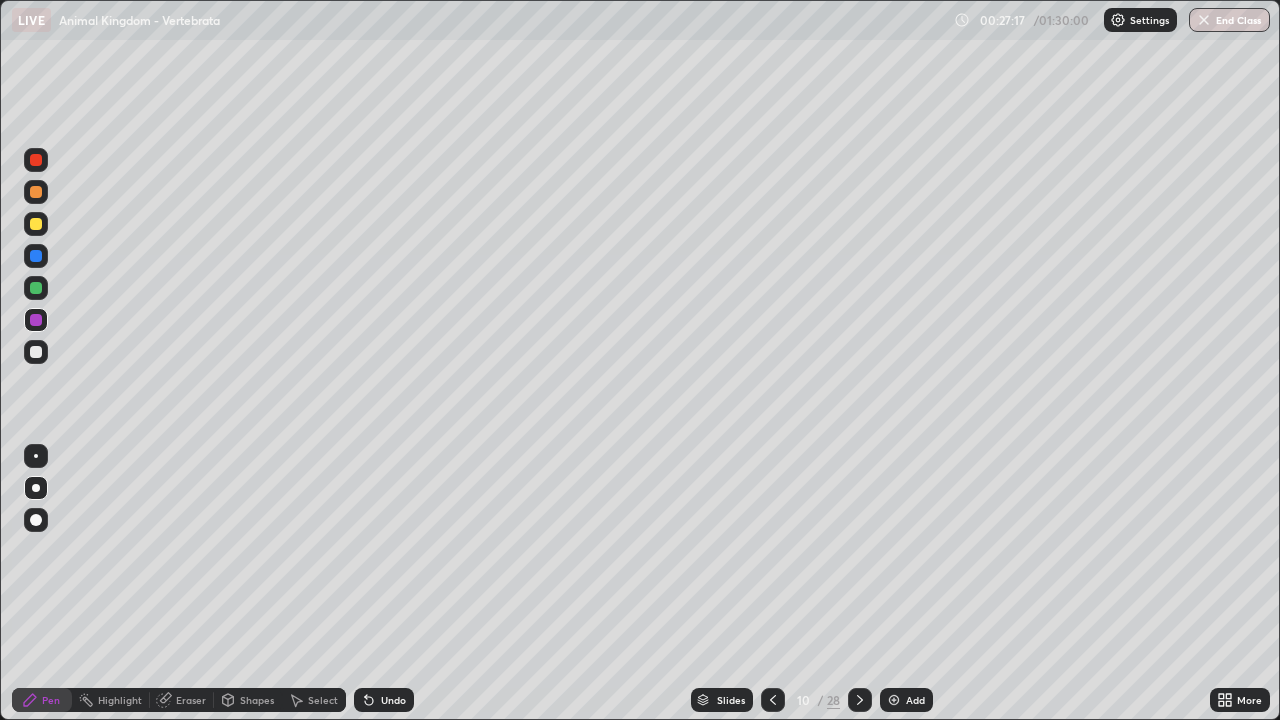 click at bounding box center (36, 288) 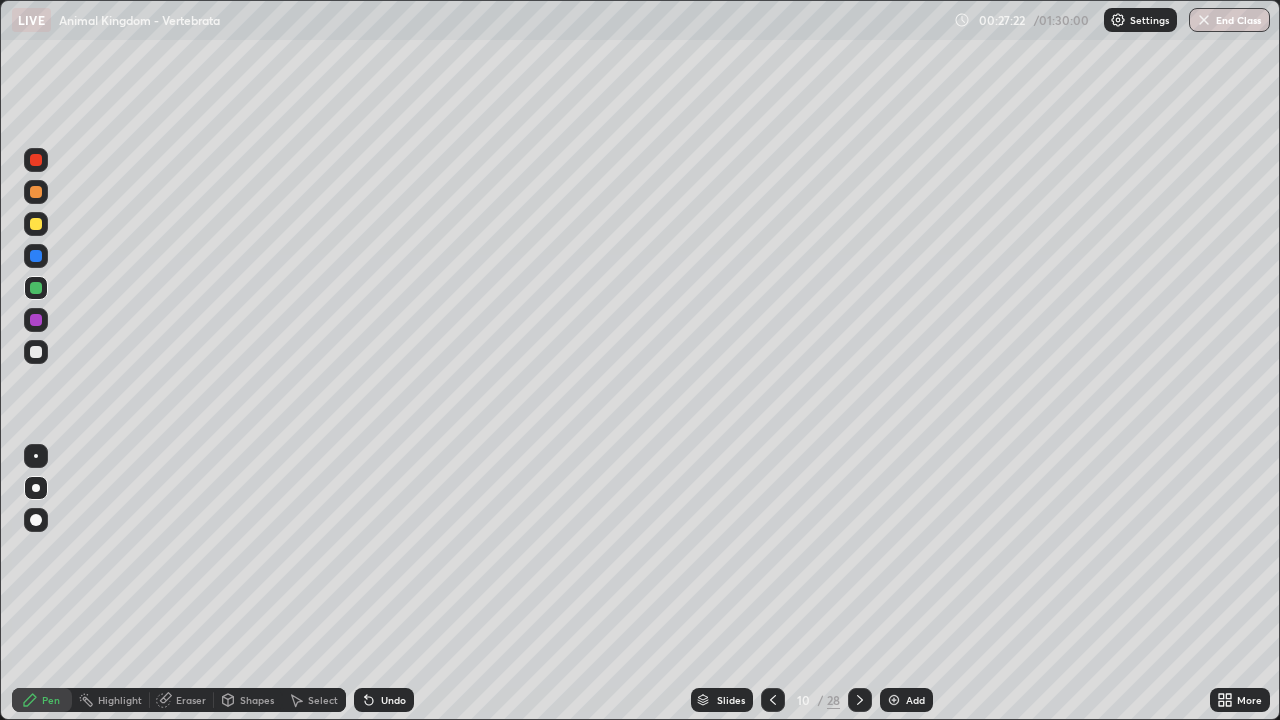 click at bounding box center (36, 320) 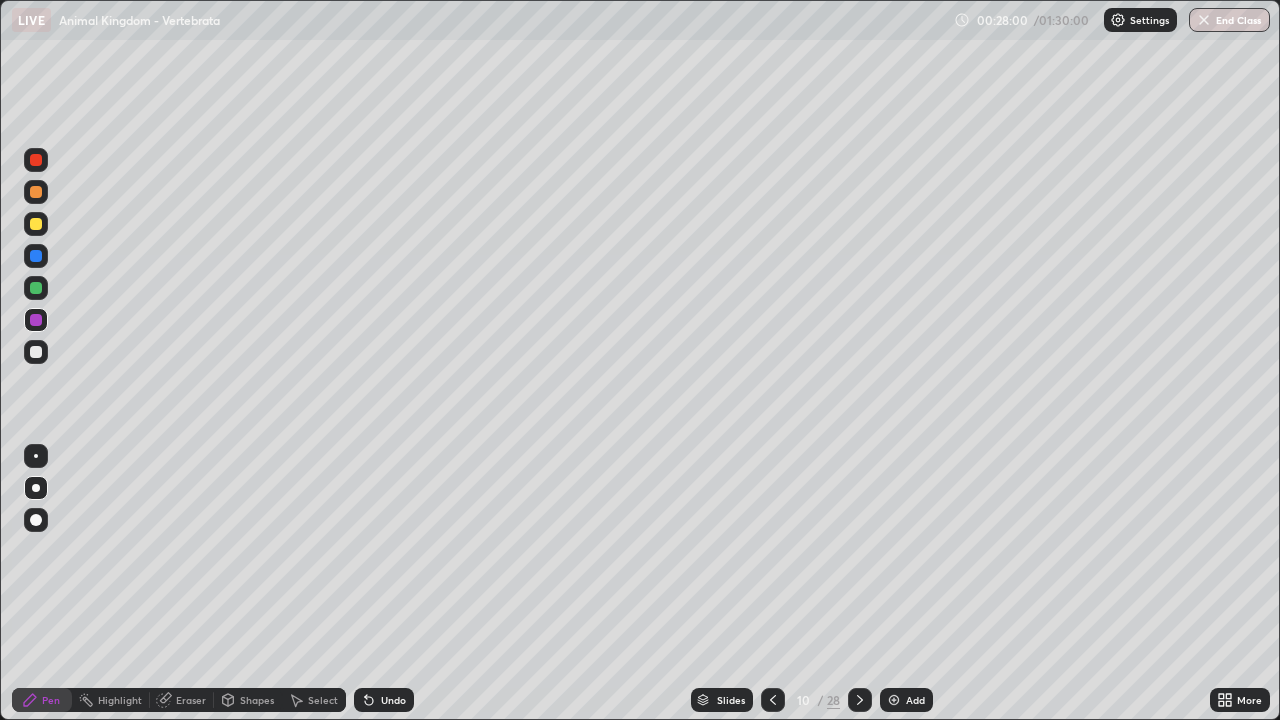 click on "Eraser" at bounding box center (191, 700) 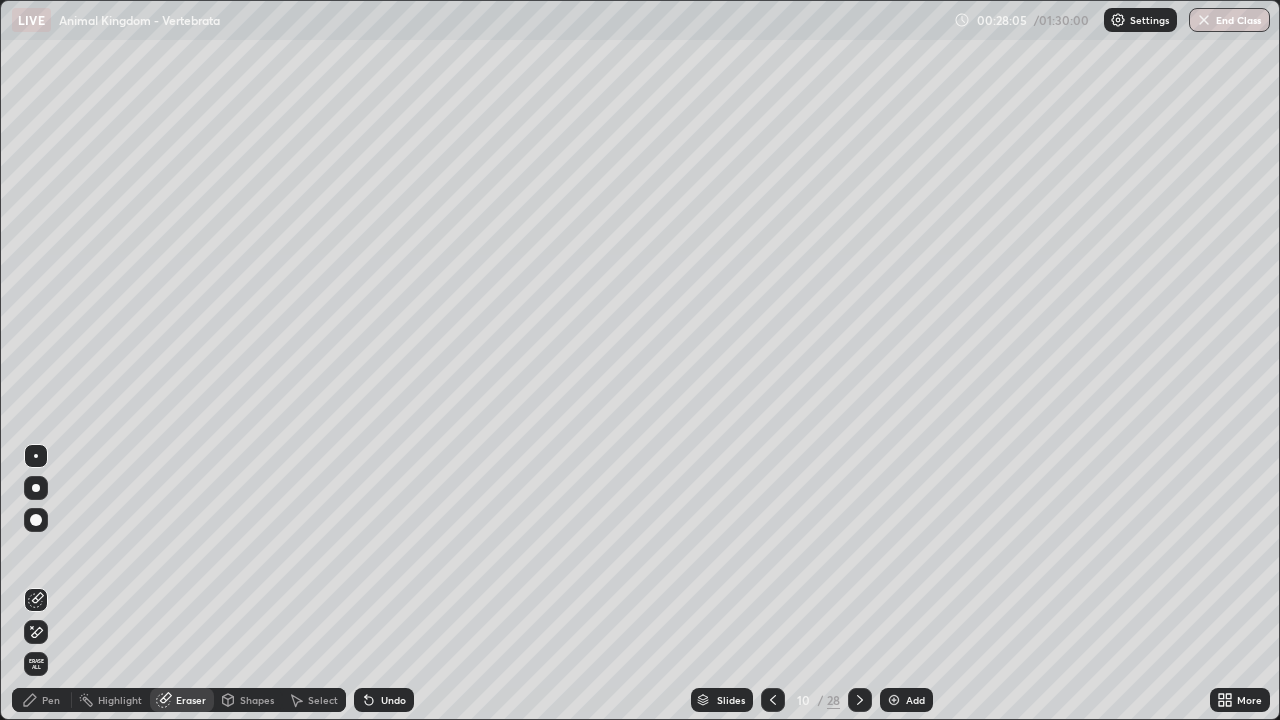 click on "Pen" at bounding box center [51, 700] 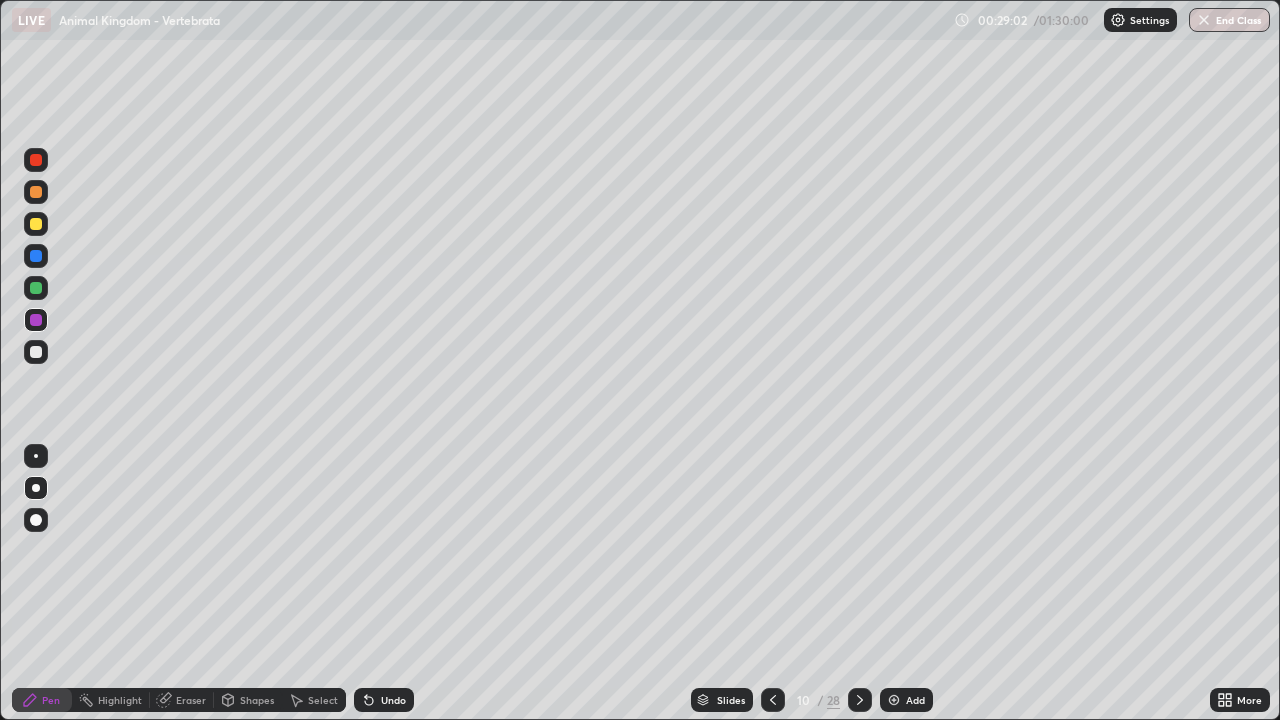 click at bounding box center (36, 288) 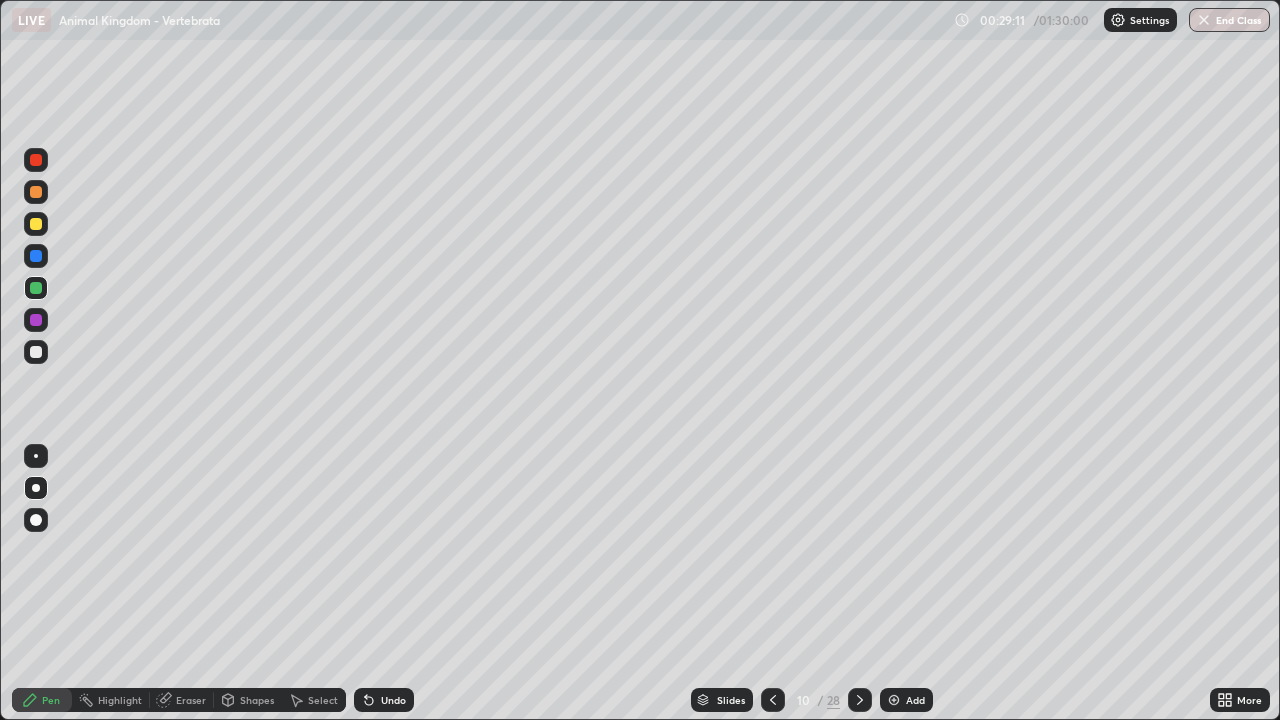 click at bounding box center [36, 352] 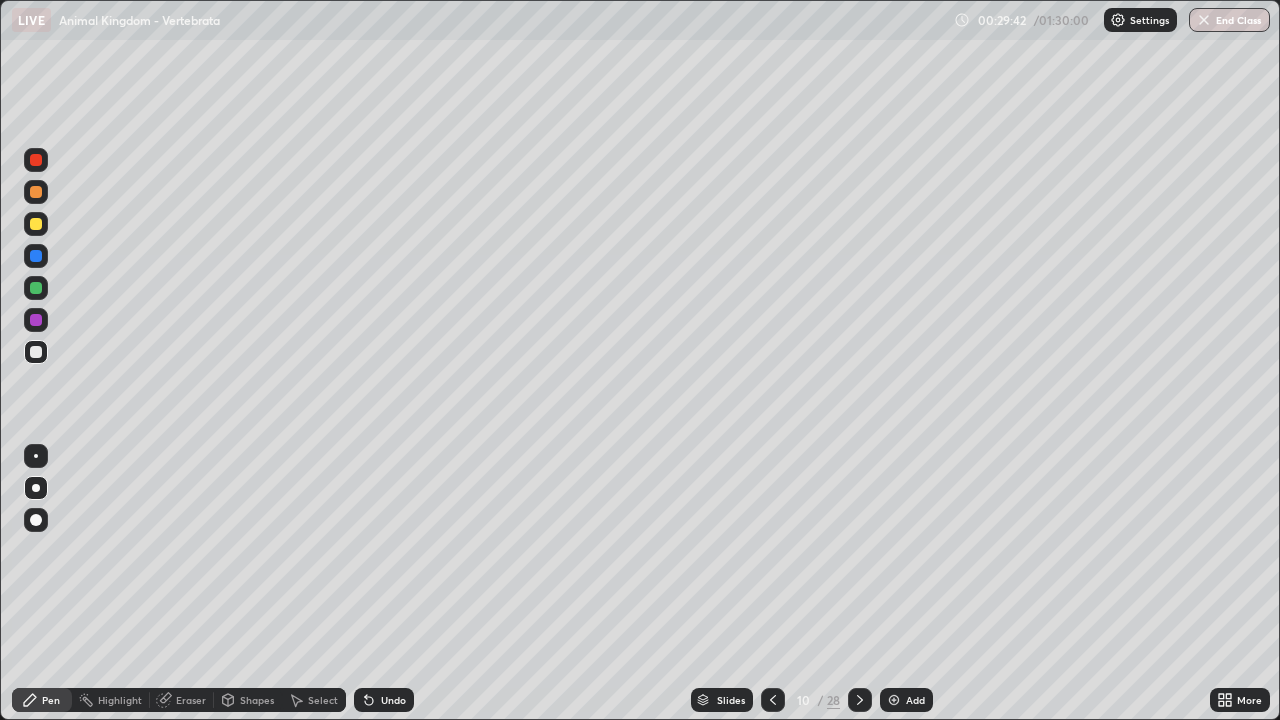 click at bounding box center [36, 320] 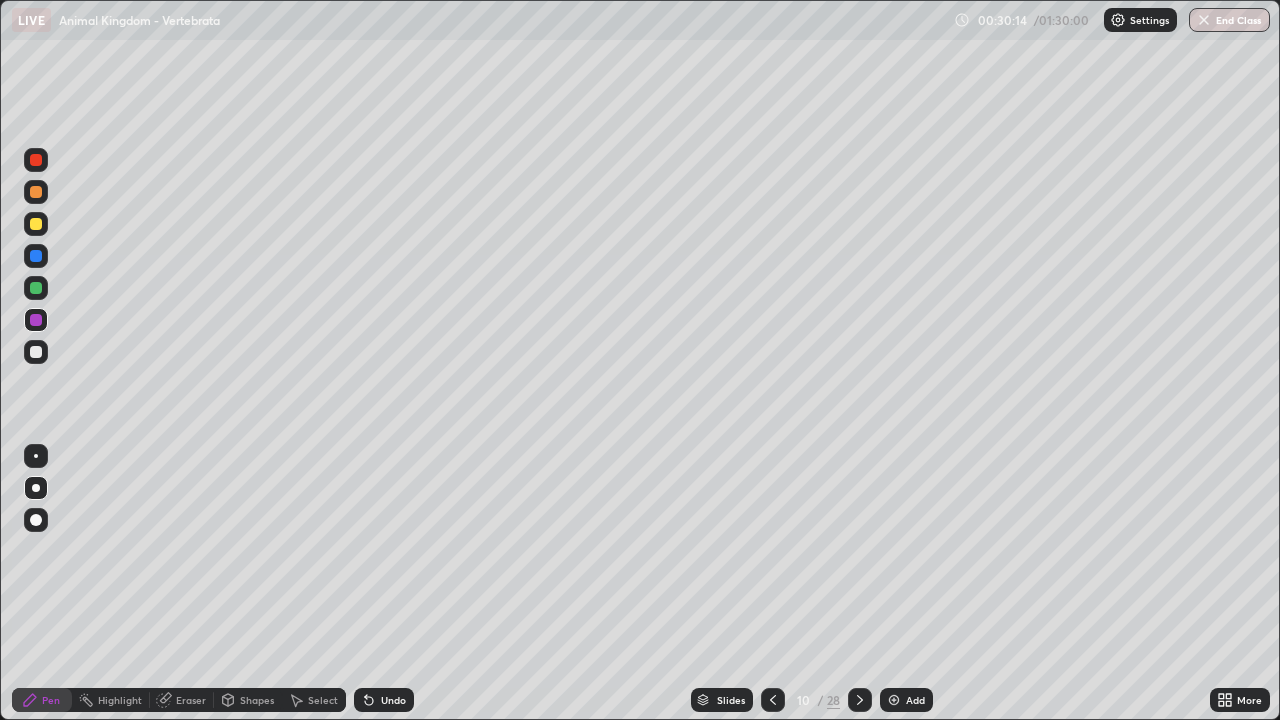 click at bounding box center [36, 288] 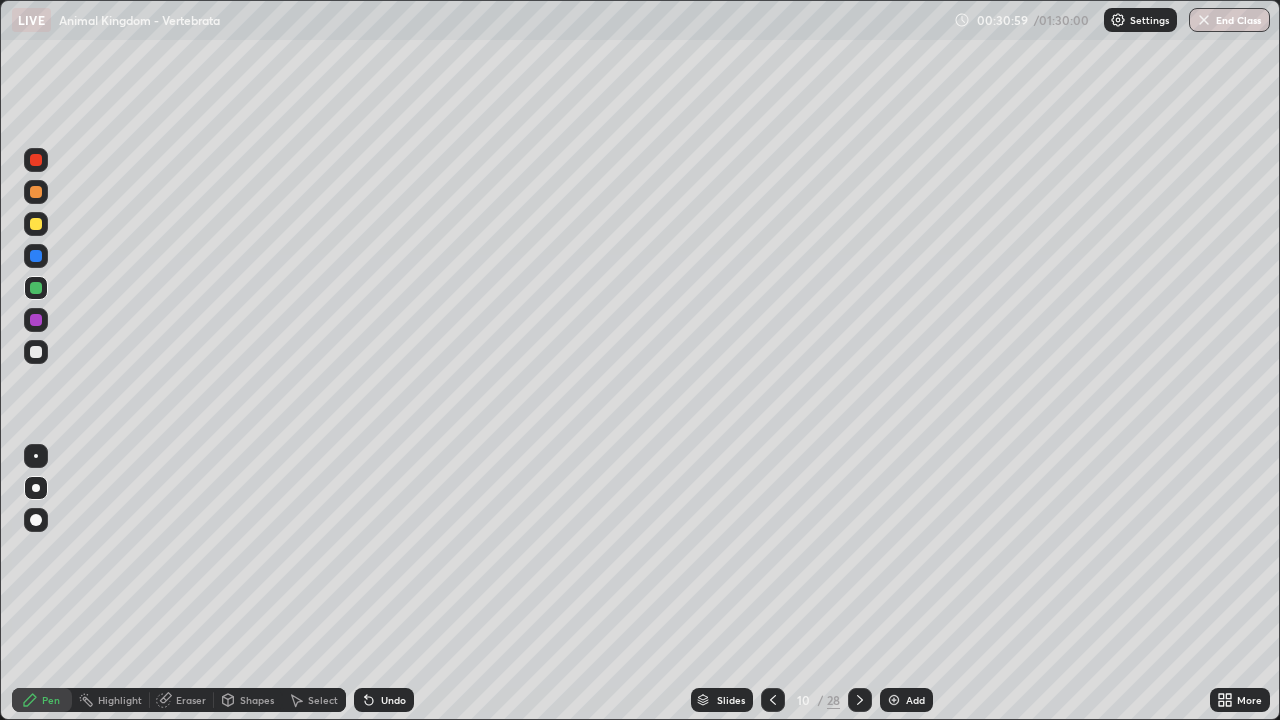 click at bounding box center [36, 352] 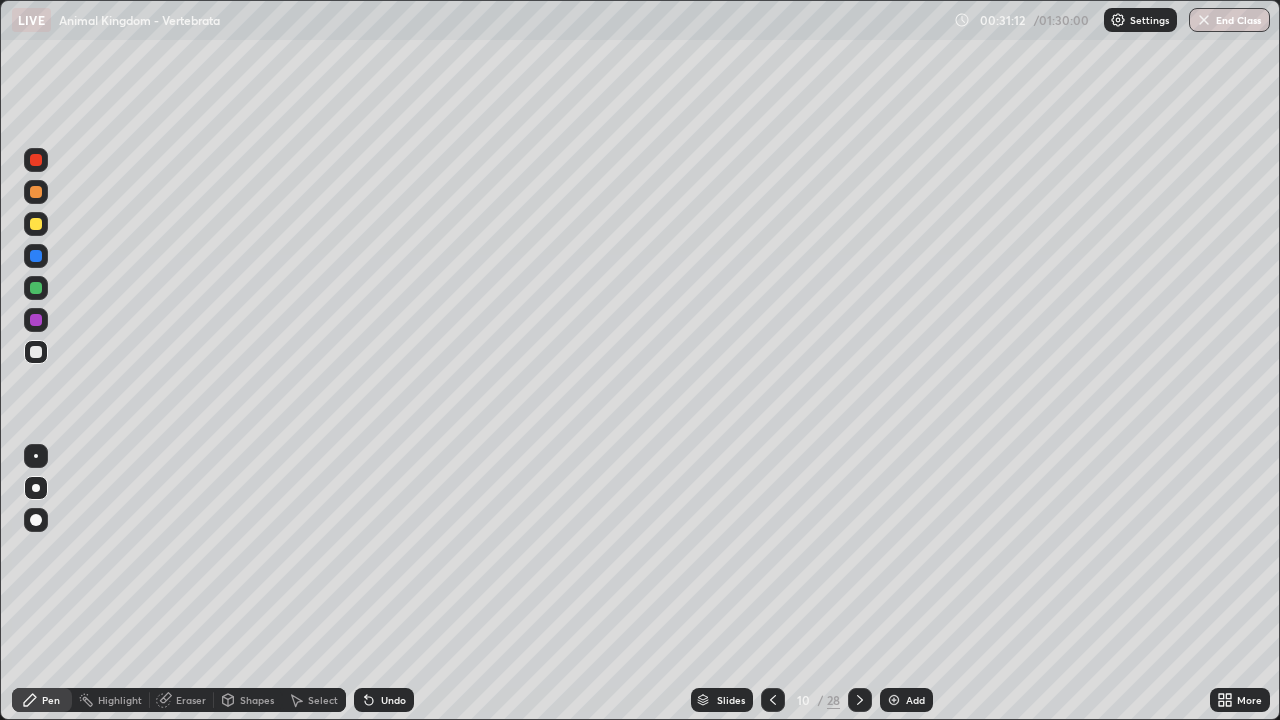 click at bounding box center (894, 700) 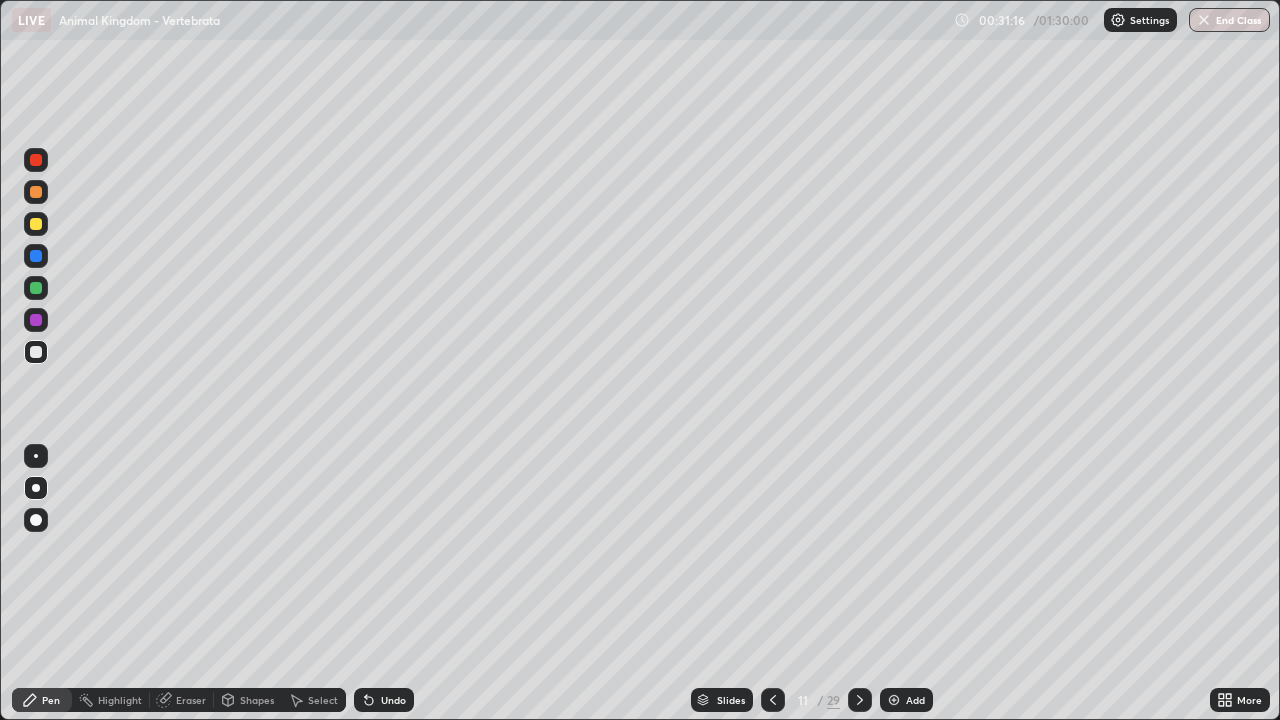 click at bounding box center (36, 320) 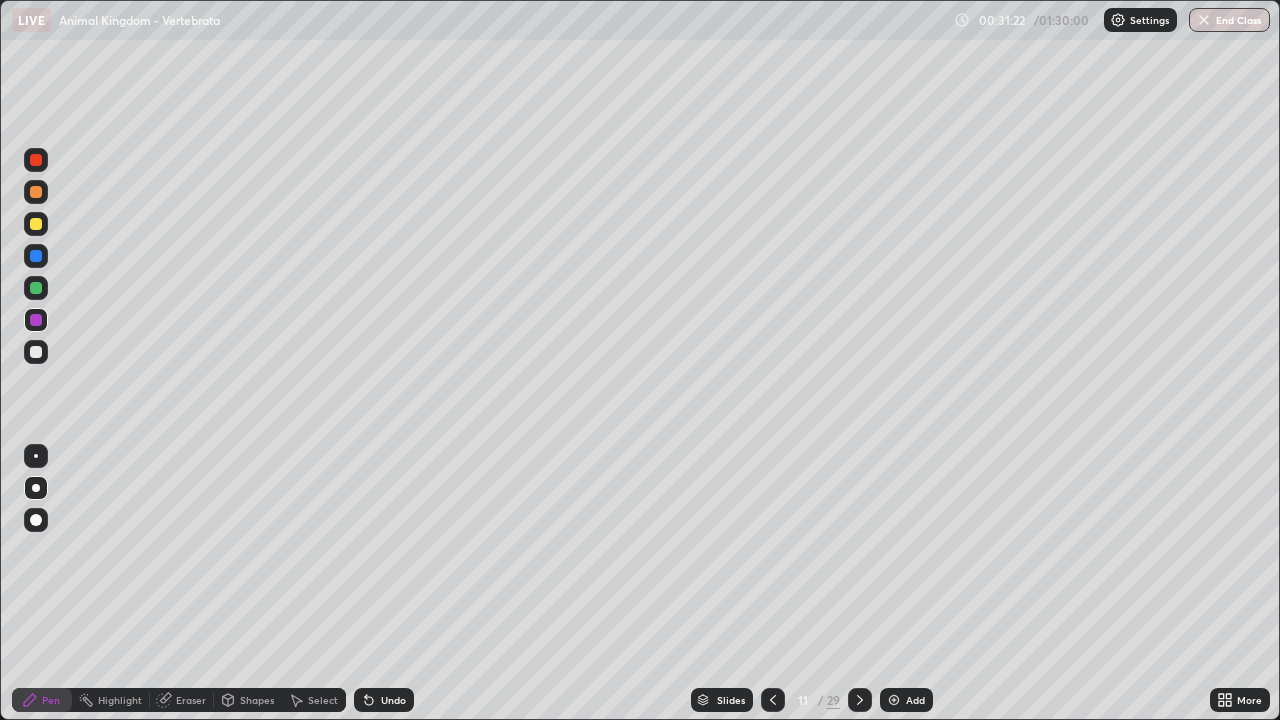 click on "Eraser" at bounding box center (182, 700) 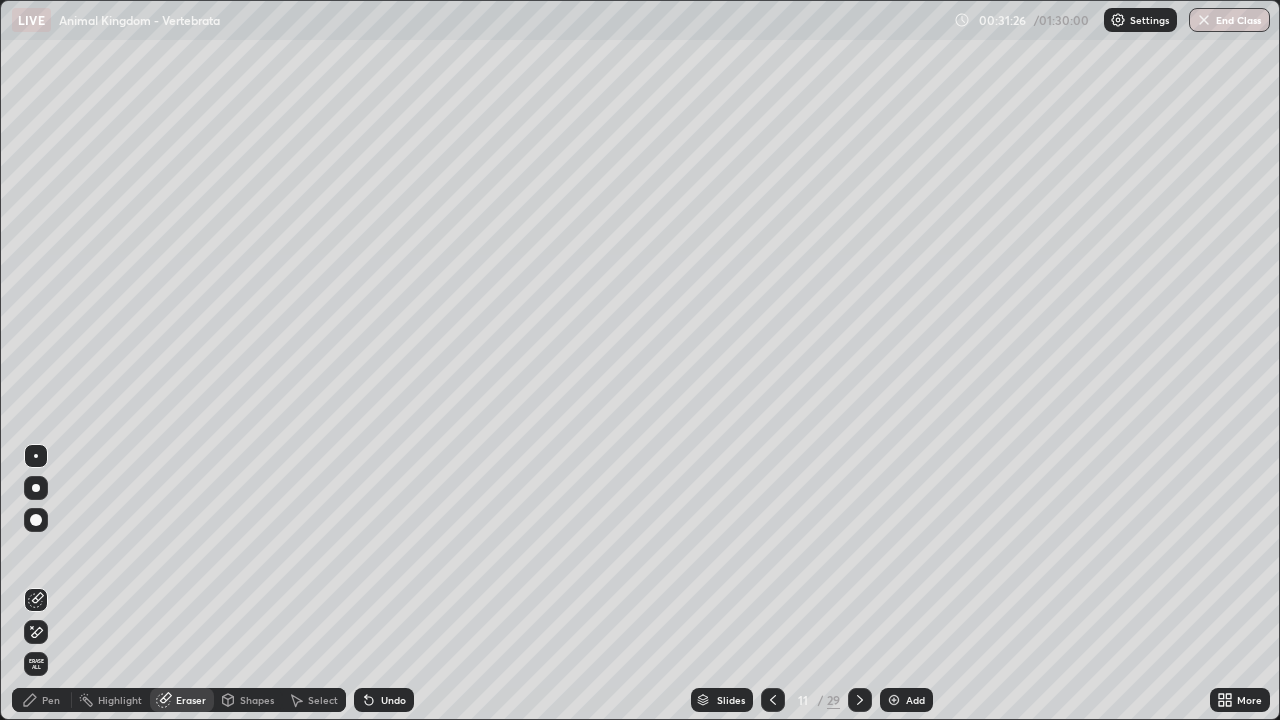 click 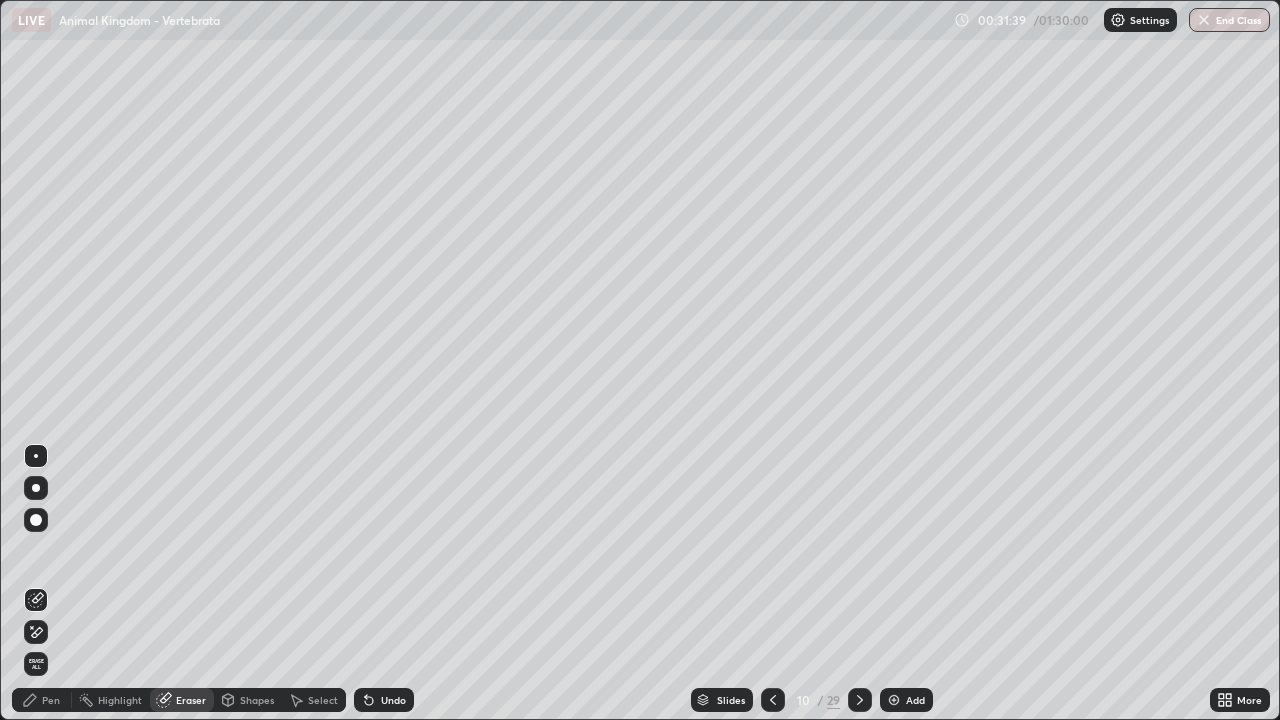 click on "Pen" at bounding box center [51, 700] 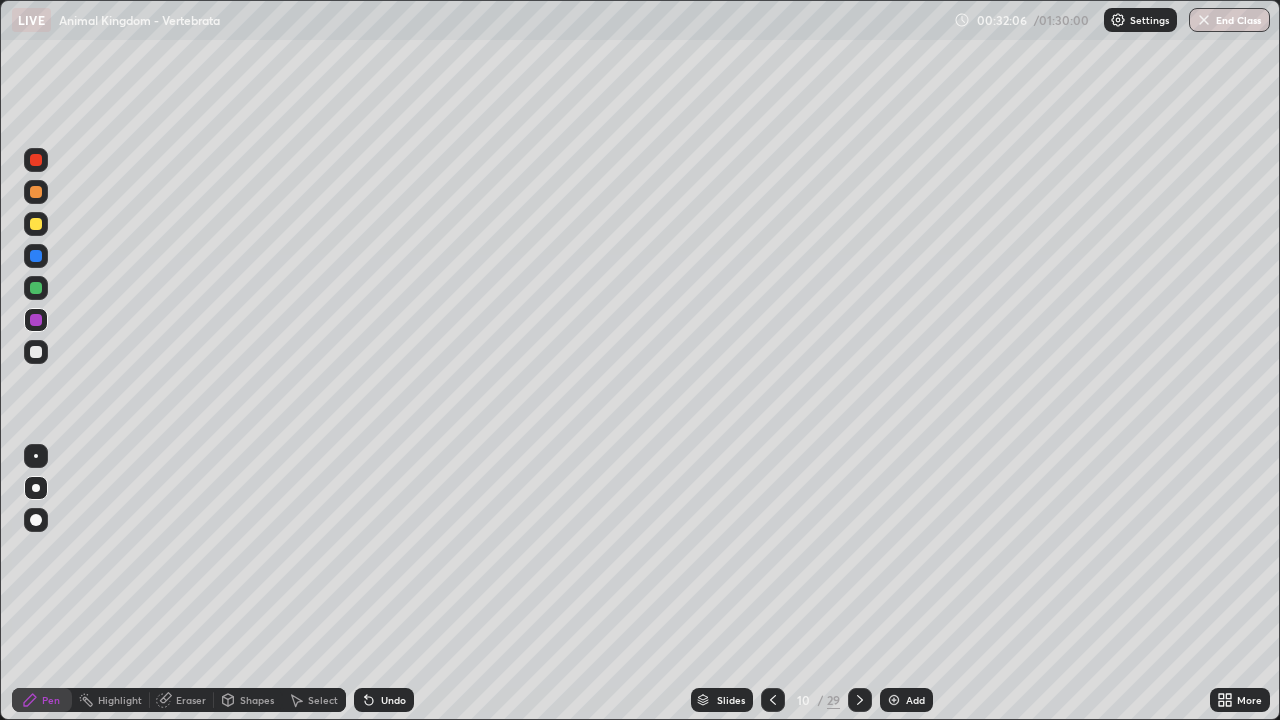 click on "Slides" at bounding box center [731, 700] 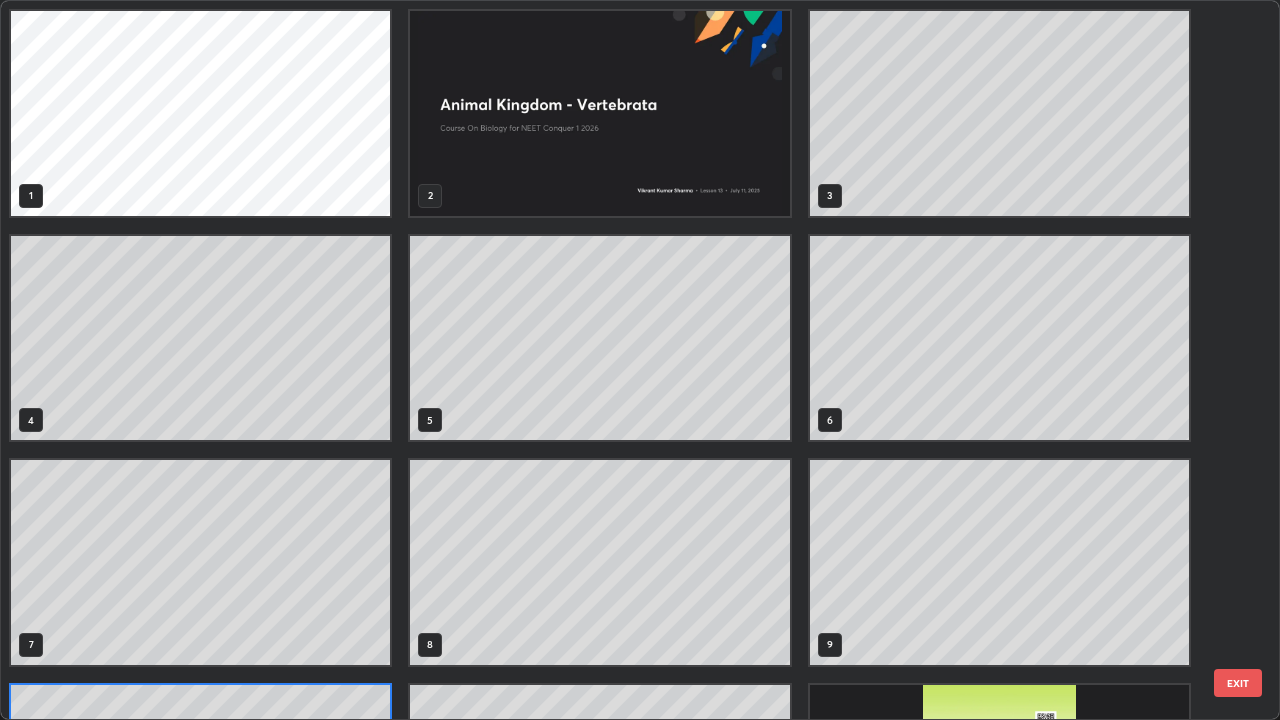 scroll, scrollTop: 180, scrollLeft: 0, axis: vertical 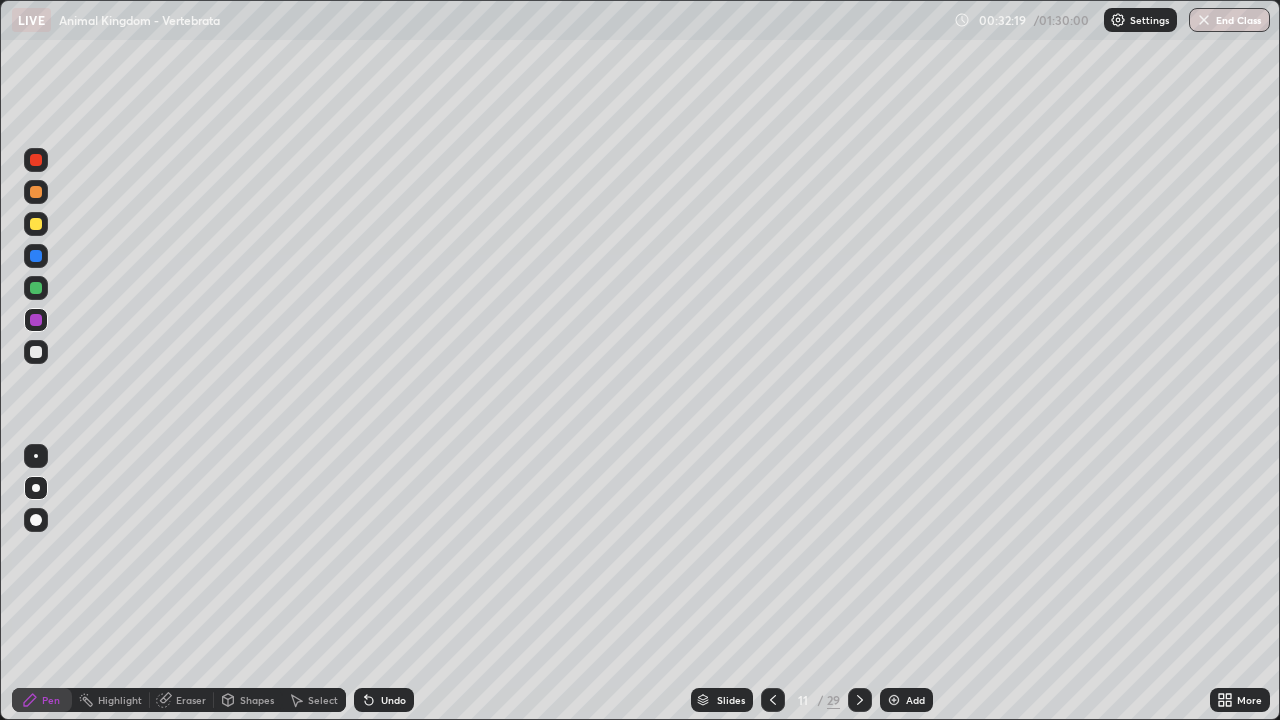 click on "Slides" at bounding box center (731, 700) 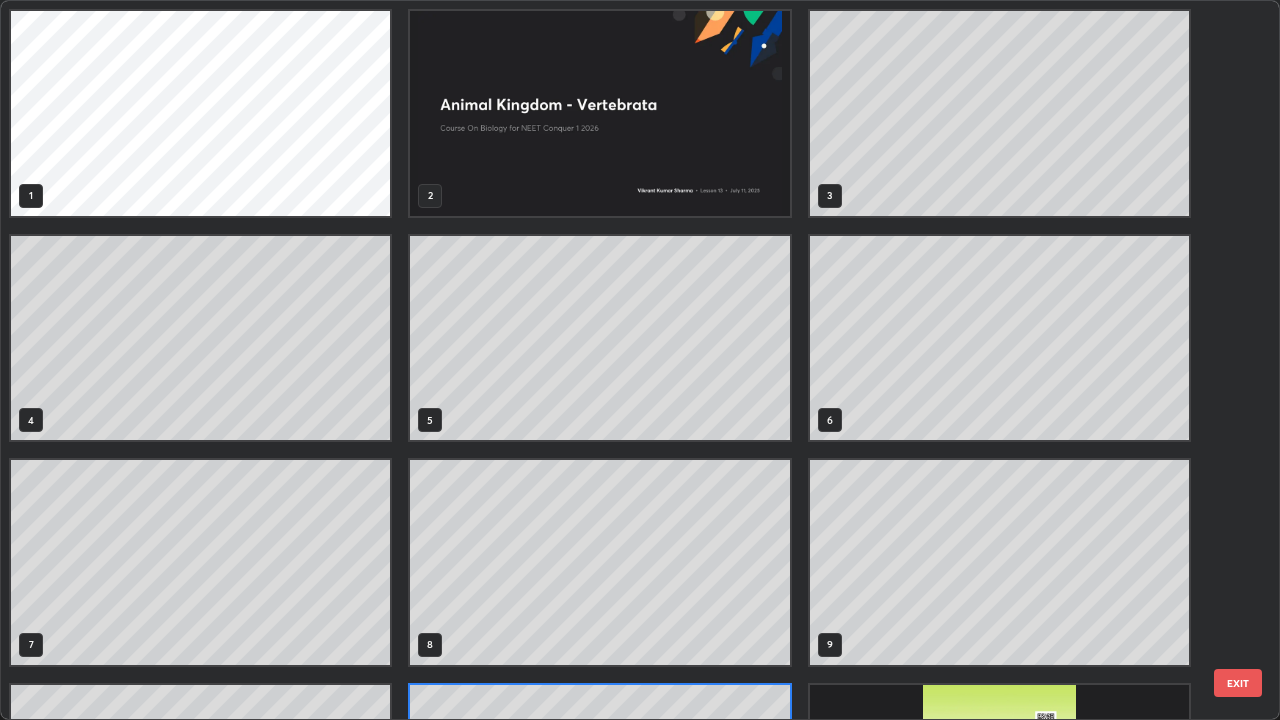 scroll, scrollTop: 180, scrollLeft: 0, axis: vertical 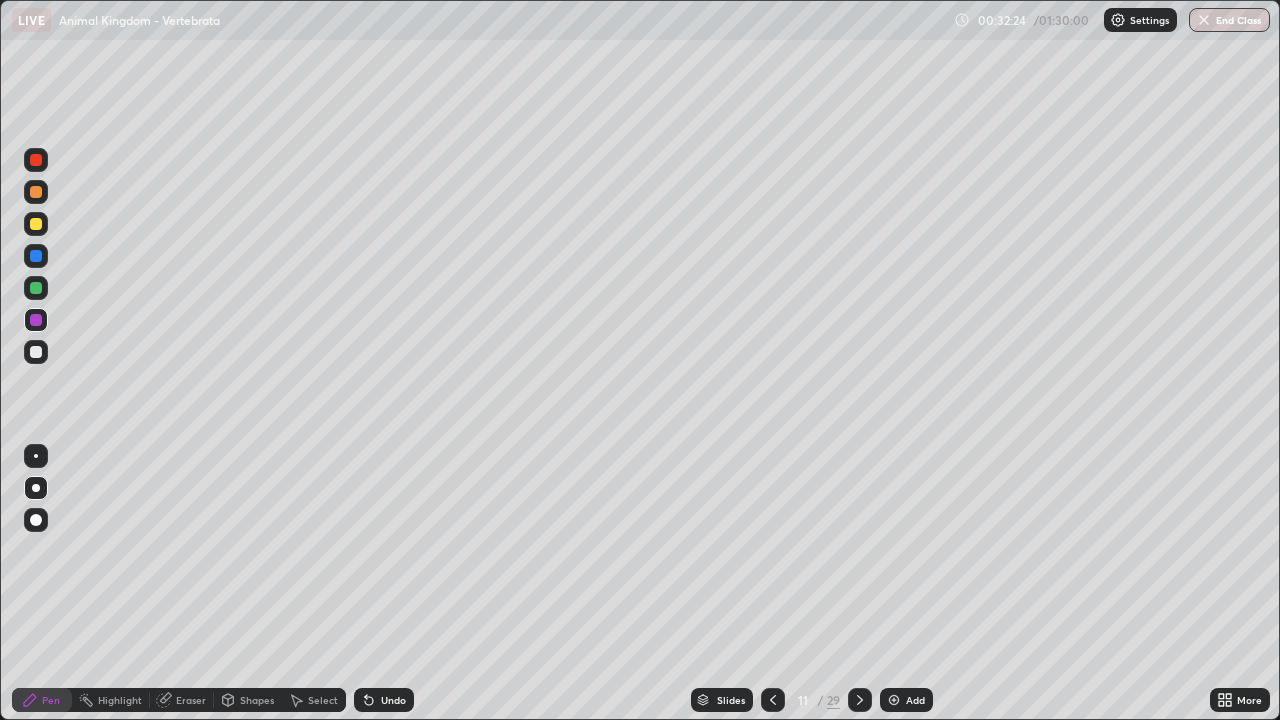 click at bounding box center [36, 256] 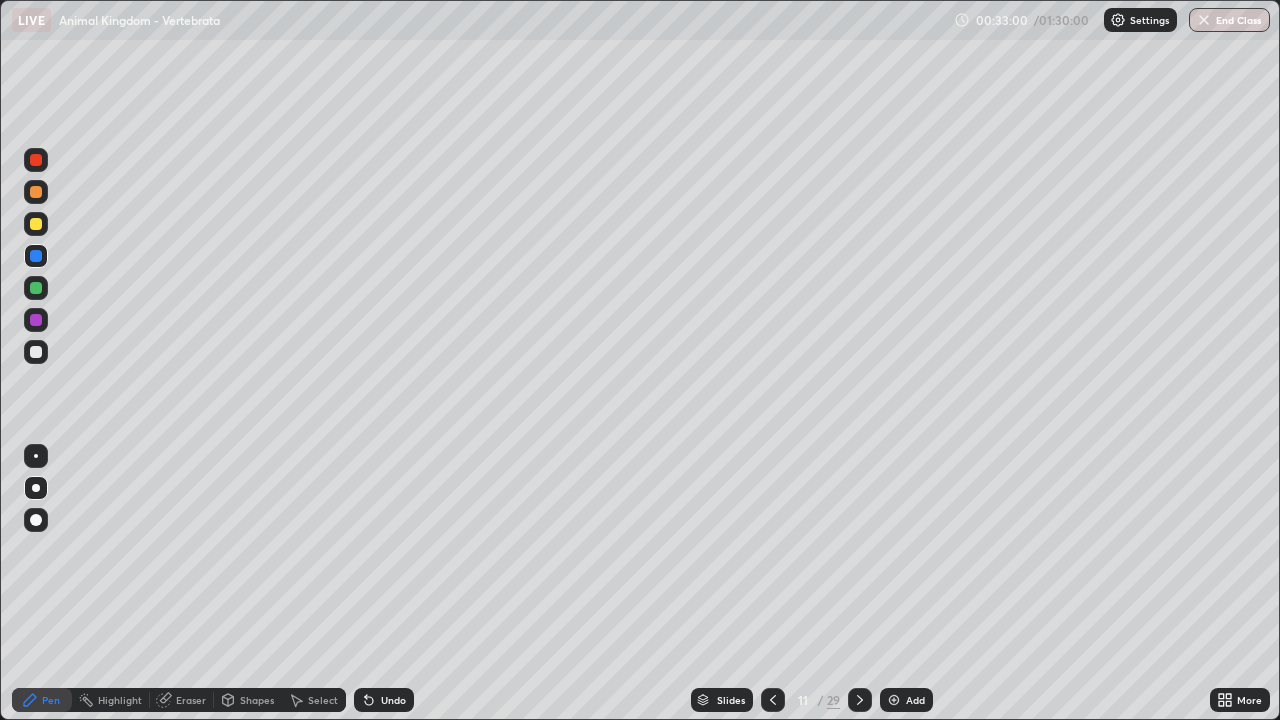 click 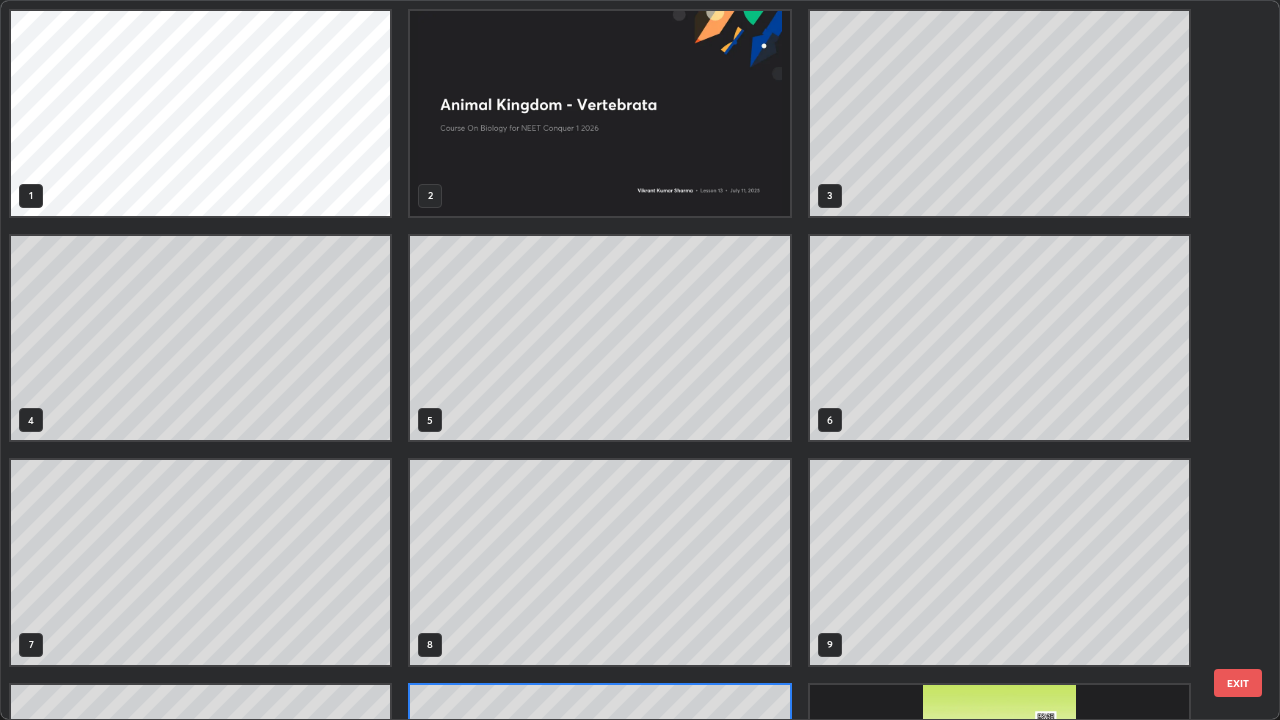 scroll, scrollTop: 180, scrollLeft: 0, axis: vertical 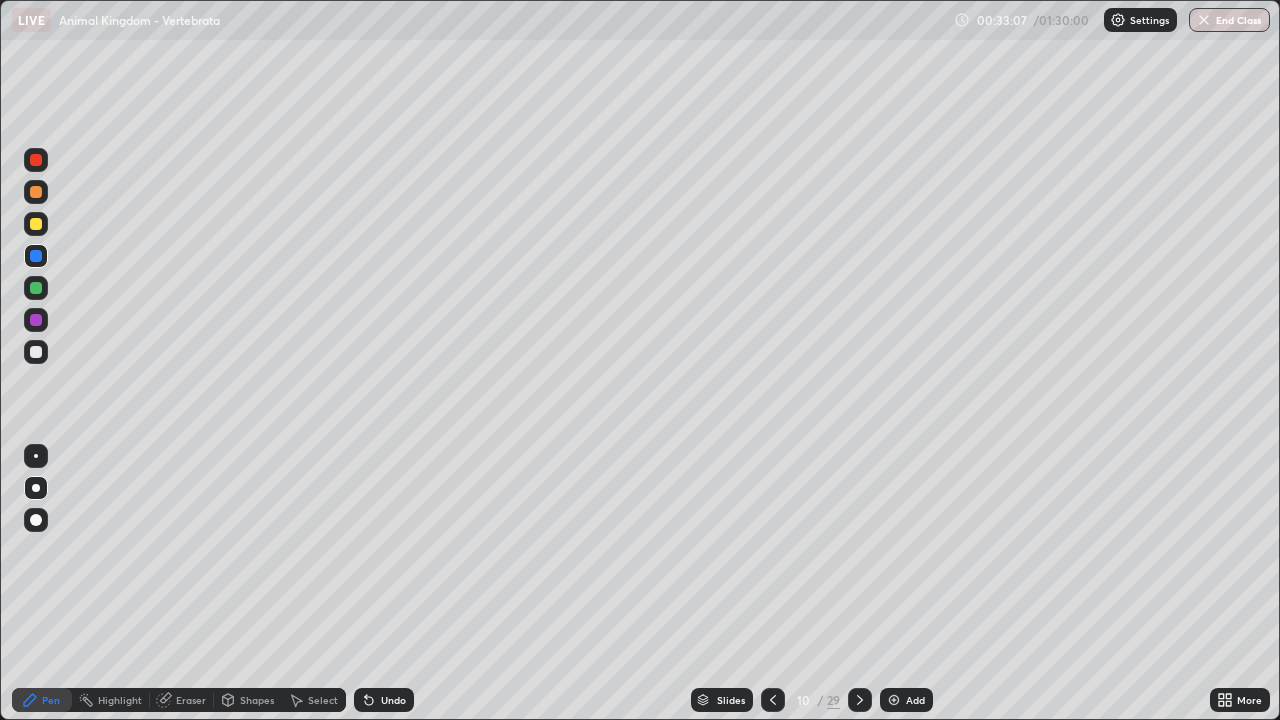 click 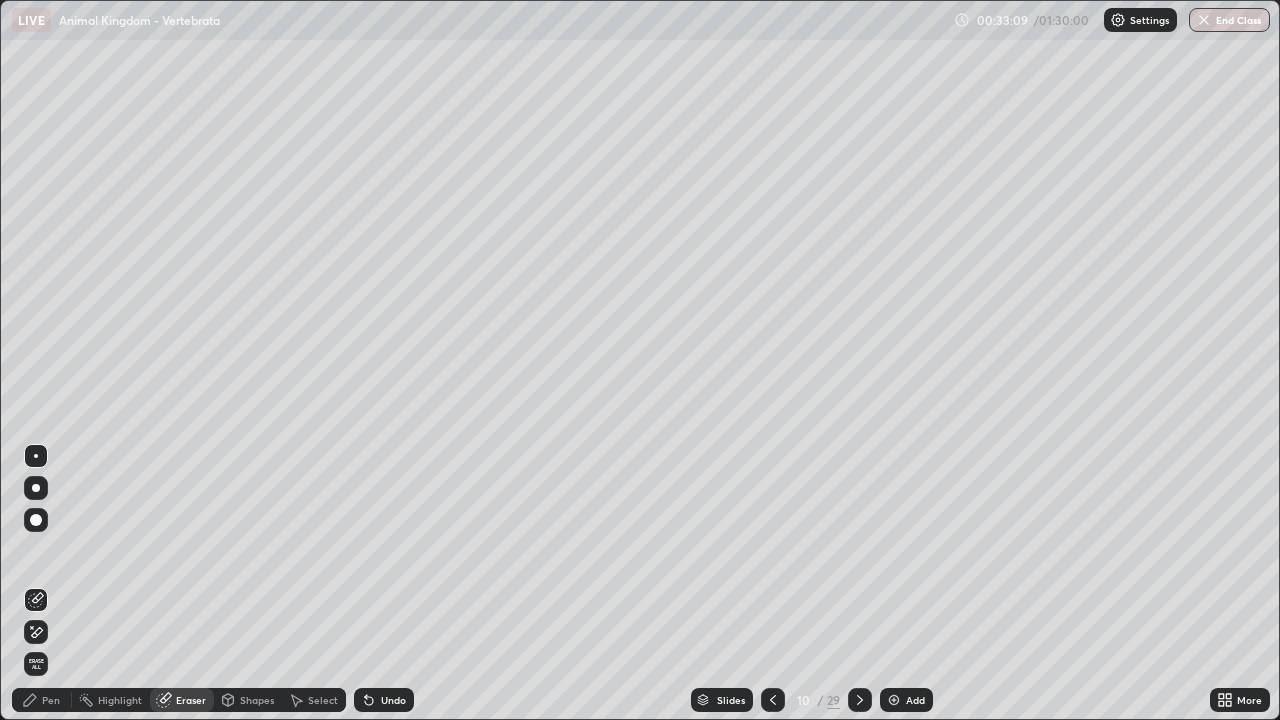 click on "Pen" at bounding box center (51, 700) 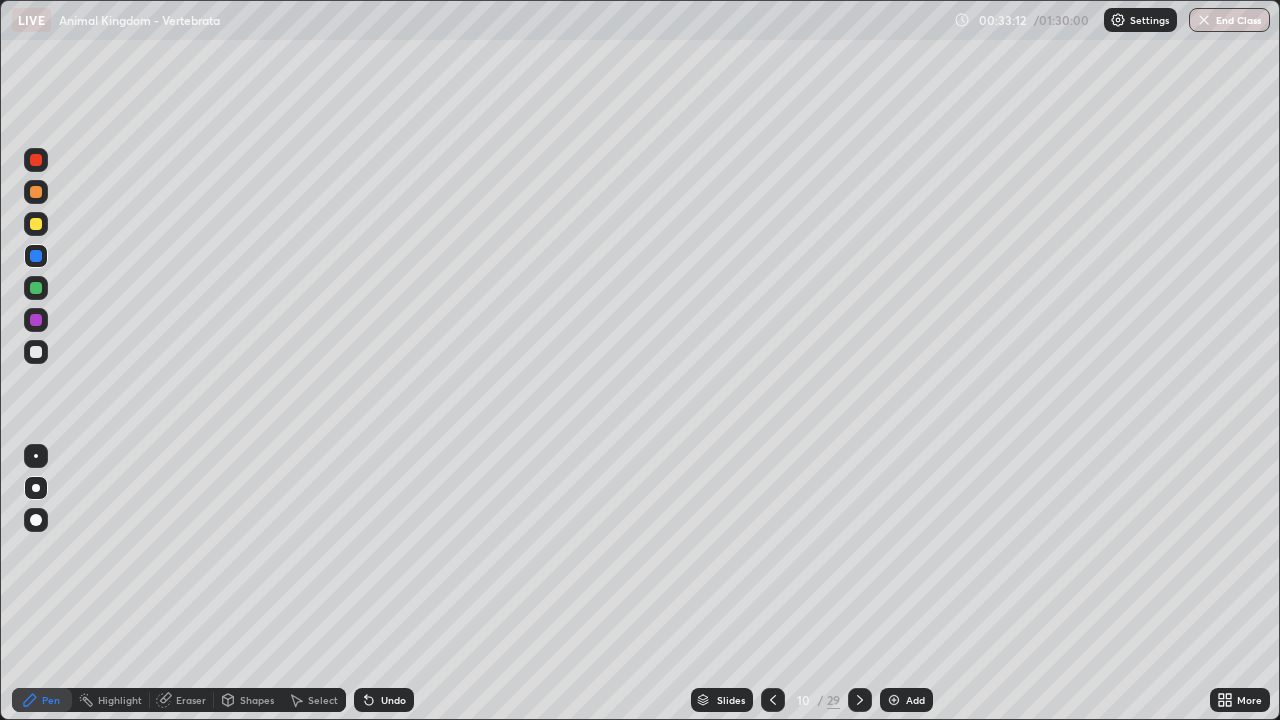 click on "Slides" at bounding box center [731, 700] 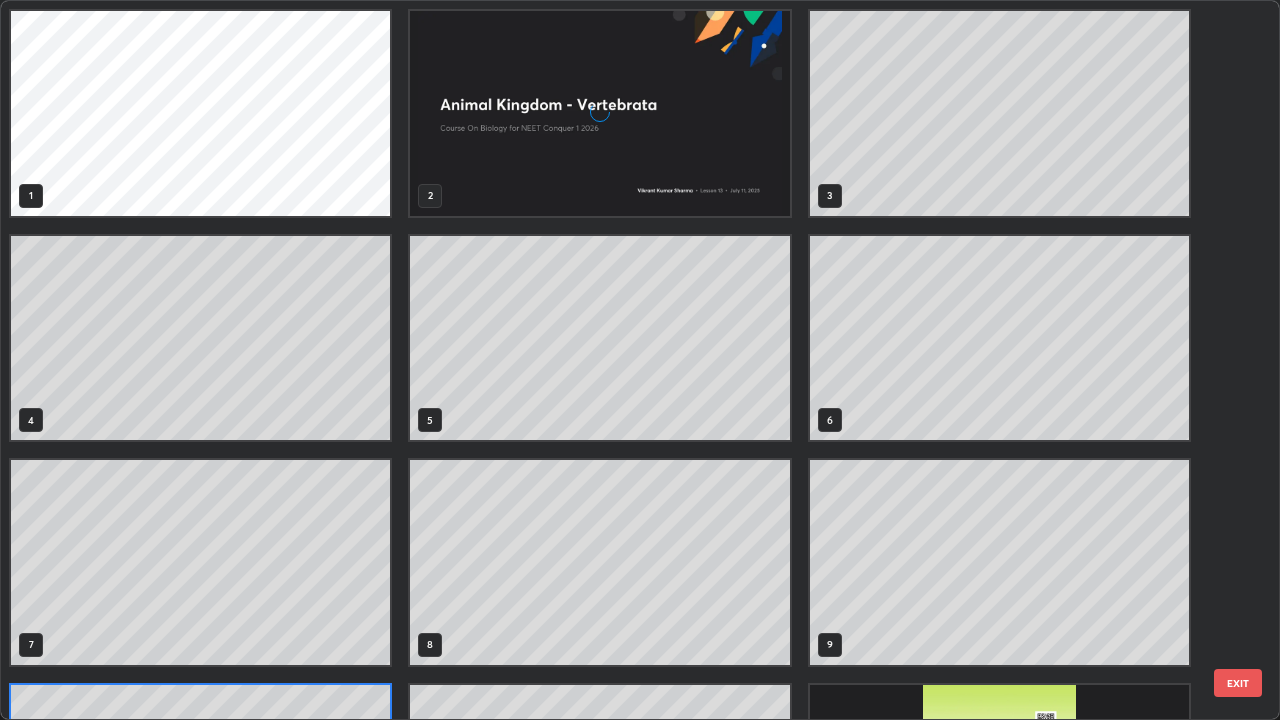 scroll, scrollTop: 180, scrollLeft: 0, axis: vertical 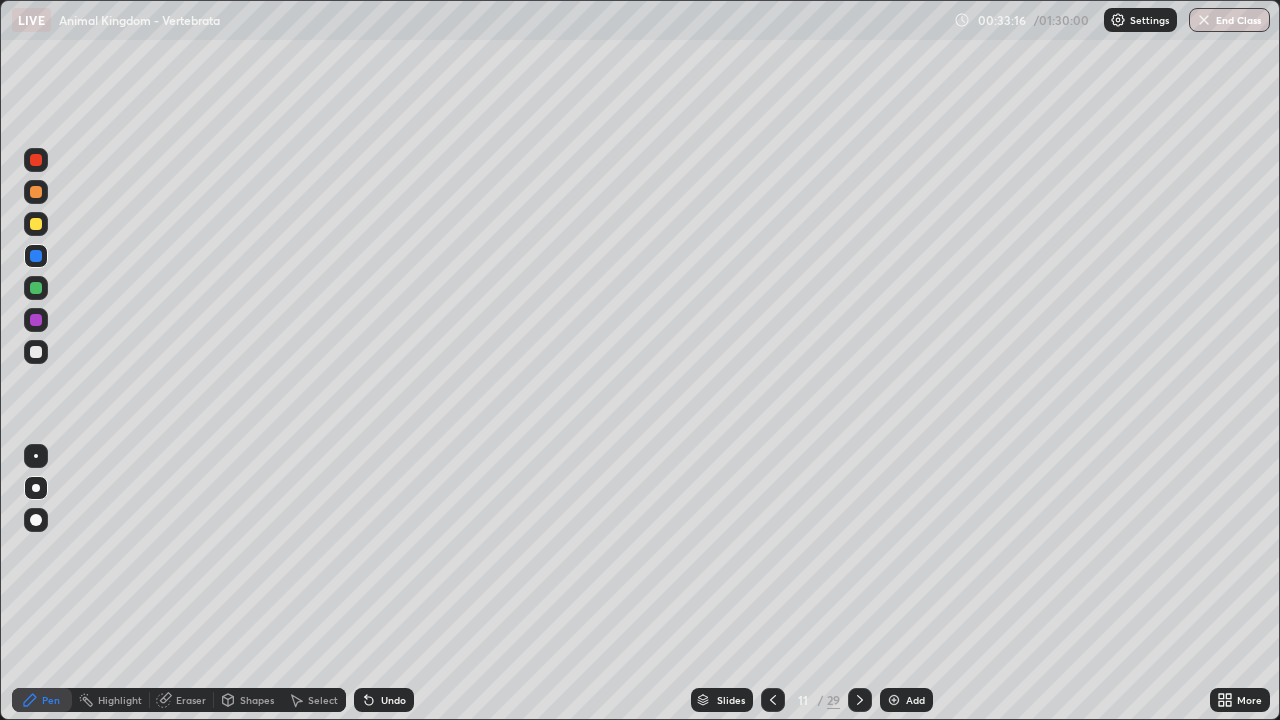 click at bounding box center [36, 288] 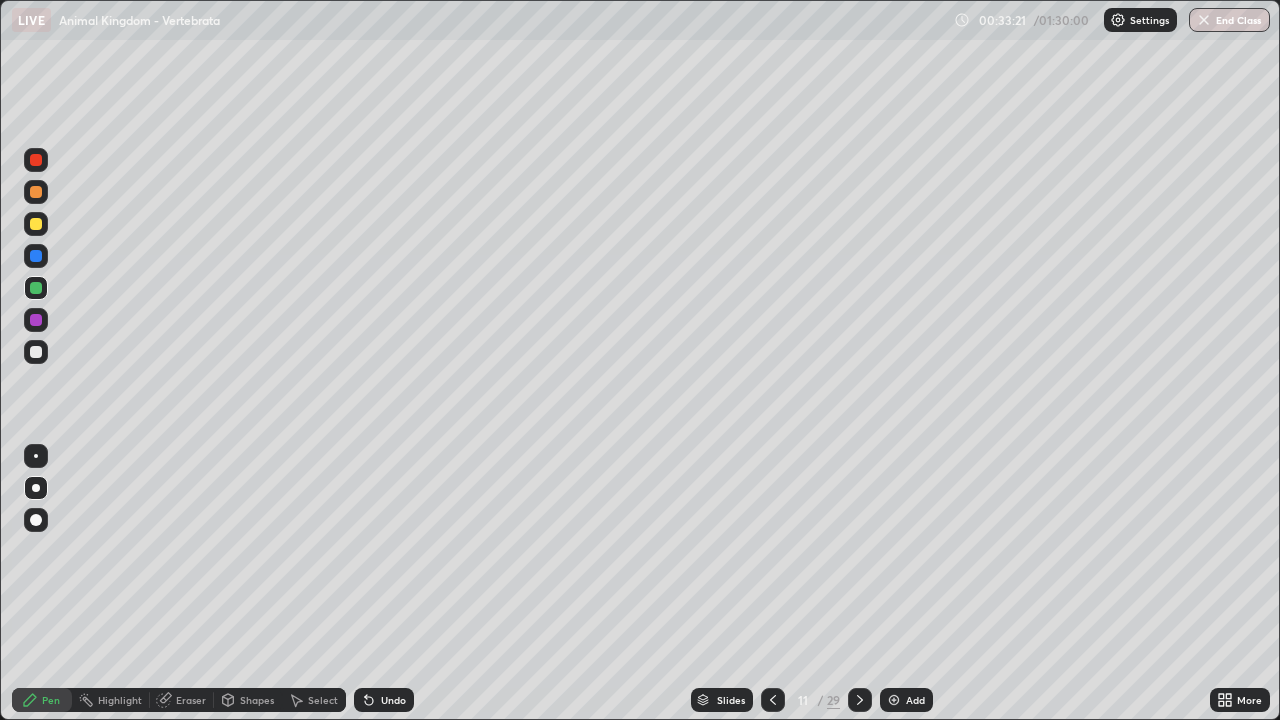 click at bounding box center [36, 288] 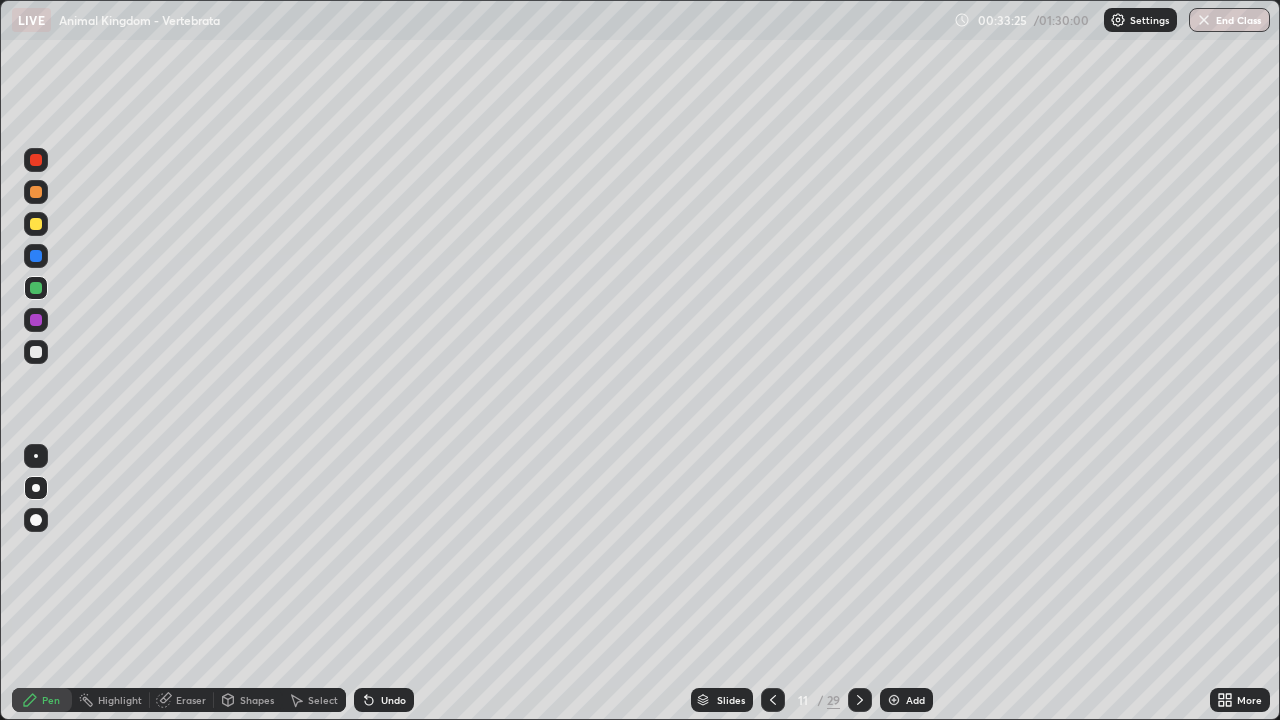 click 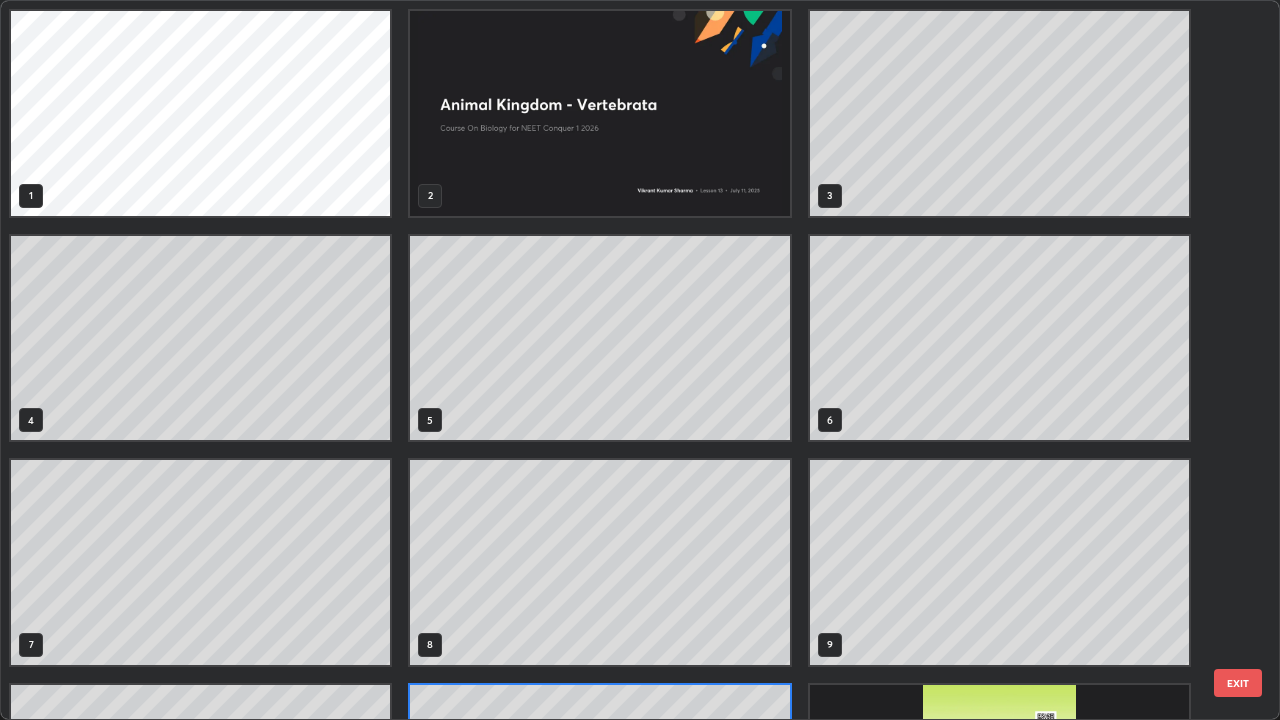scroll, scrollTop: 180, scrollLeft: 0, axis: vertical 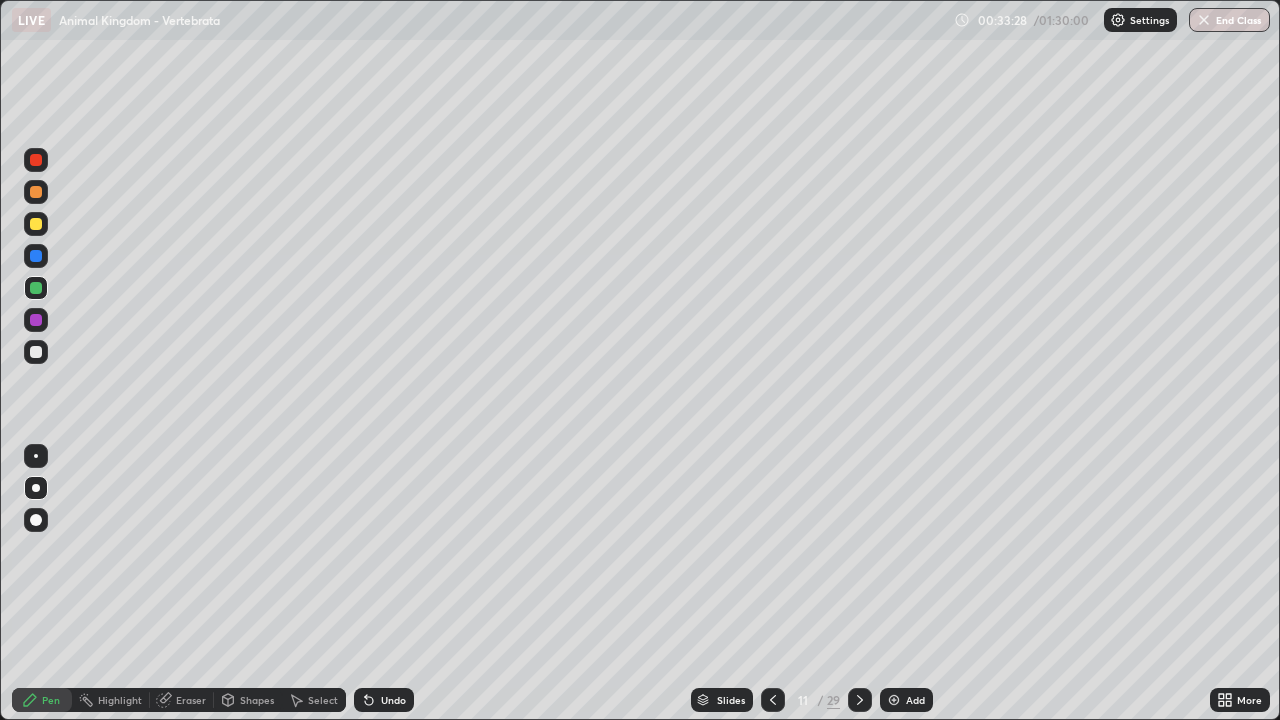 click on "Eraser" at bounding box center (191, 700) 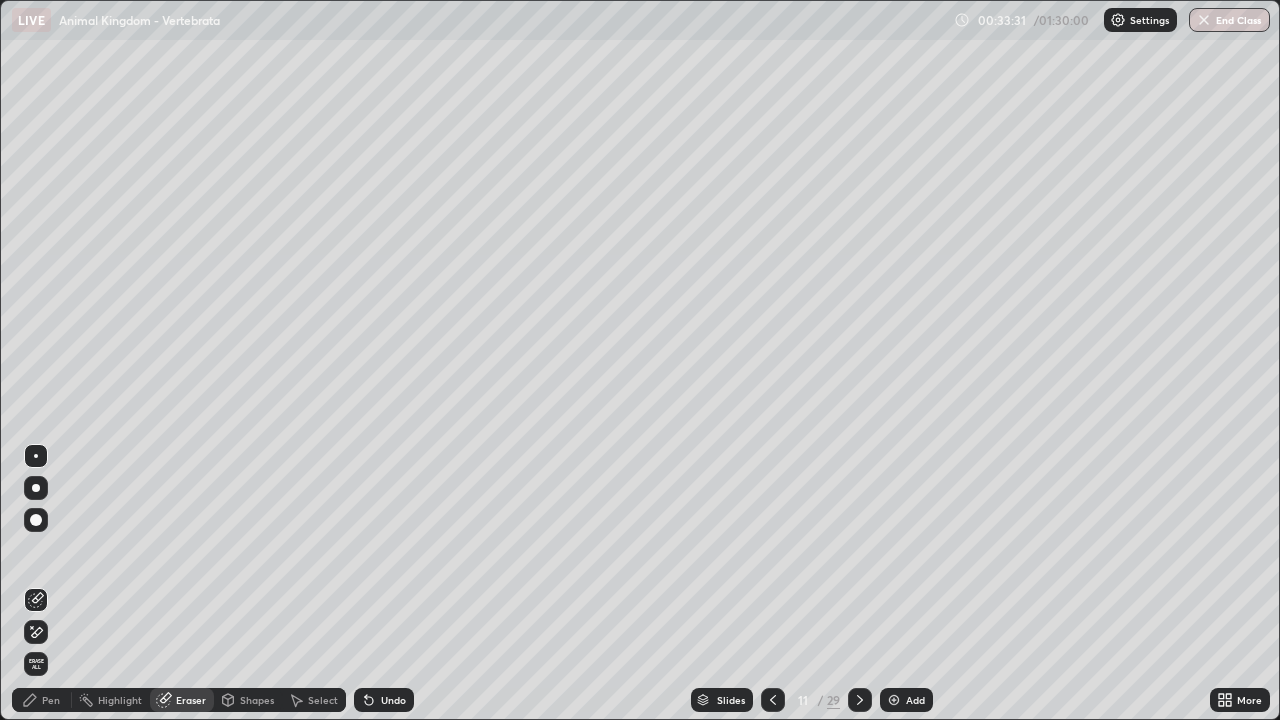 click on "Pen" at bounding box center (51, 700) 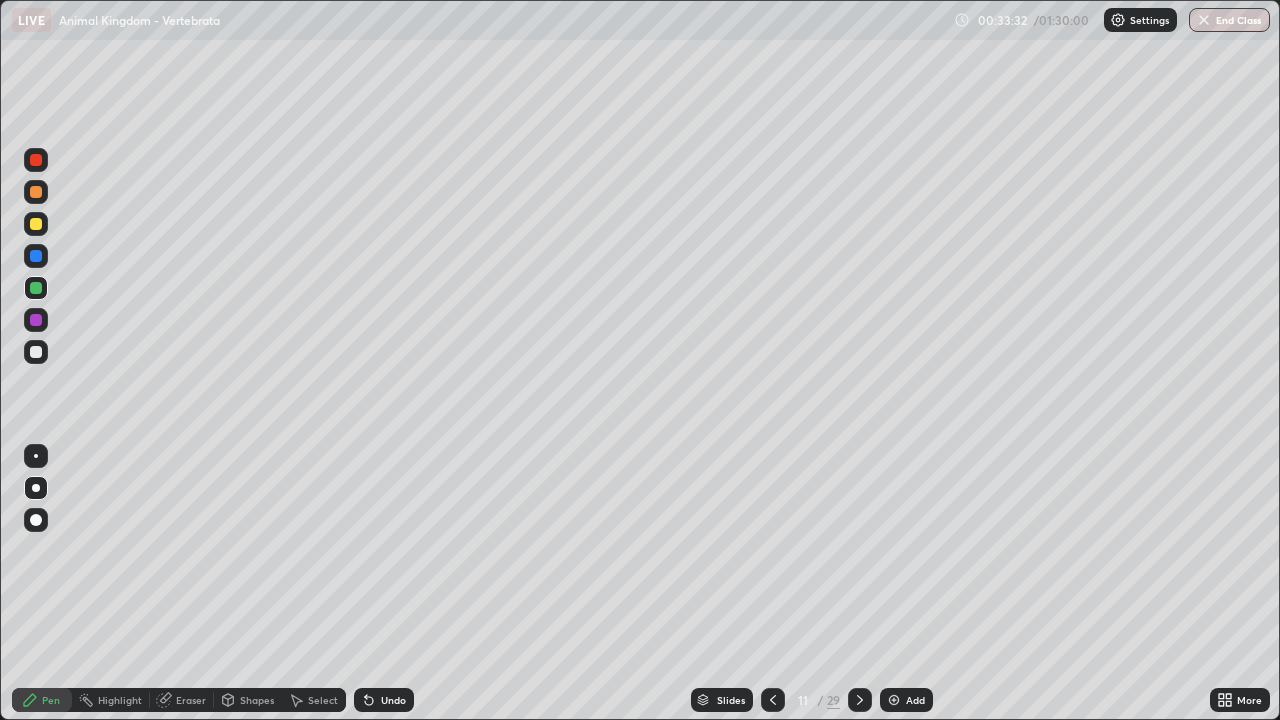 click at bounding box center (36, 352) 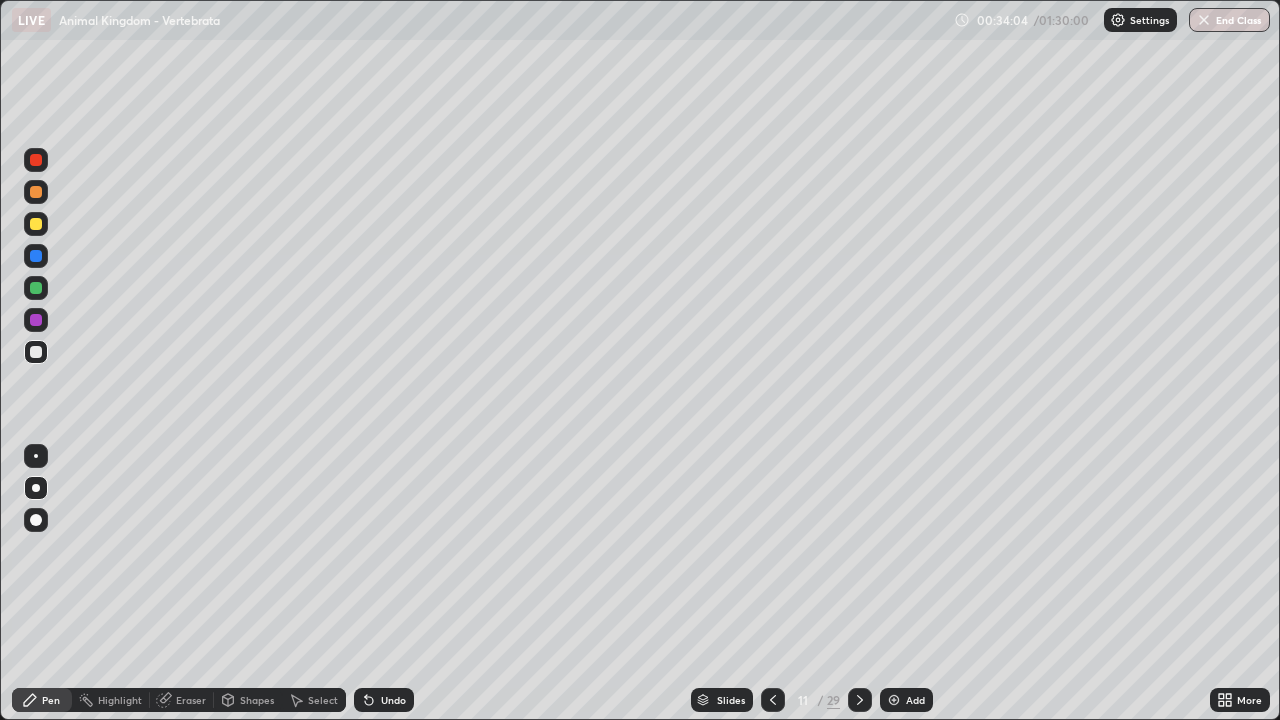 click on "Eraser" at bounding box center (191, 700) 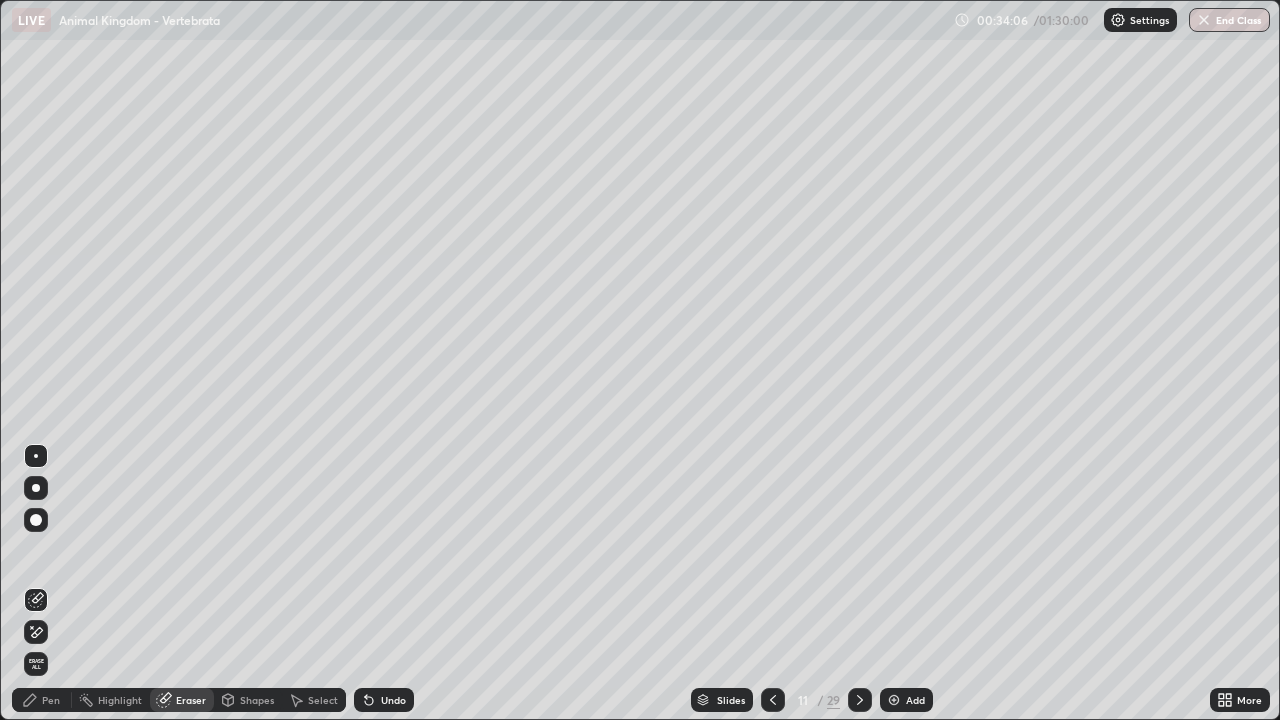 click on "Pen" at bounding box center (51, 700) 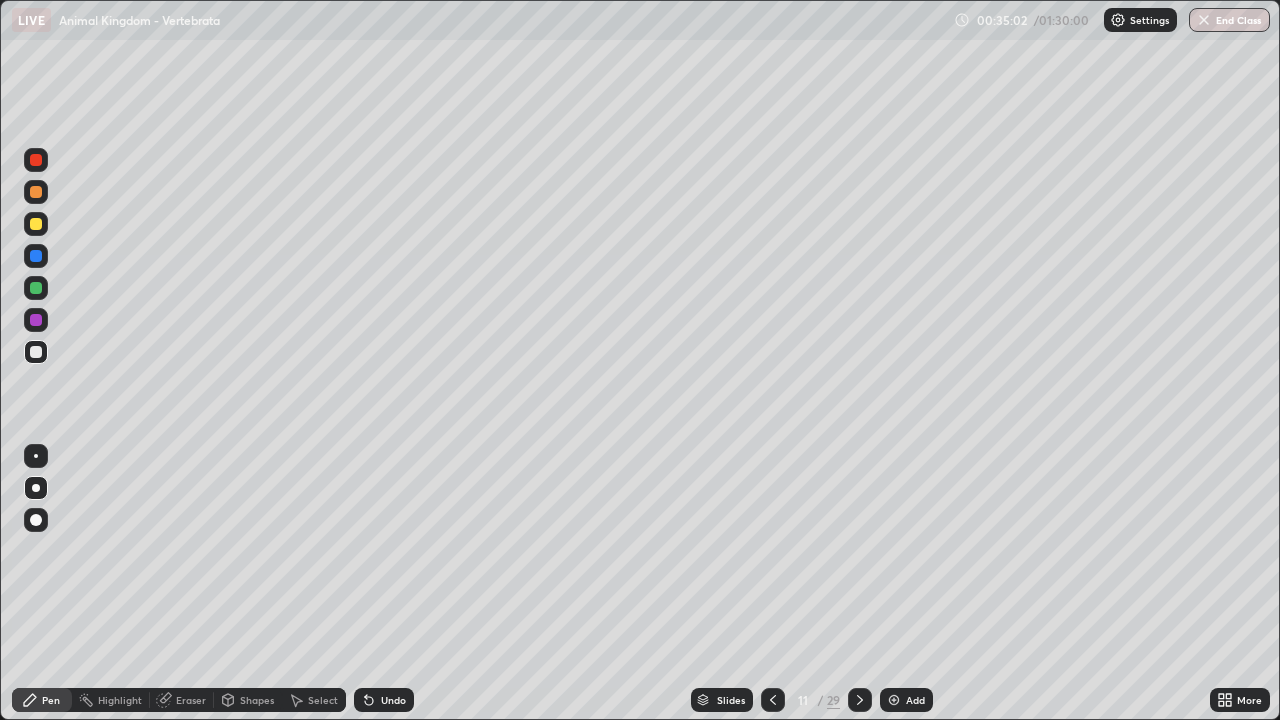 click on "Eraser" at bounding box center [191, 700] 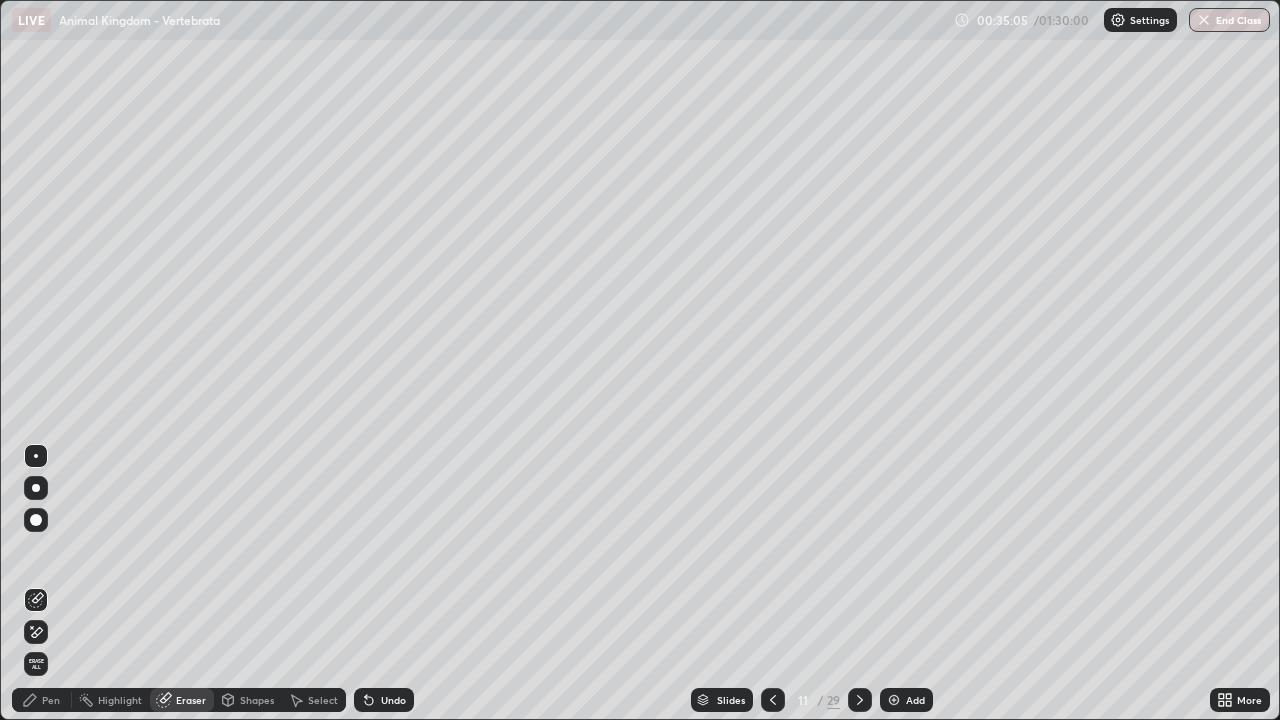 click on "Pen" at bounding box center (42, 700) 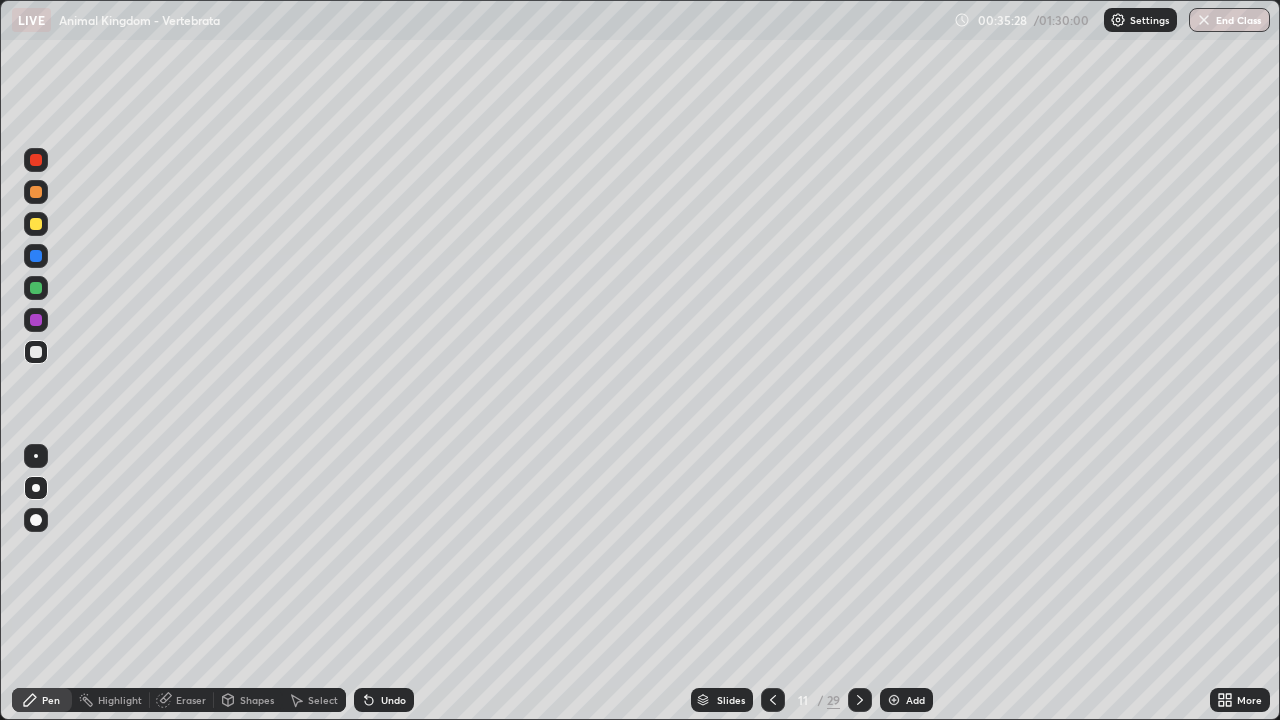 click on "Eraser" at bounding box center (191, 700) 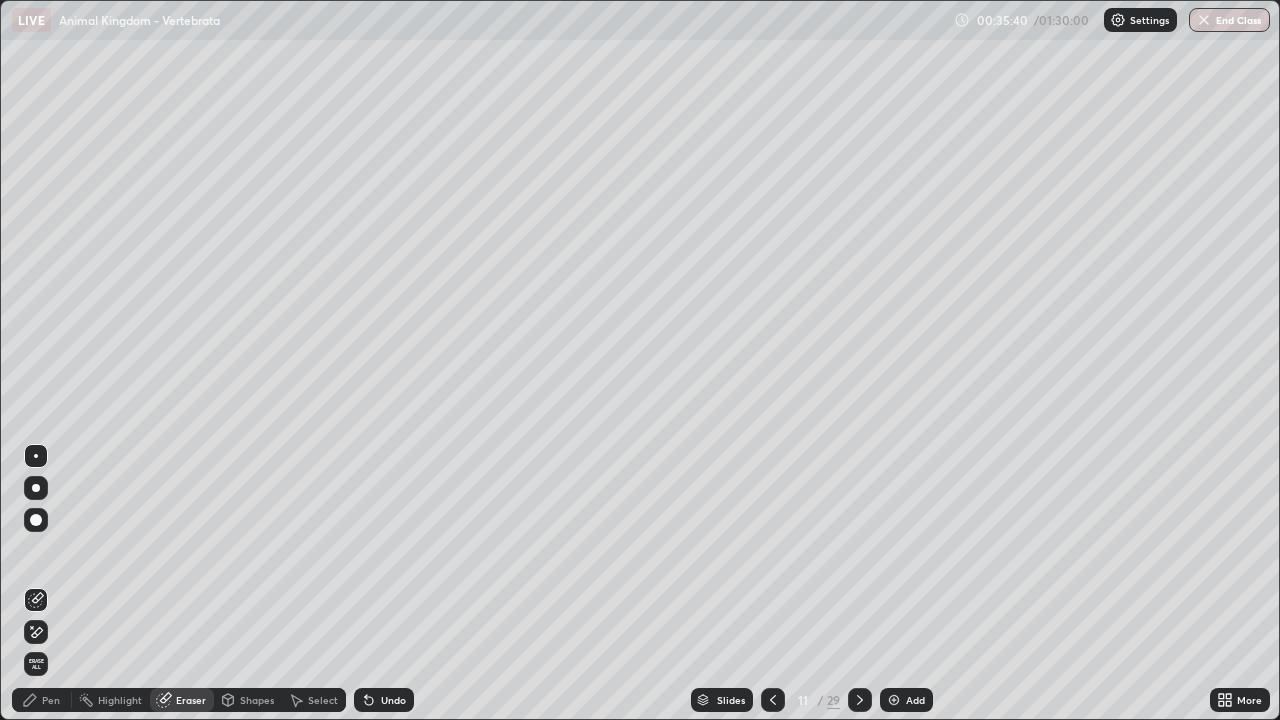 click on "Pen" at bounding box center [51, 700] 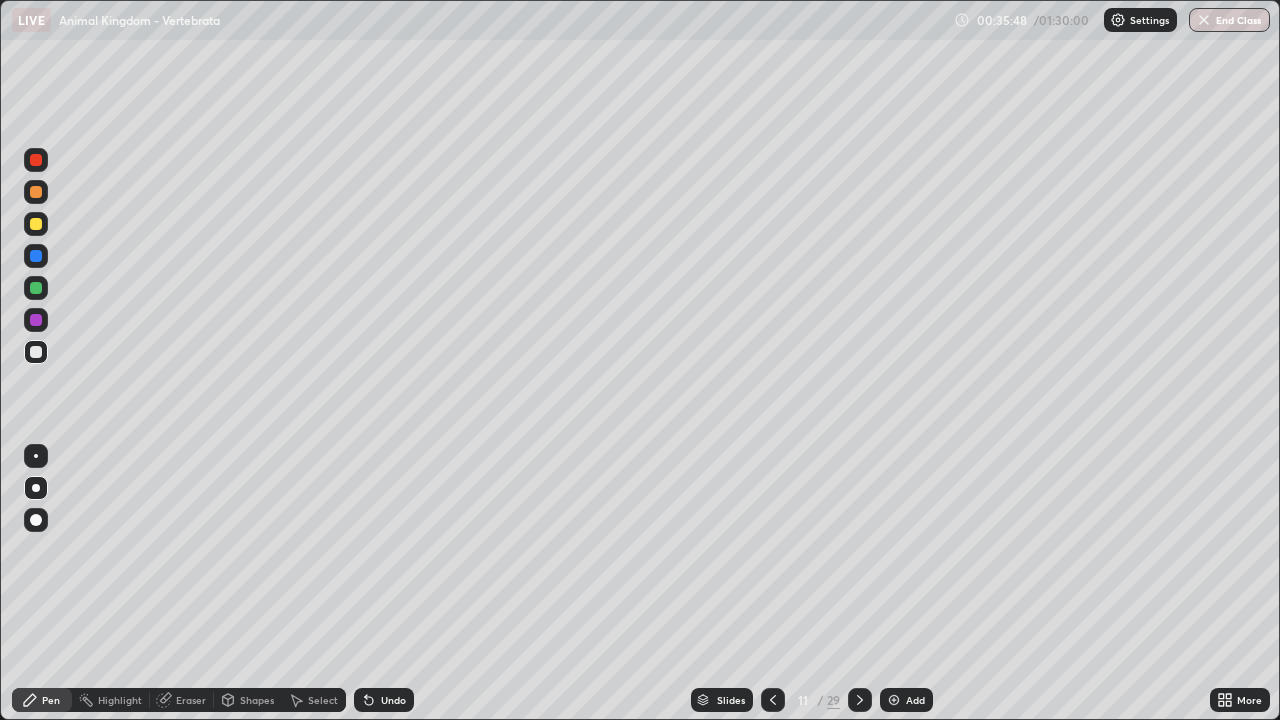 click 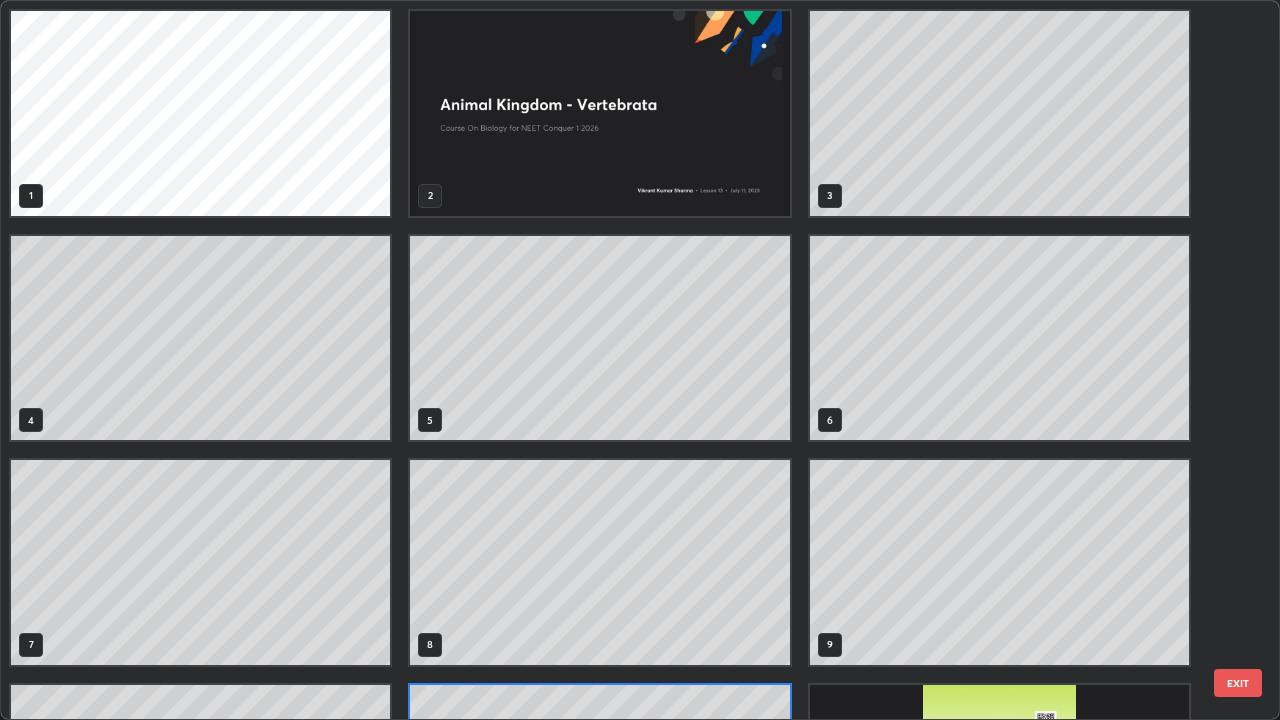 scroll, scrollTop: 180, scrollLeft: 0, axis: vertical 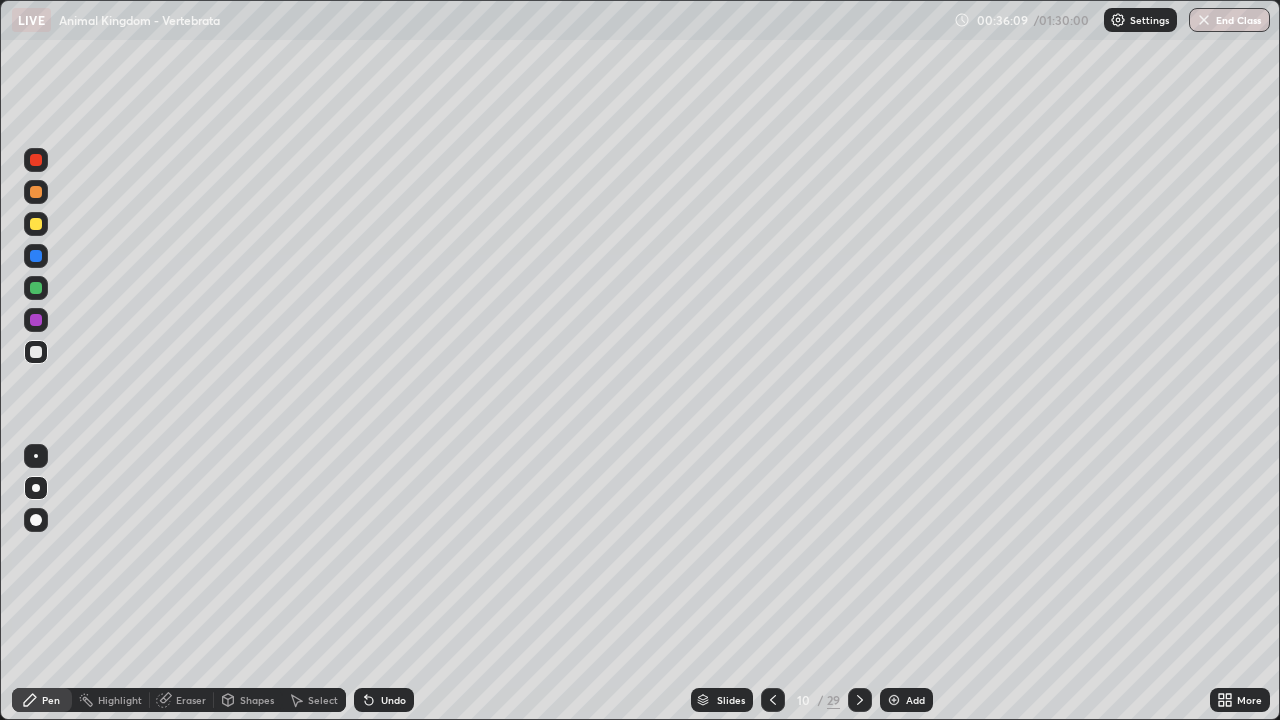 click on "Slides" at bounding box center (731, 700) 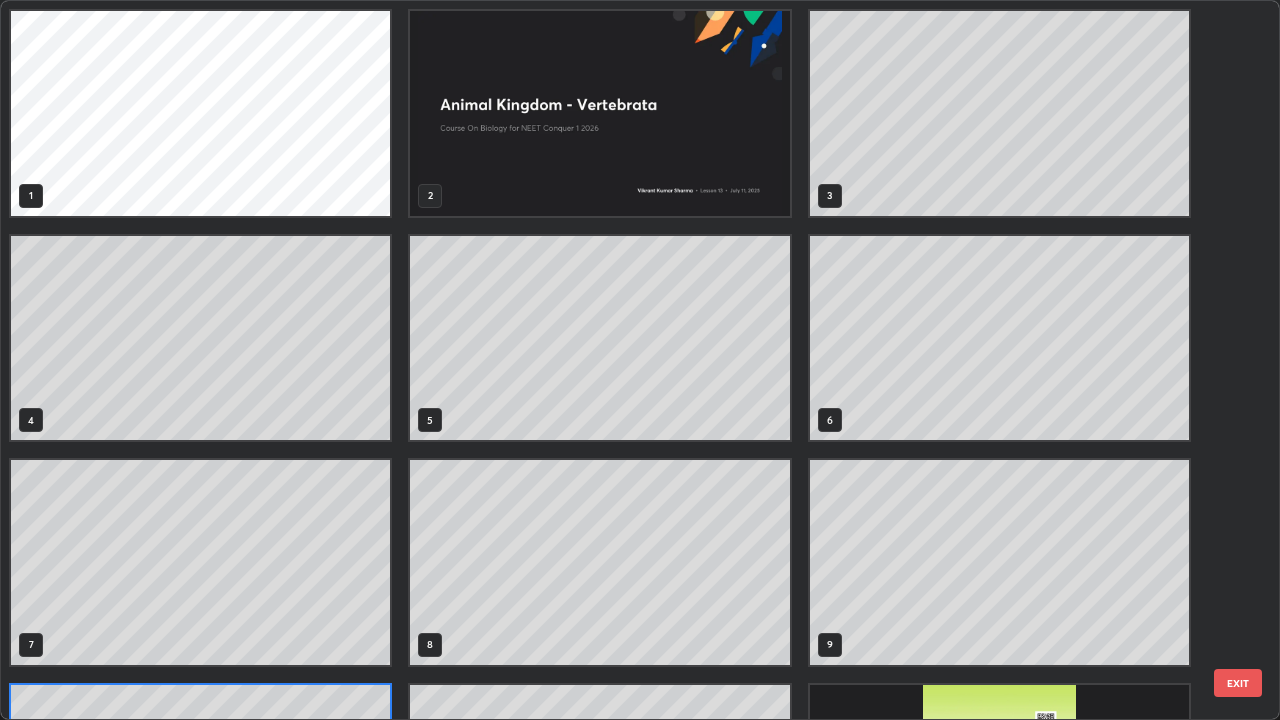 scroll, scrollTop: 180, scrollLeft: 0, axis: vertical 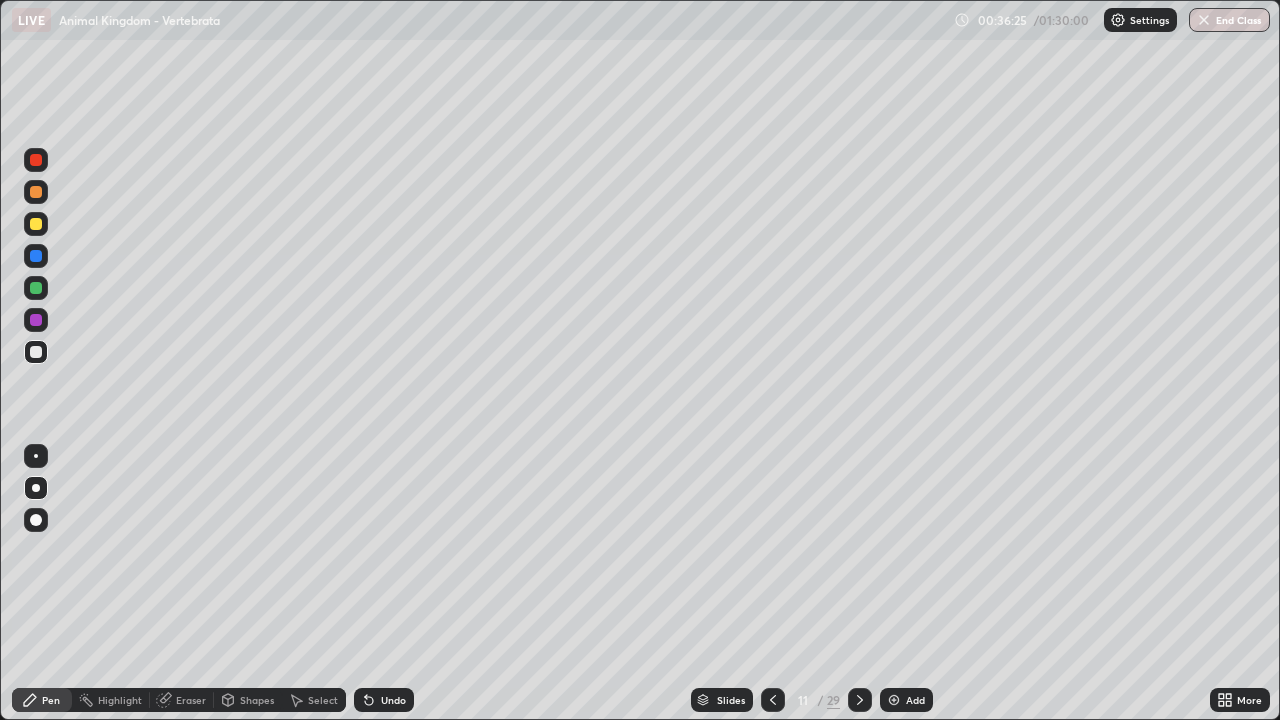 click on "Slides" at bounding box center [731, 700] 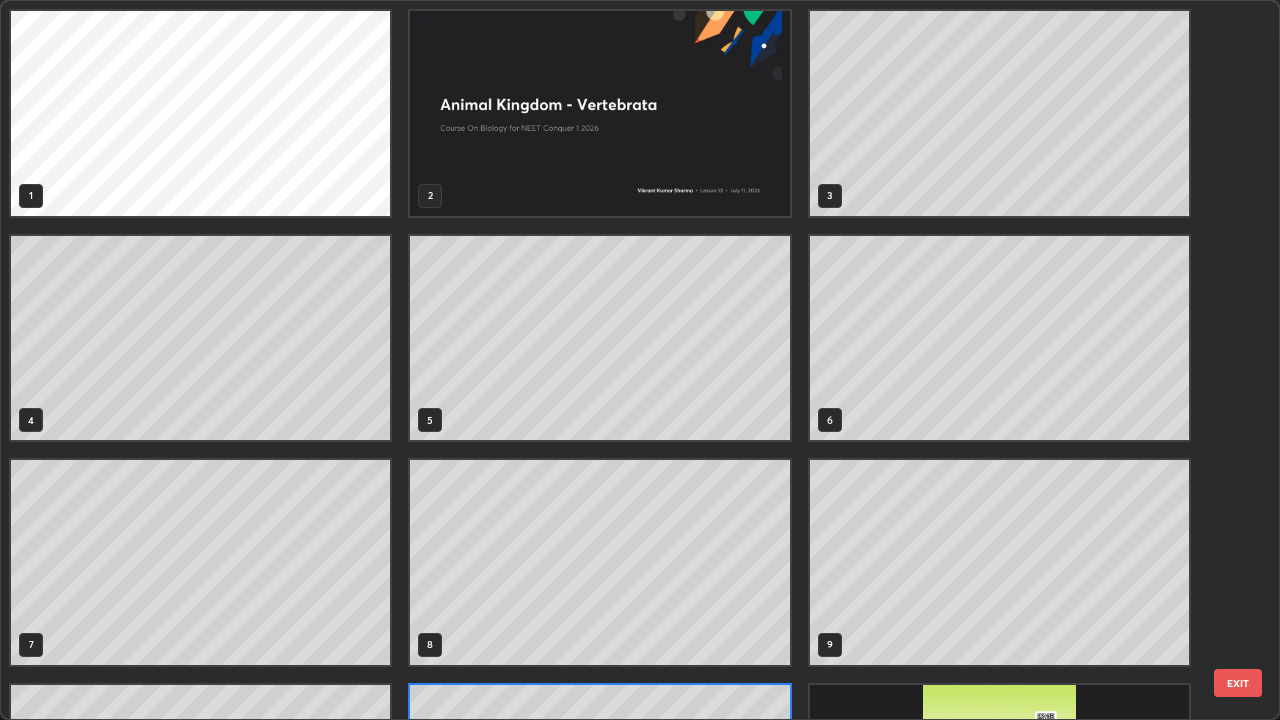 scroll, scrollTop: 180, scrollLeft: 0, axis: vertical 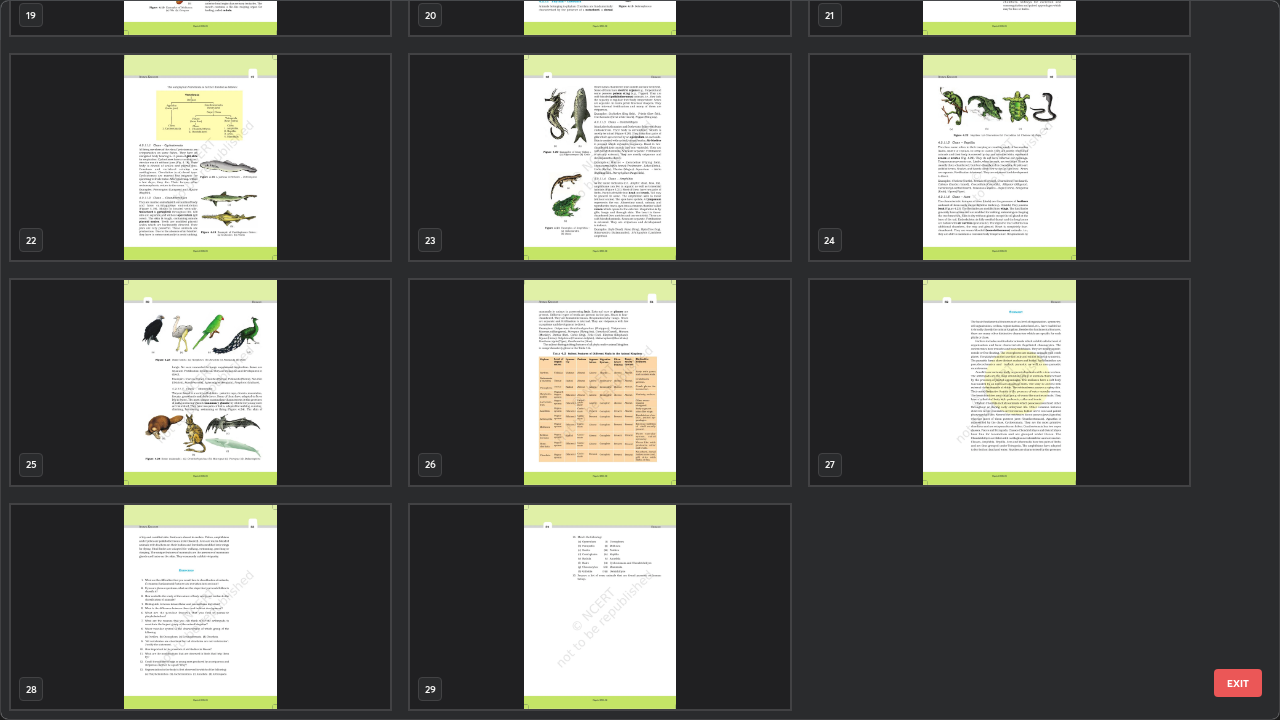 click at bounding box center [999, 157] 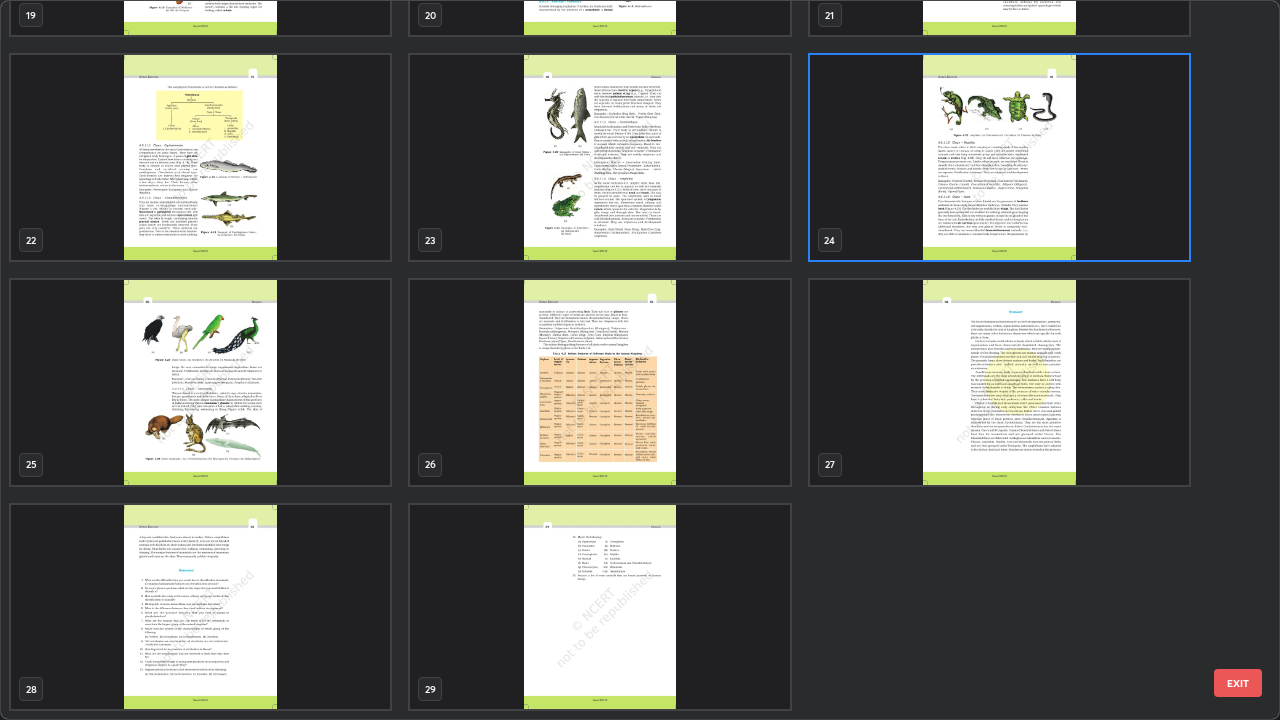 click at bounding box center (999, 157) 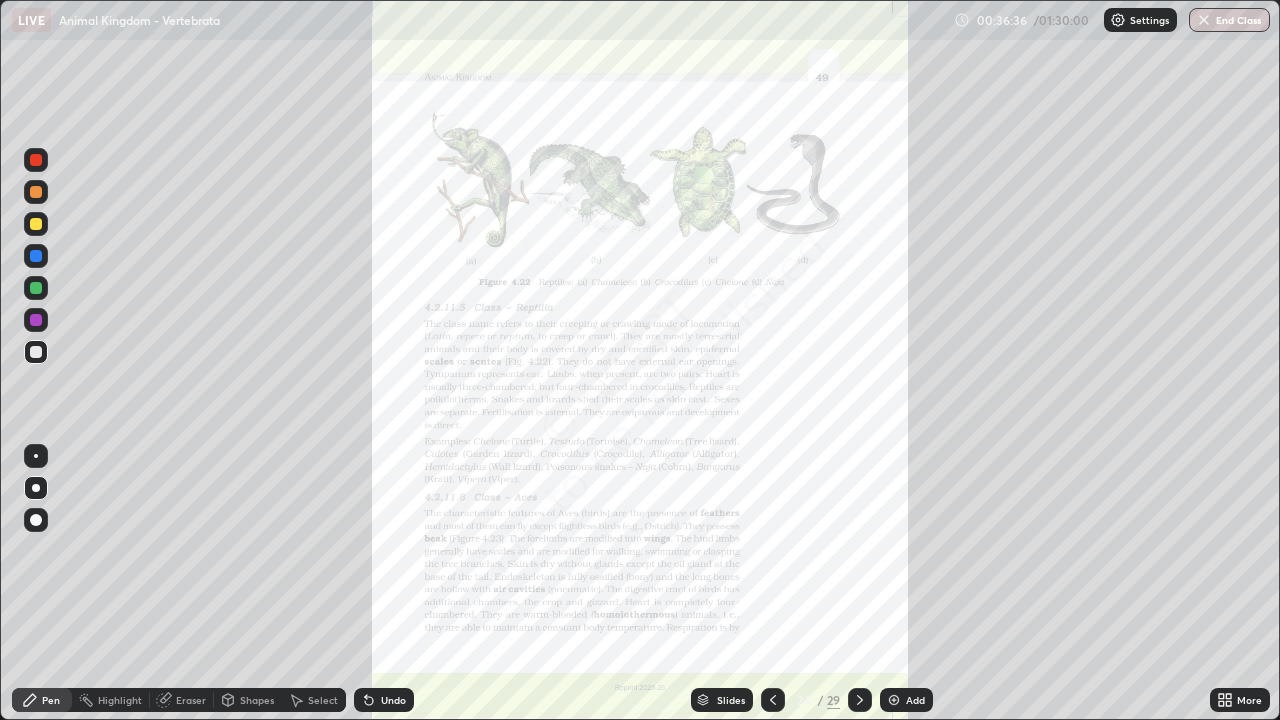 click on "More" at bounding box center [1249, 700] 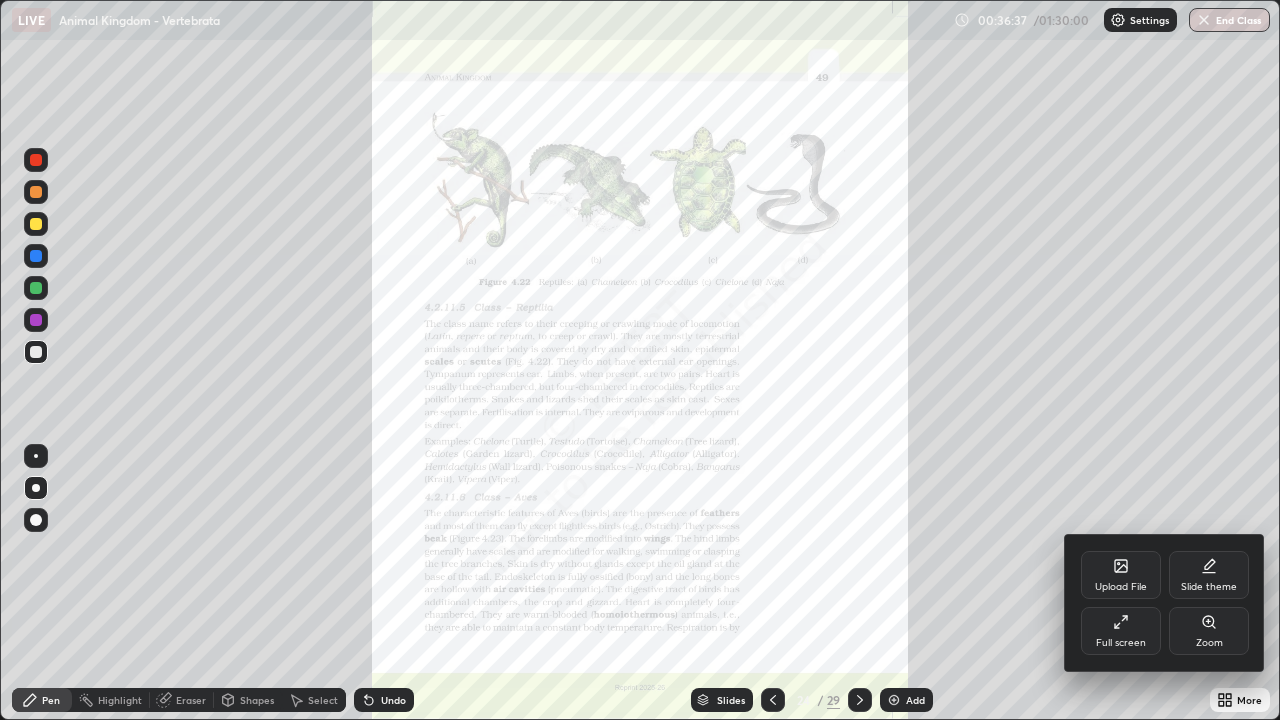 click on "Zoom" at bounding box center [1209, 631] 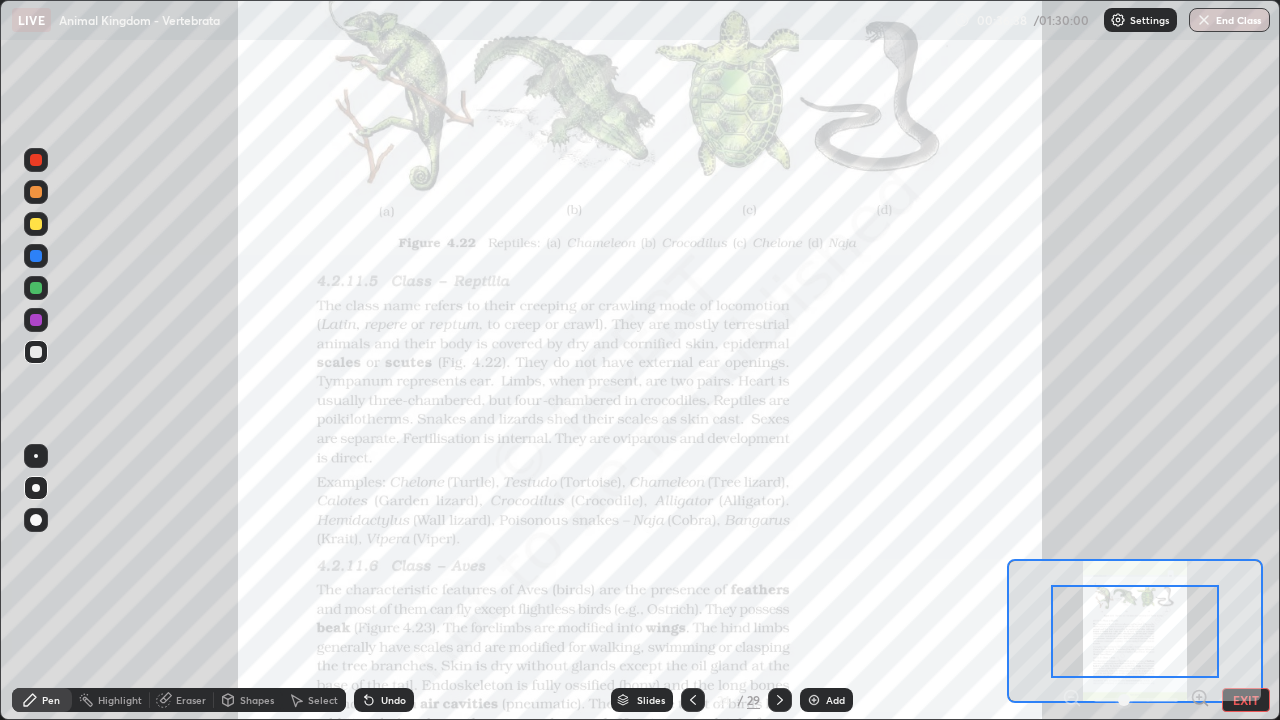 click 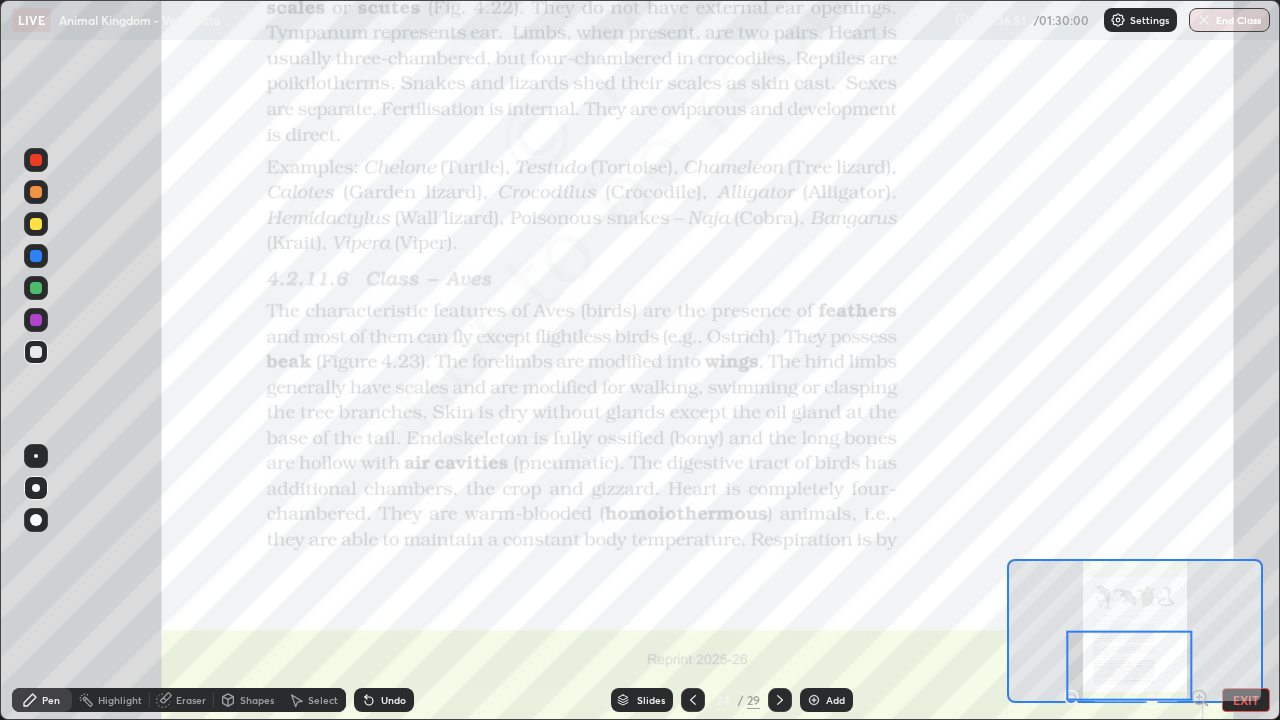 click at bounding box center (36, 288) 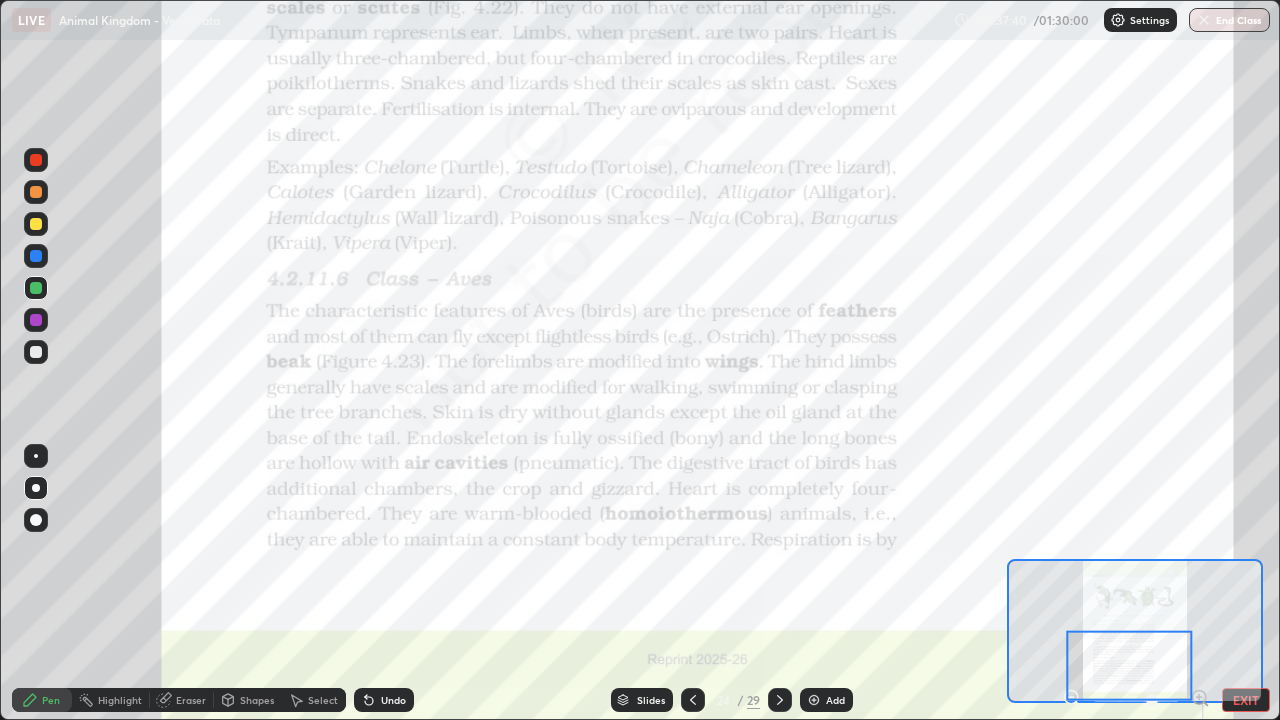click 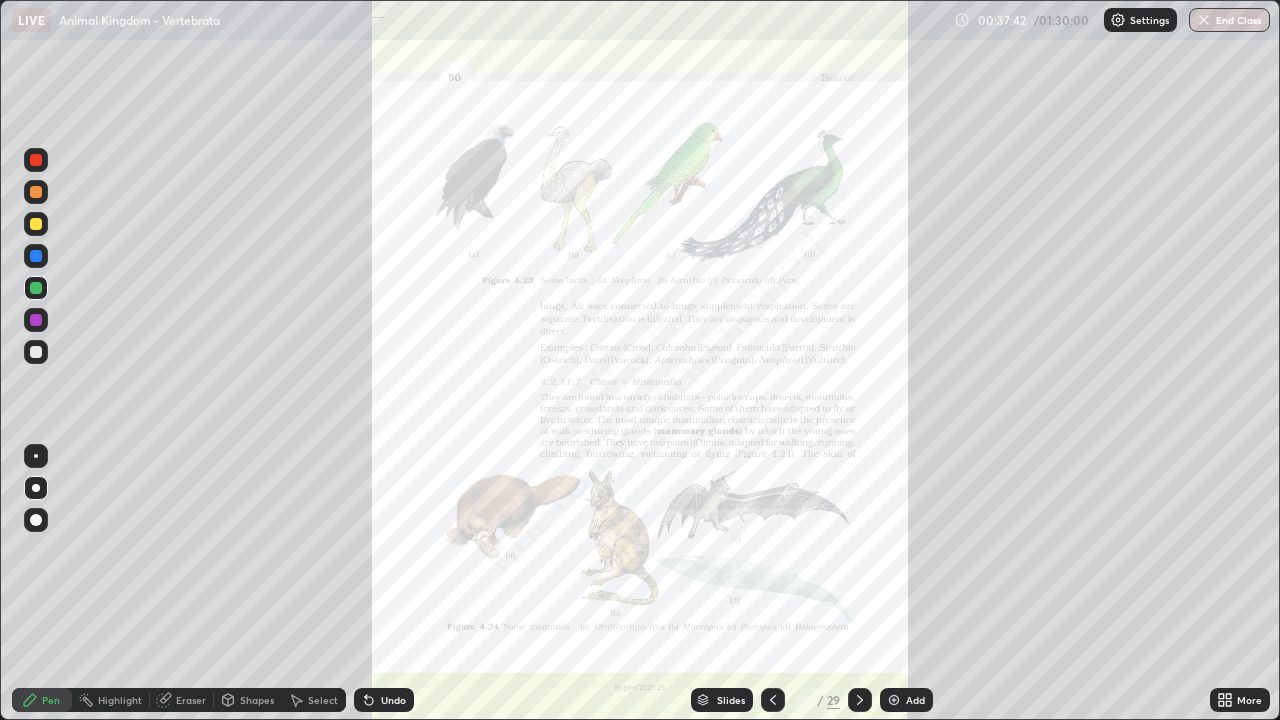 click on "More" at bounding box center [1240, 700] 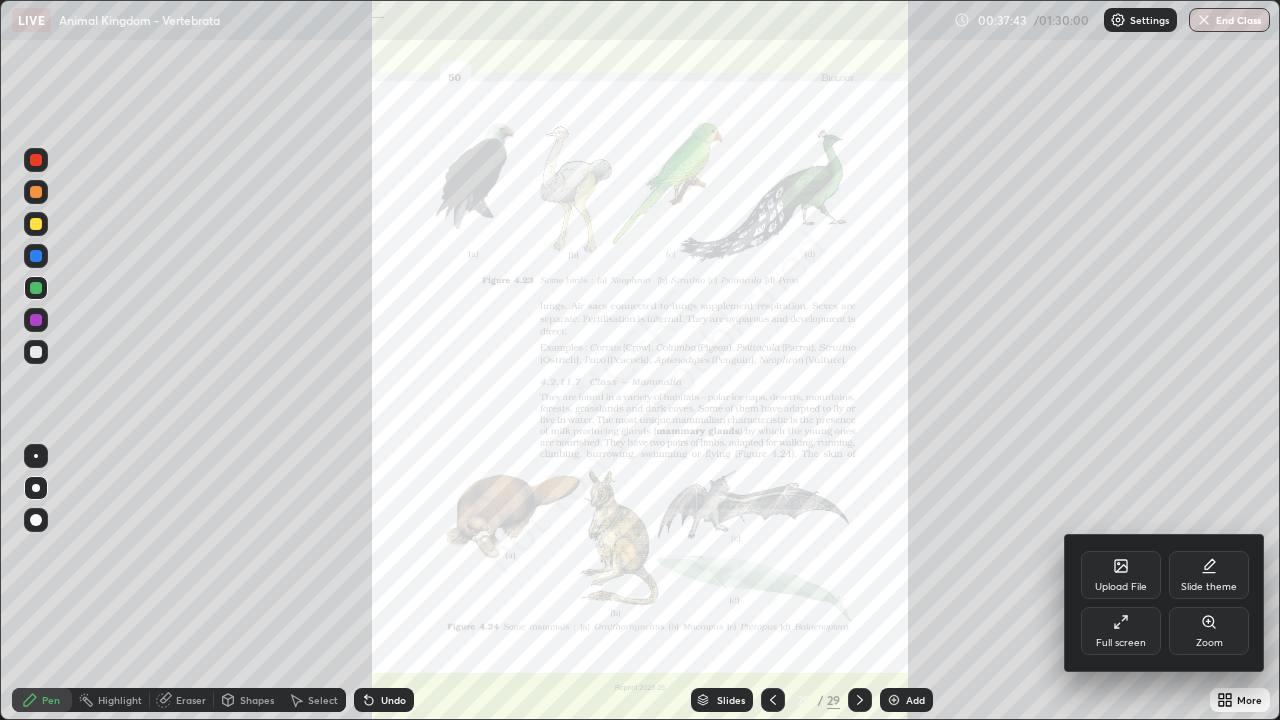 click on "Zoom" at bounding box center [1209, 631] 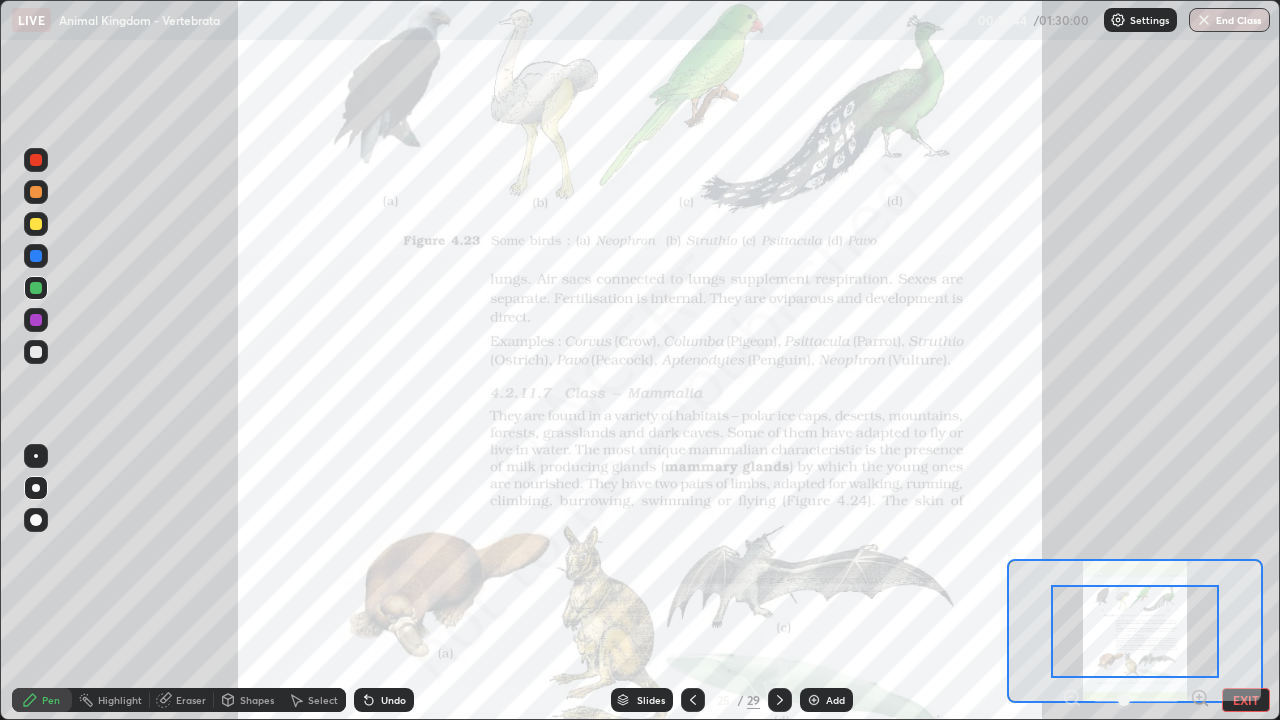 click 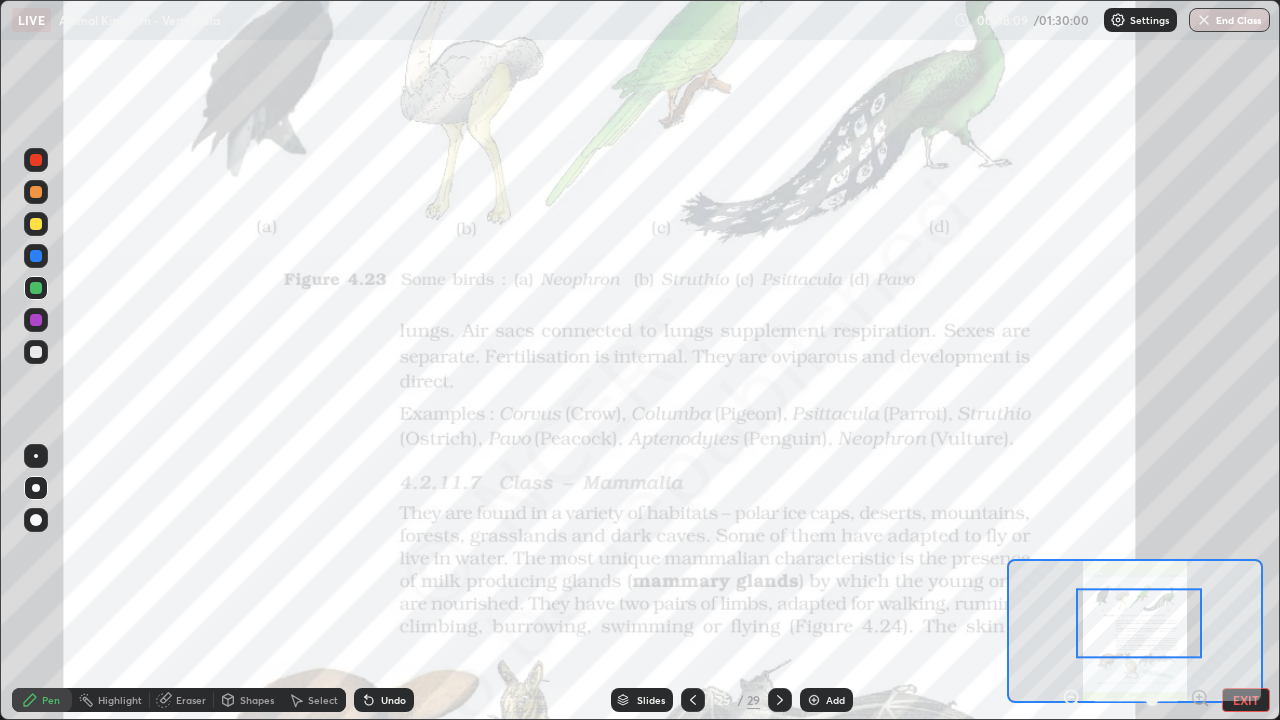 click on "Slides" at bounding box center (651, 700) 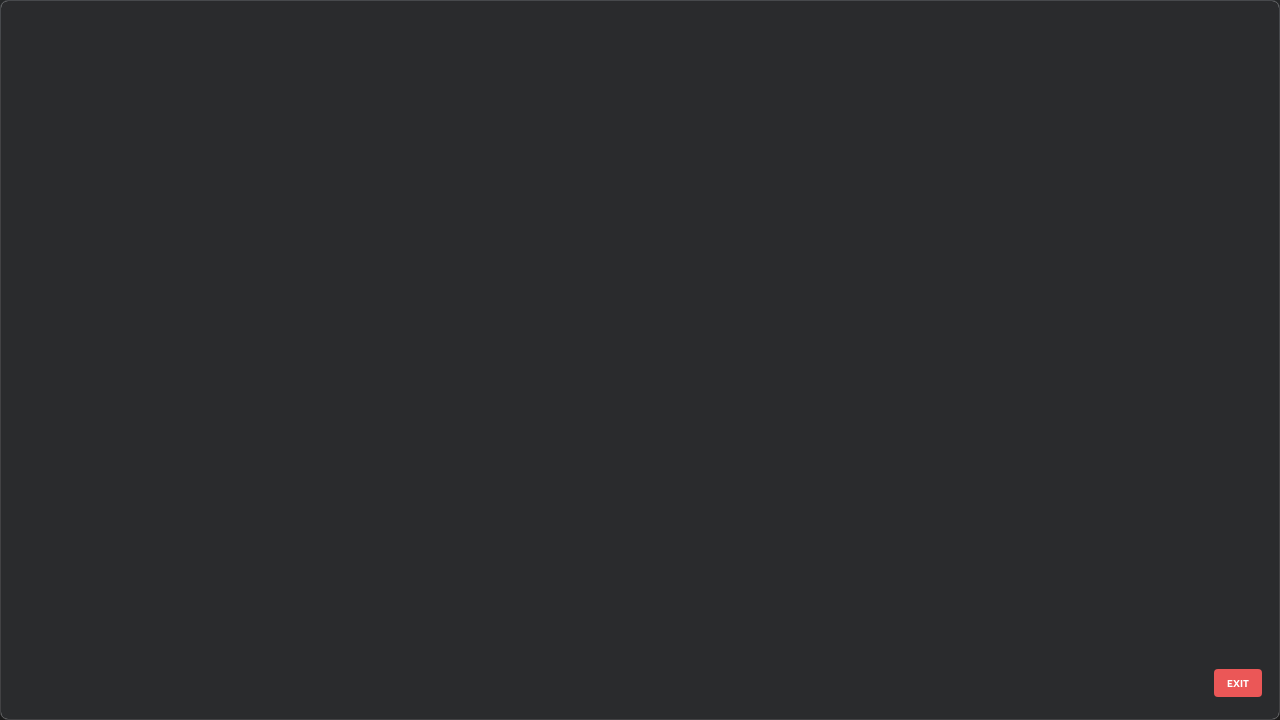 scroll, scrollTop: 1303, scrollLeft: 0, axis: vertical 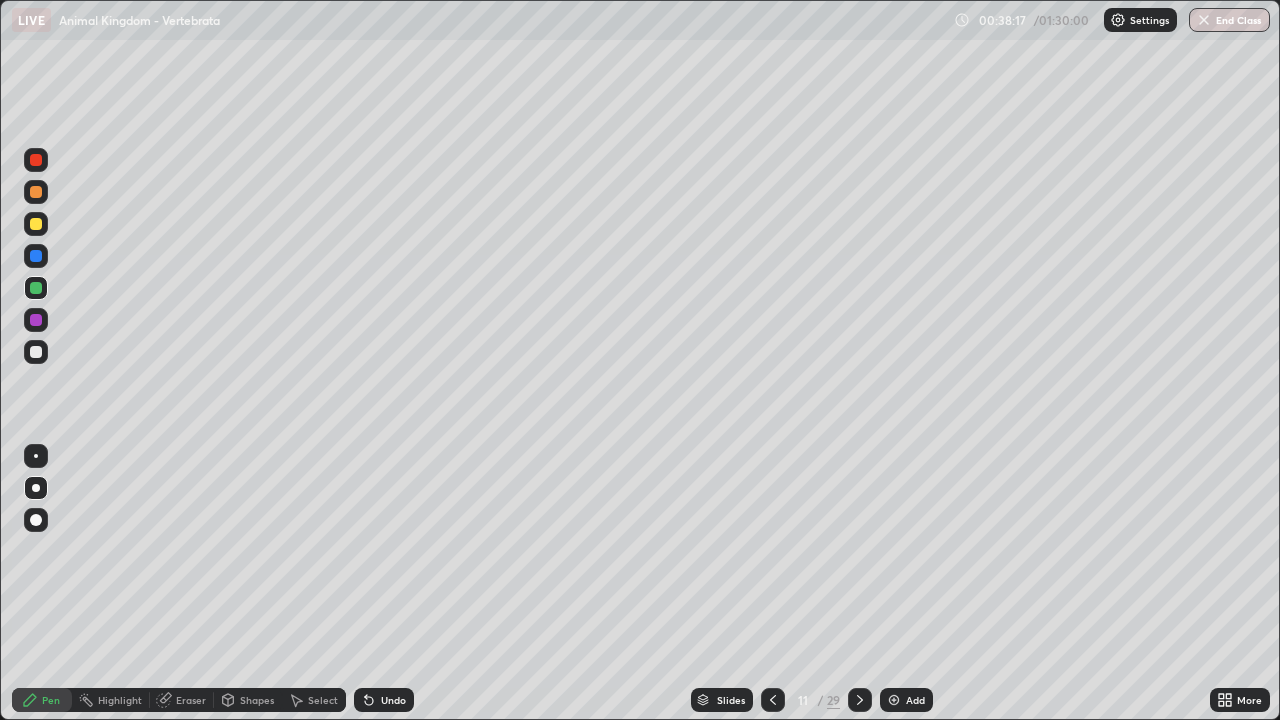 click at bounding box center (894, 700) 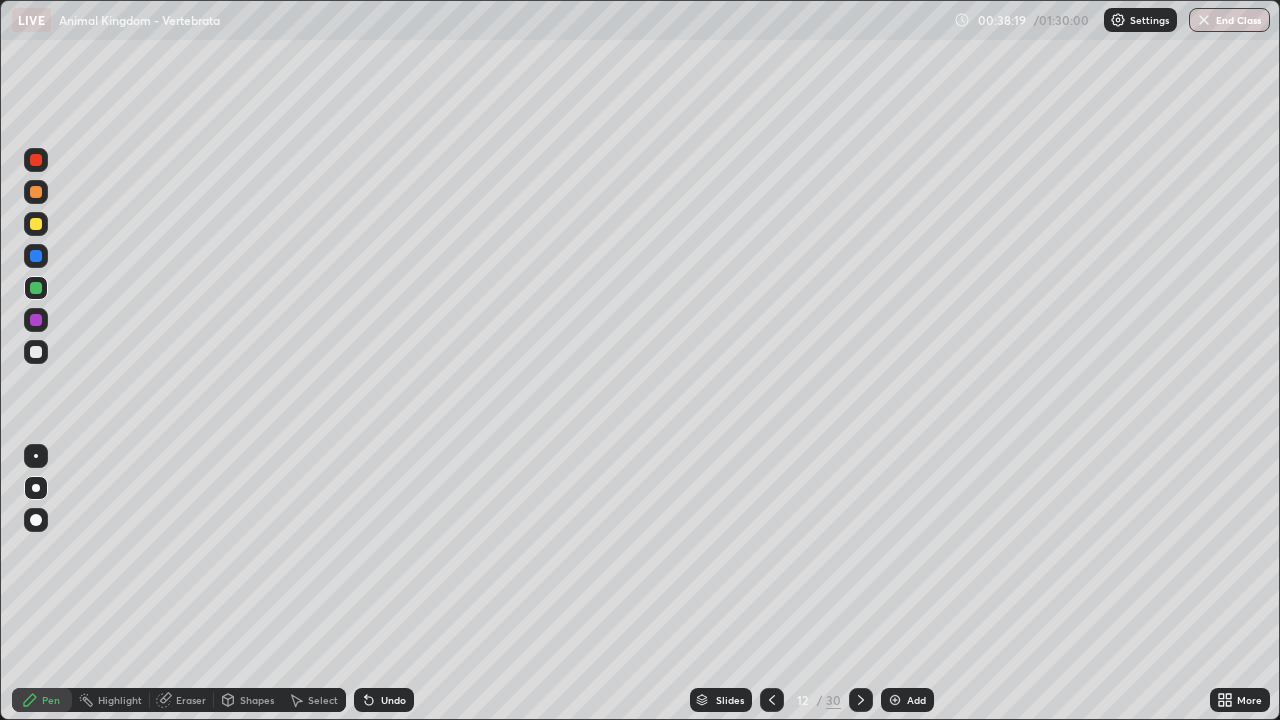 click at bounding box center (36, 352) 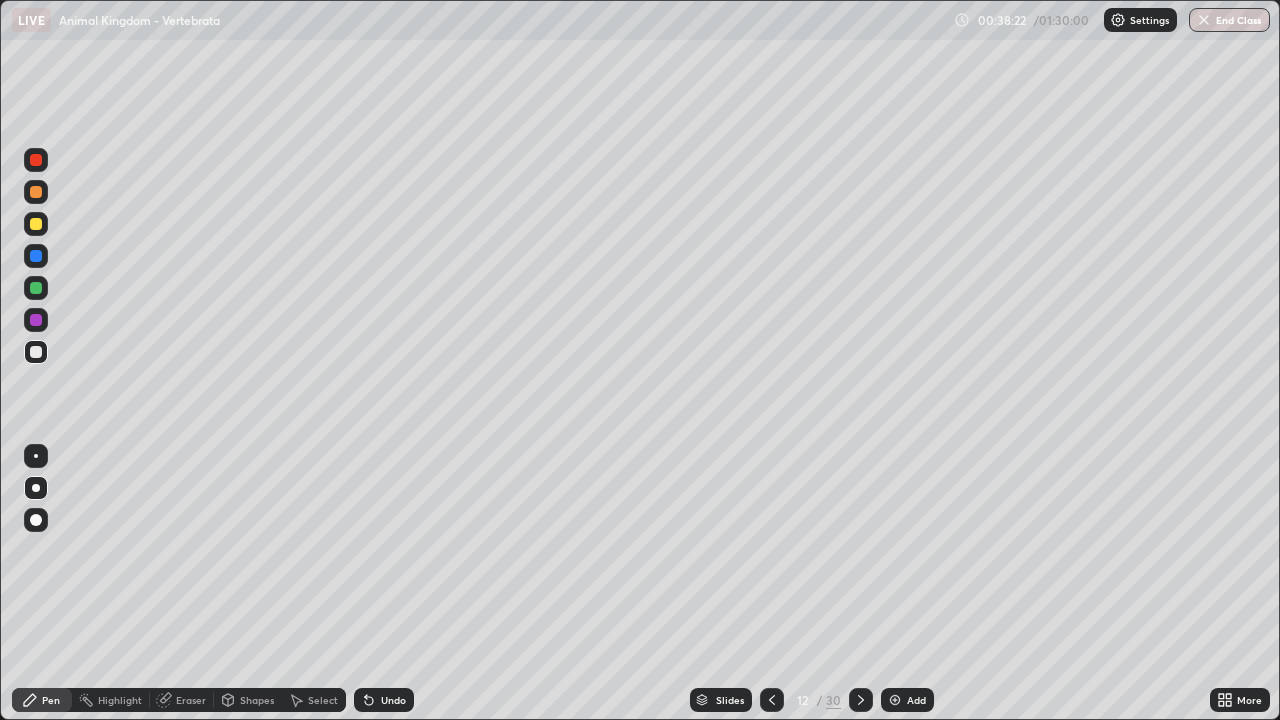 click at bounding box center [36, 488] 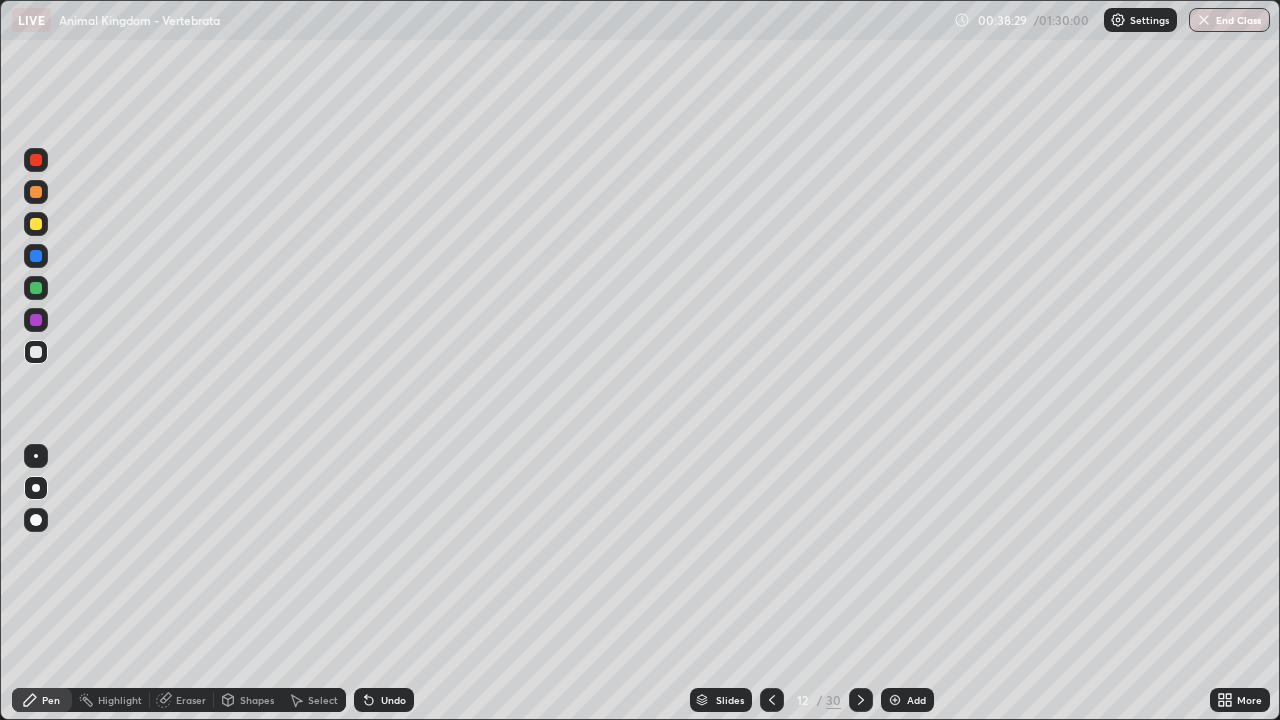 click at bounding box center (36, 456) 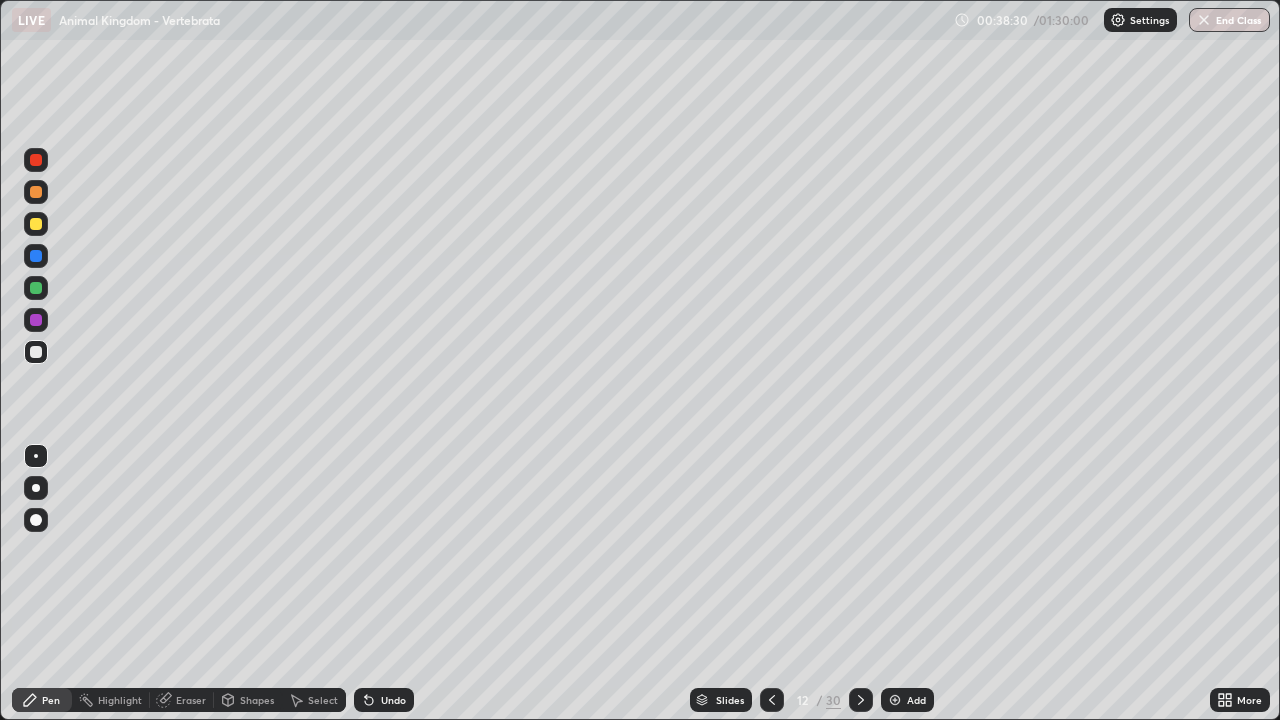 click at bounding box center [36, 320] 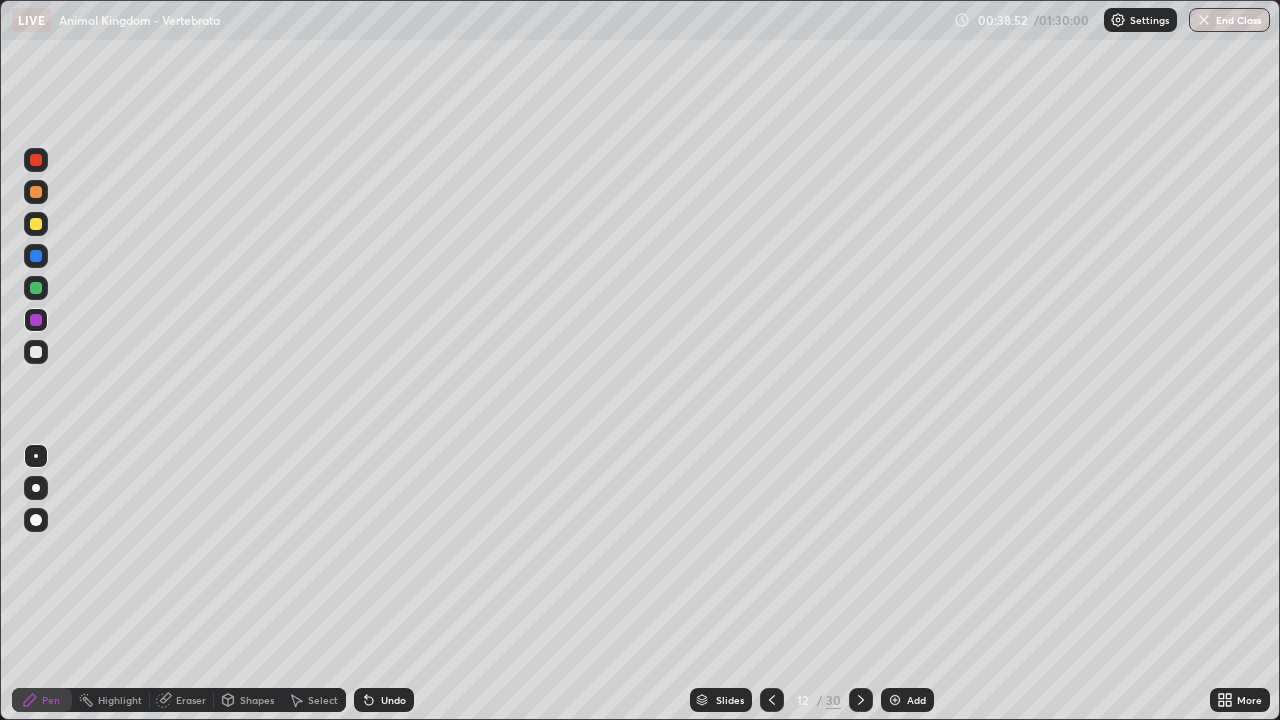 click at bounding box center (36, 288) 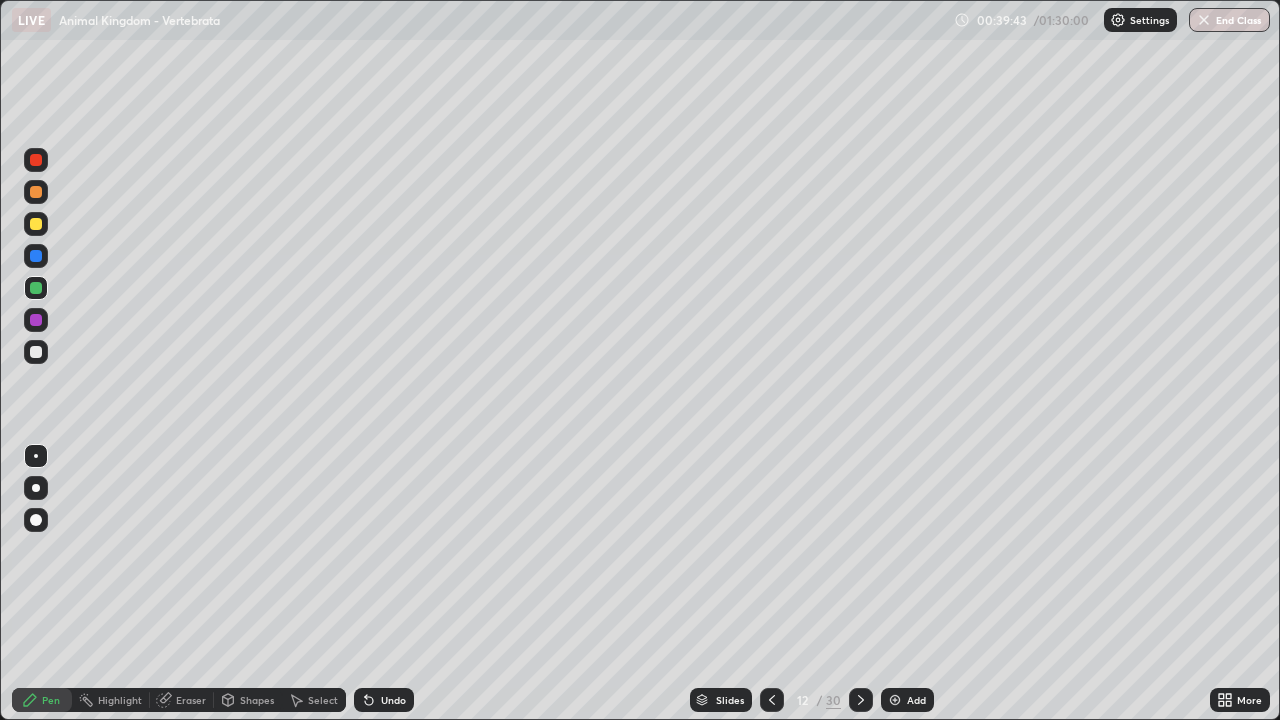 click at bounding box center [36, 352] 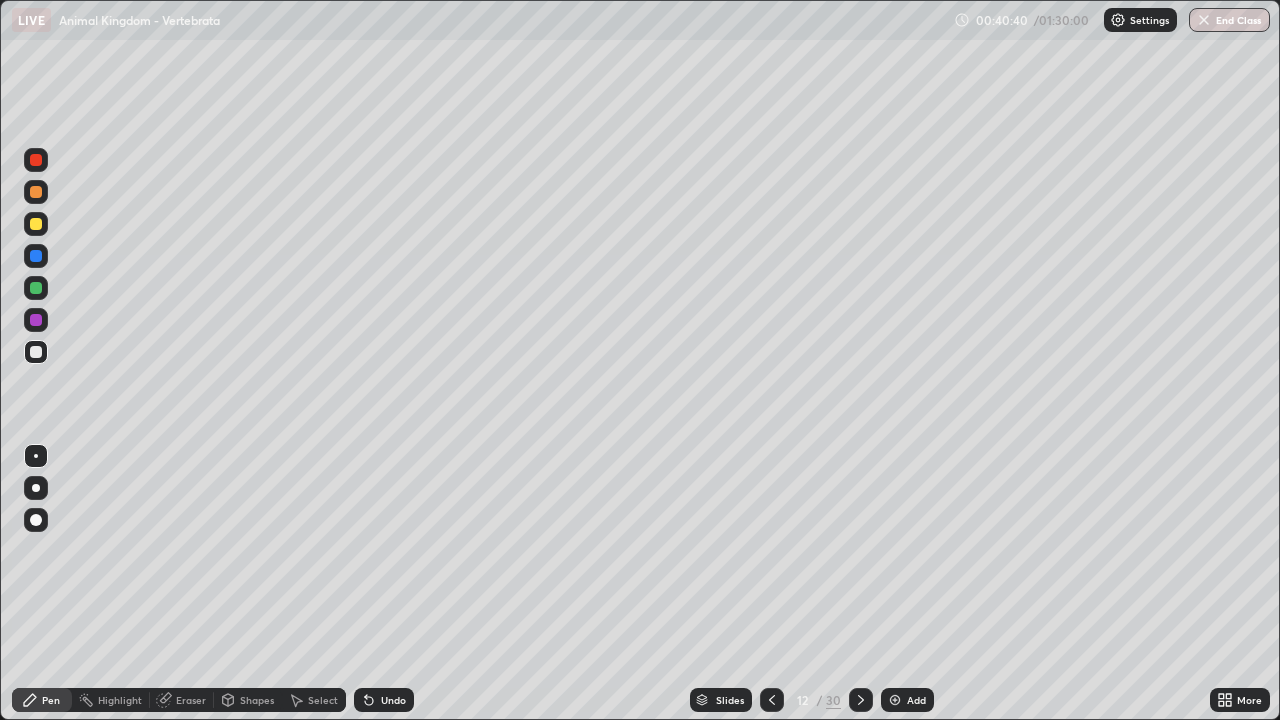 click on "Eraser" at bounding box center [191, 700] 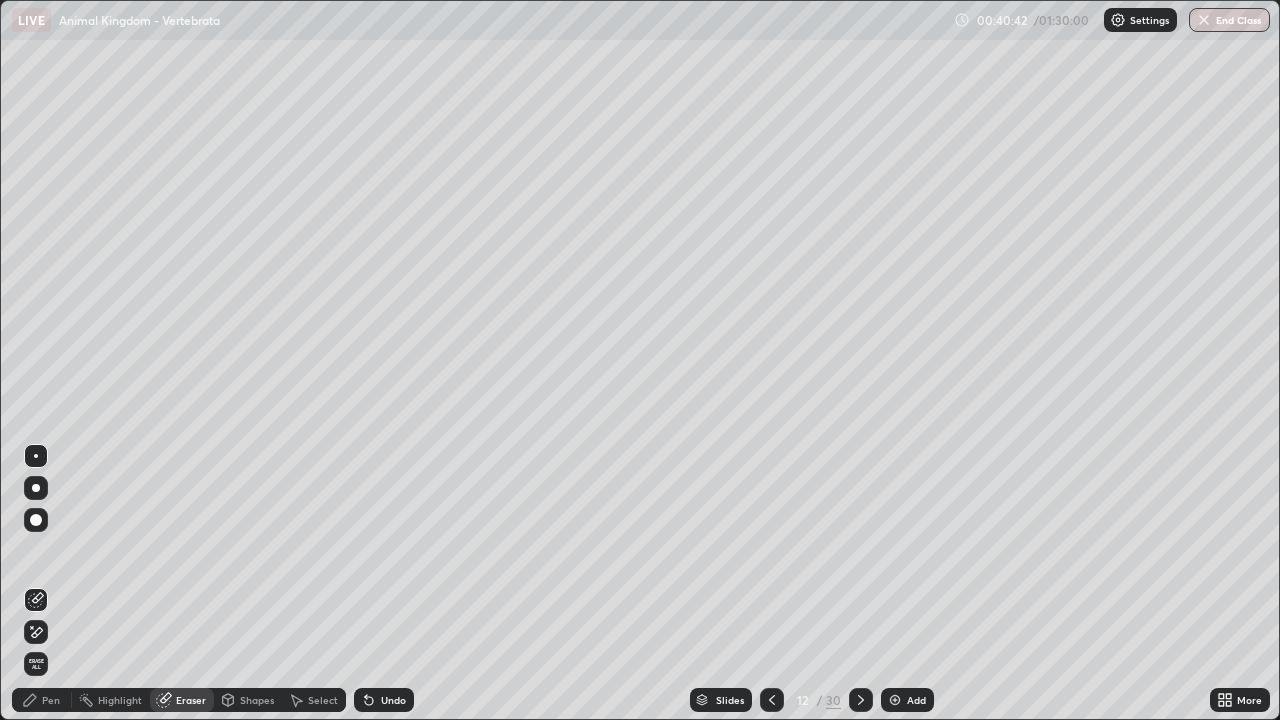 click 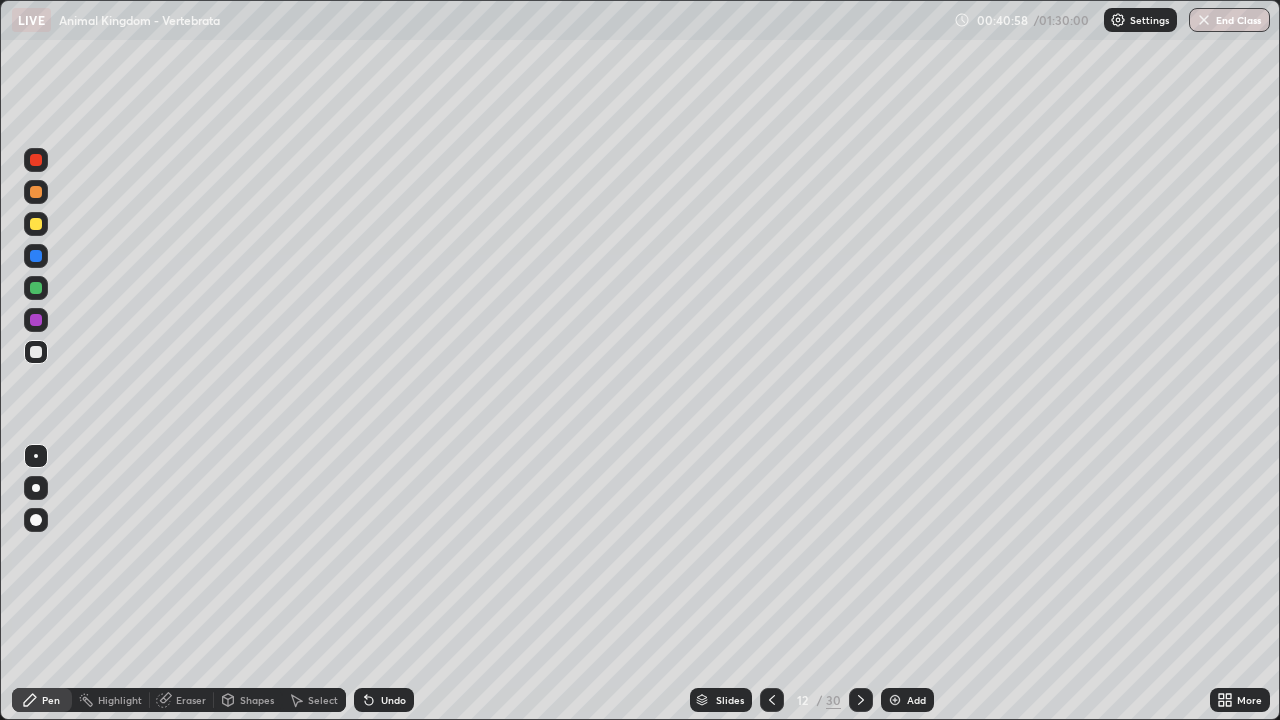 click at bounding box center [895, 700] 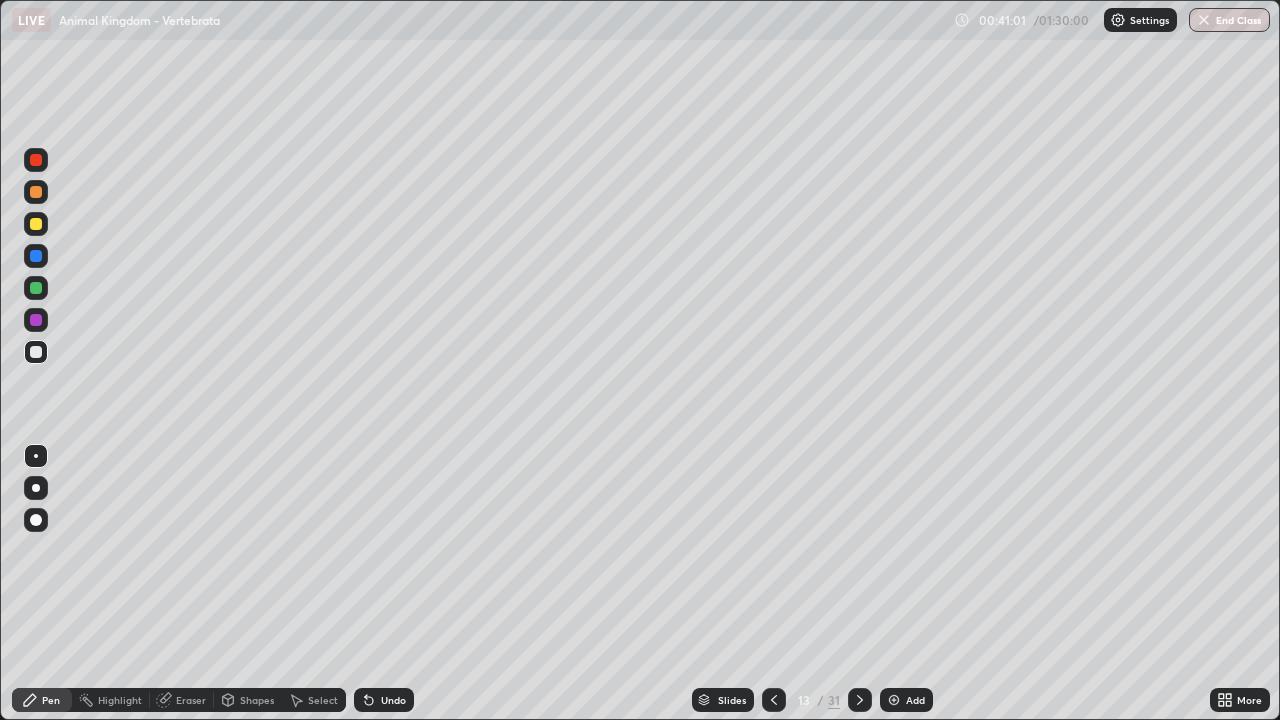 click at bounding box center [36, 352] 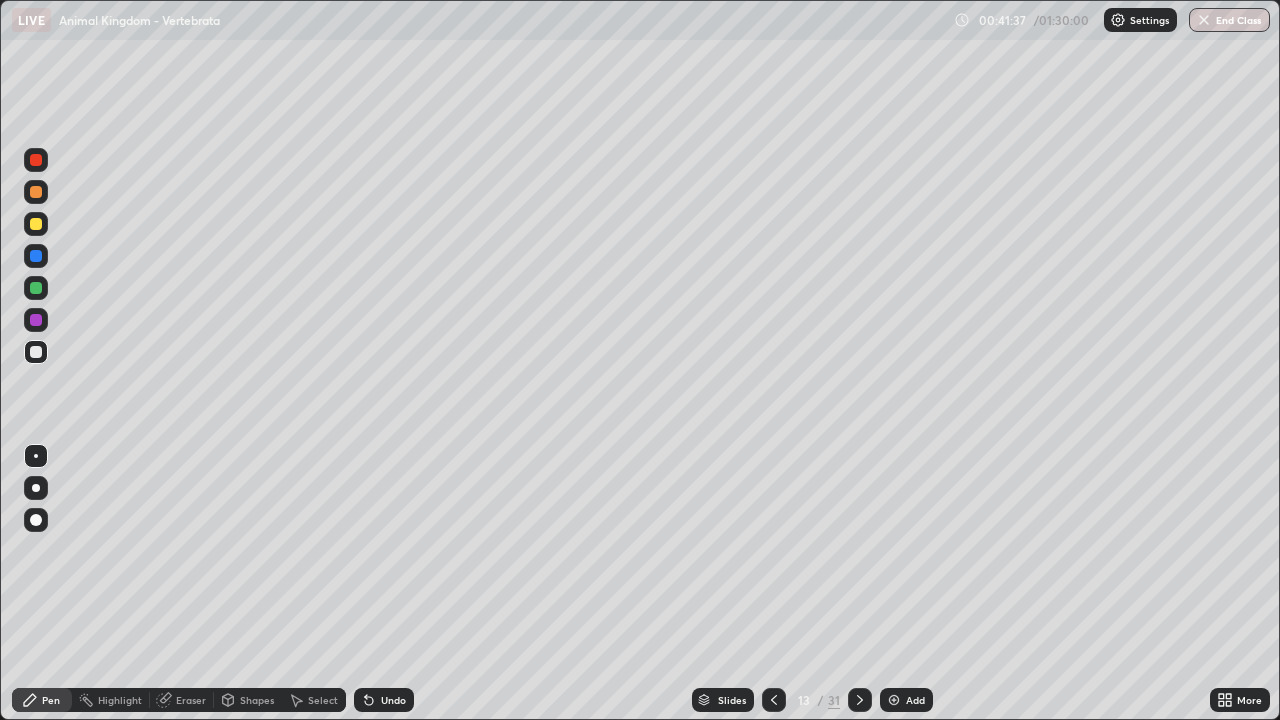 click on "Slides" at bounding box center (732, 700) 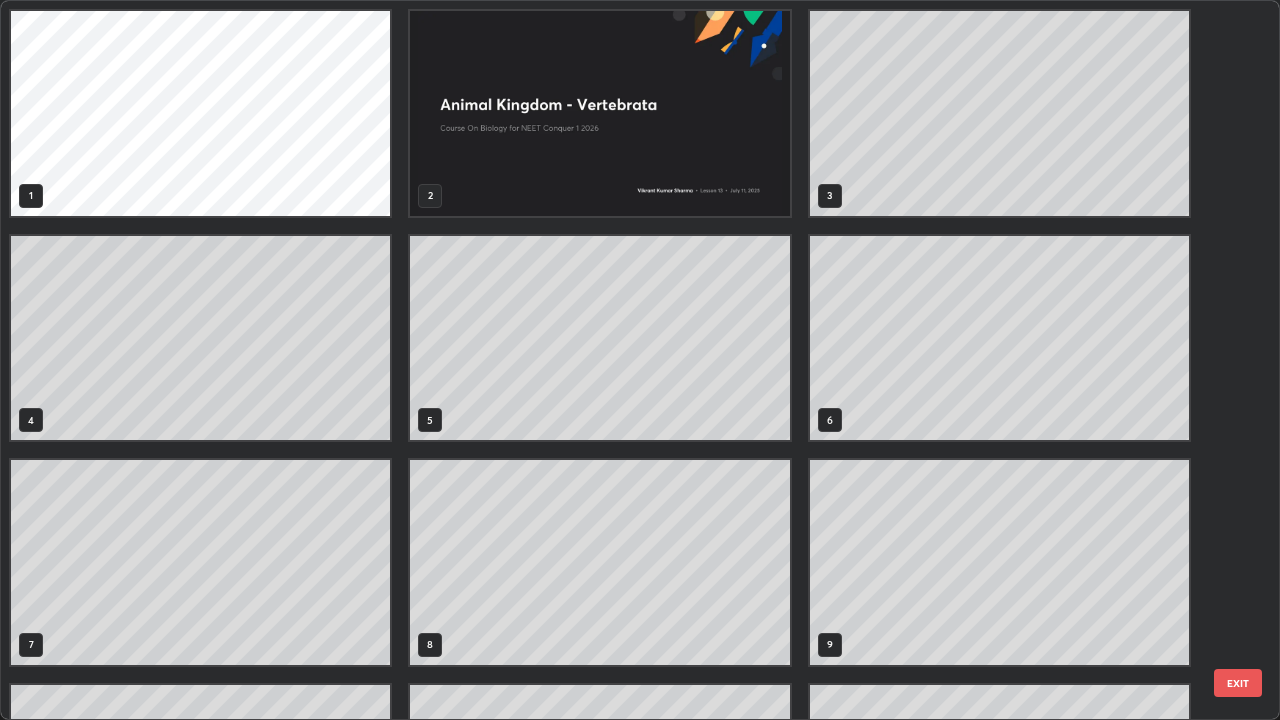 scroll, scrollTop: 405, scrollLeft: 0, axis: vertical 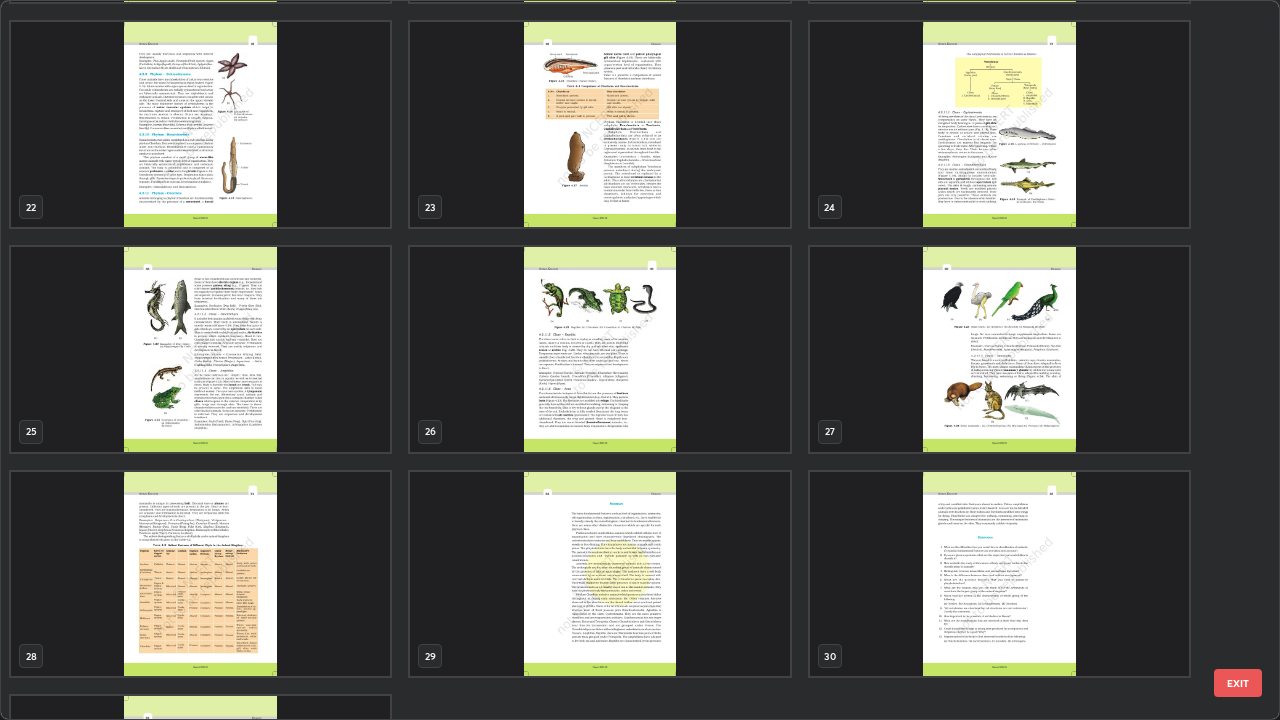click at bounding box center (999, 349) 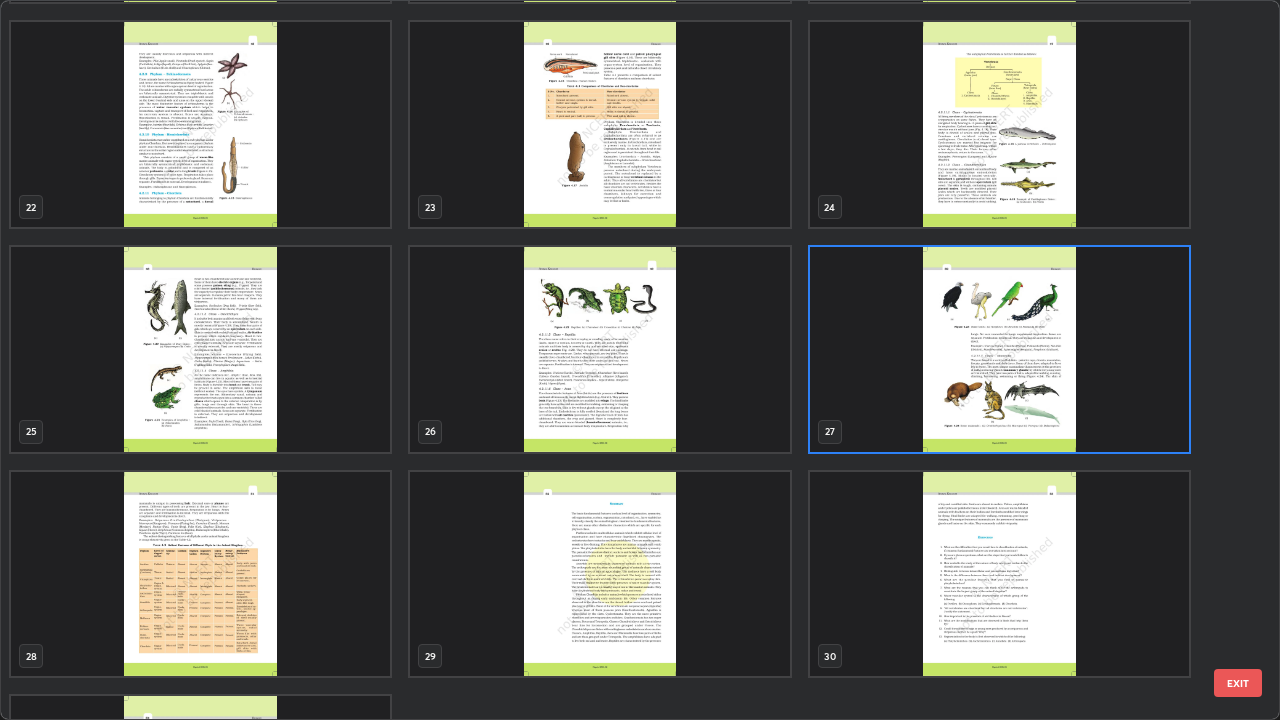 click at bounding box center [999, 349] 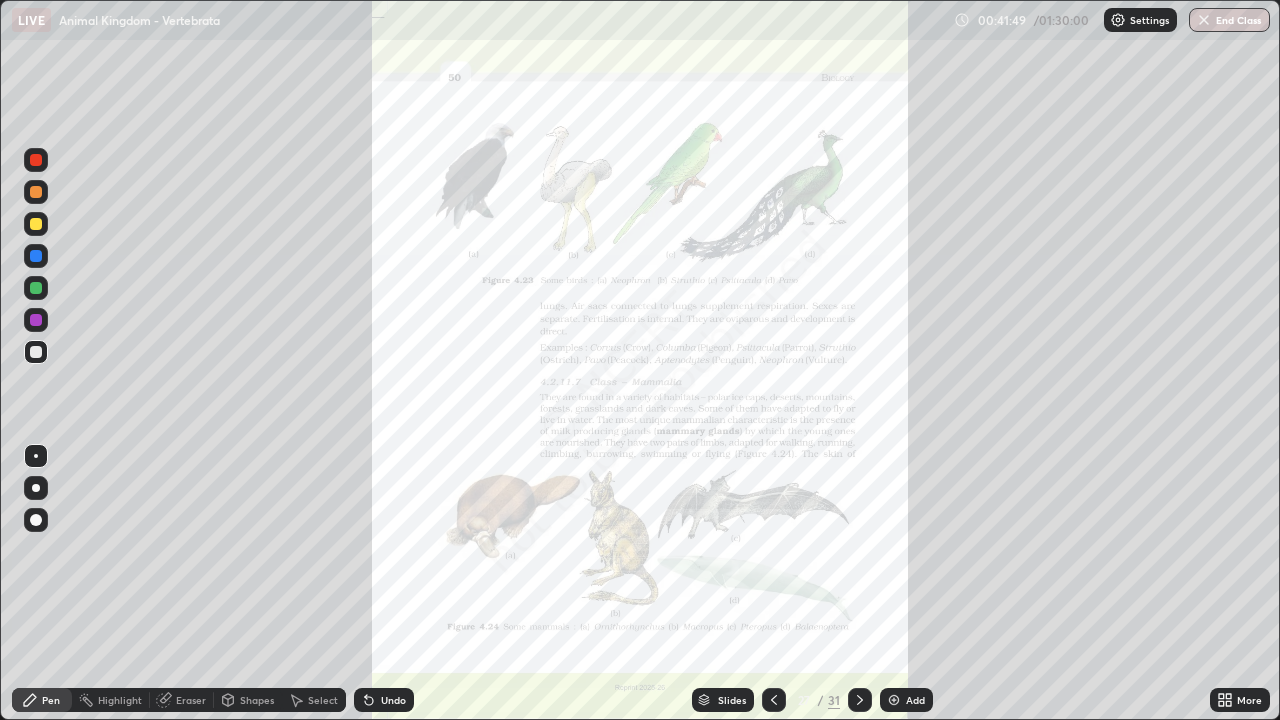 click on "More" at bounding box center (1249, 700) 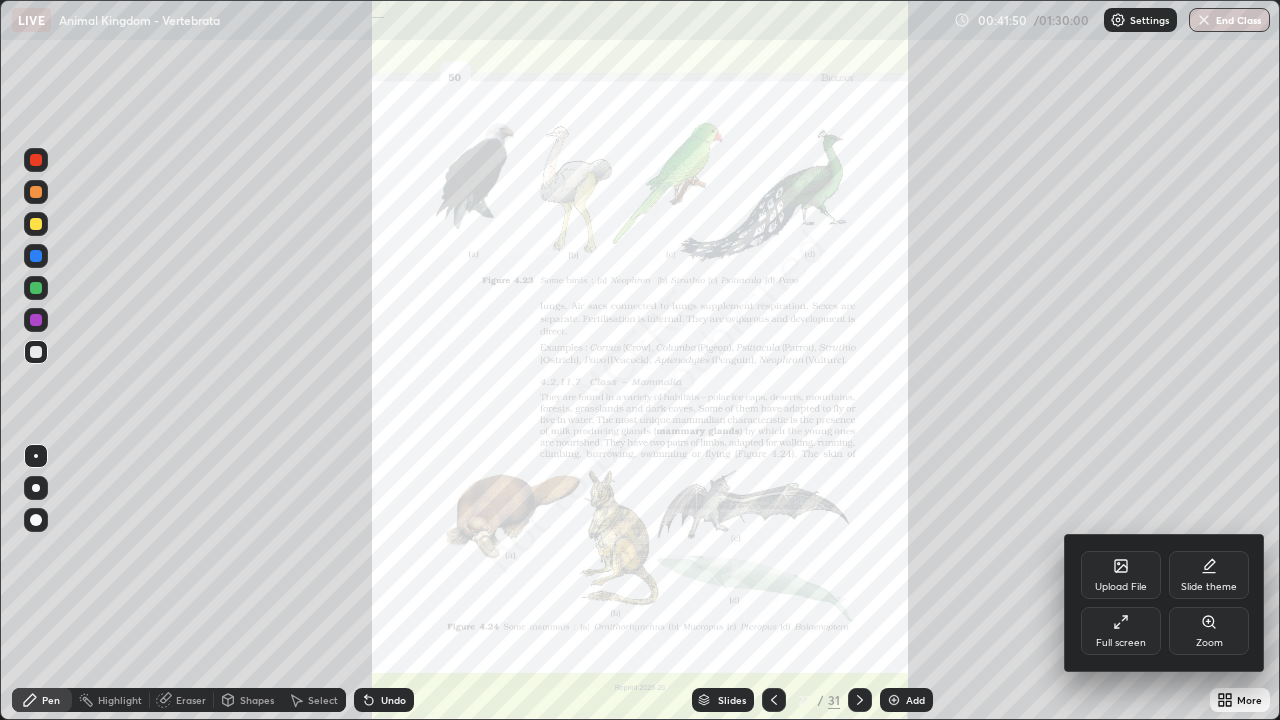 click on "Zoom" at bounding box center (1209, 631) 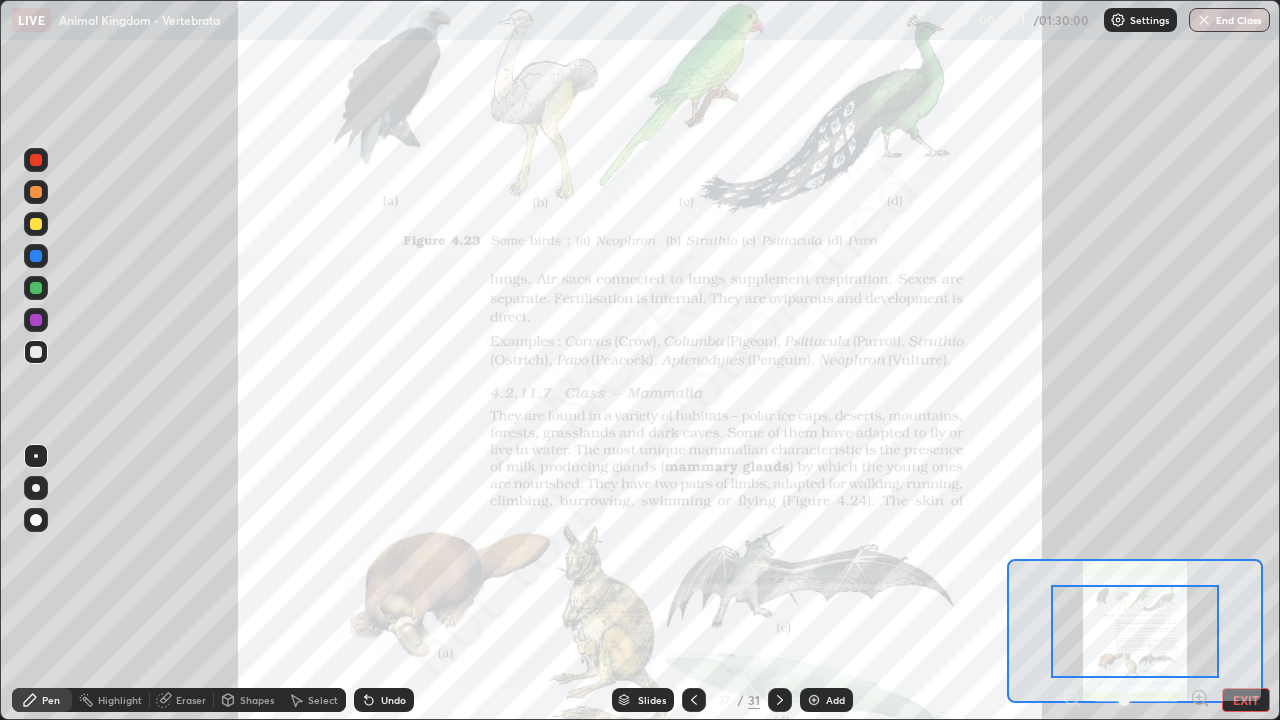 click 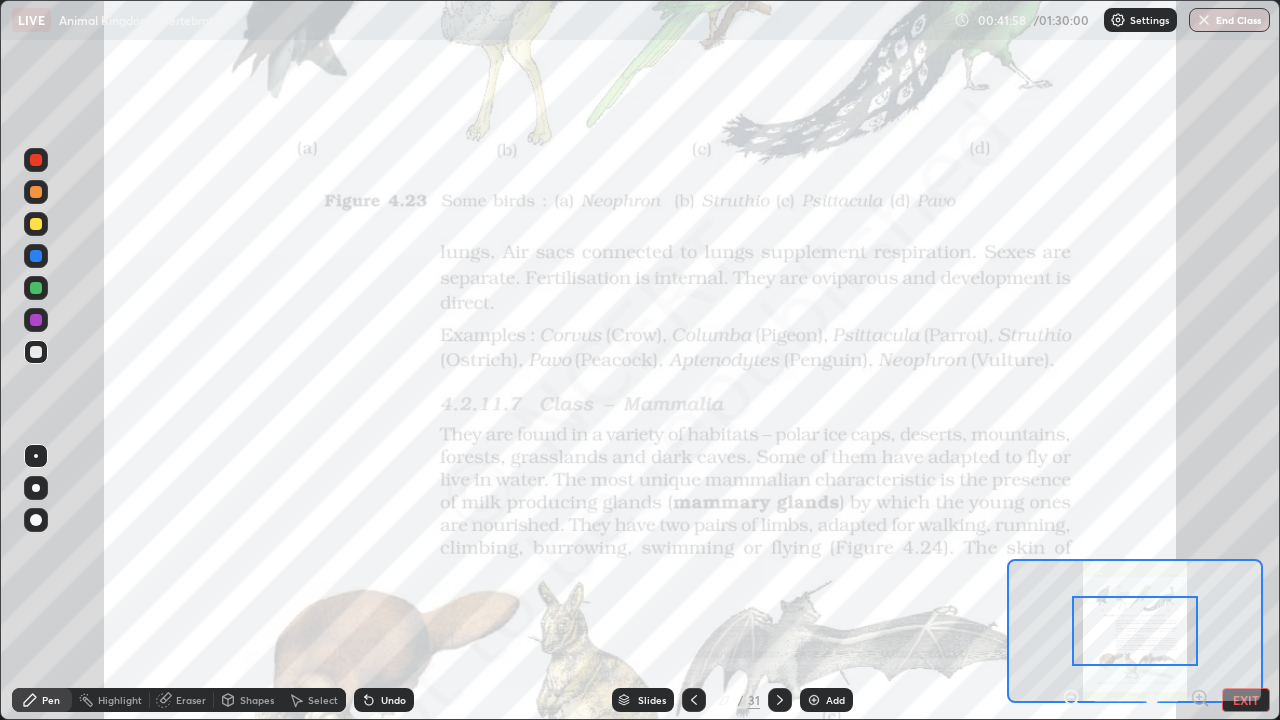 click at bounding box center [36, 320] 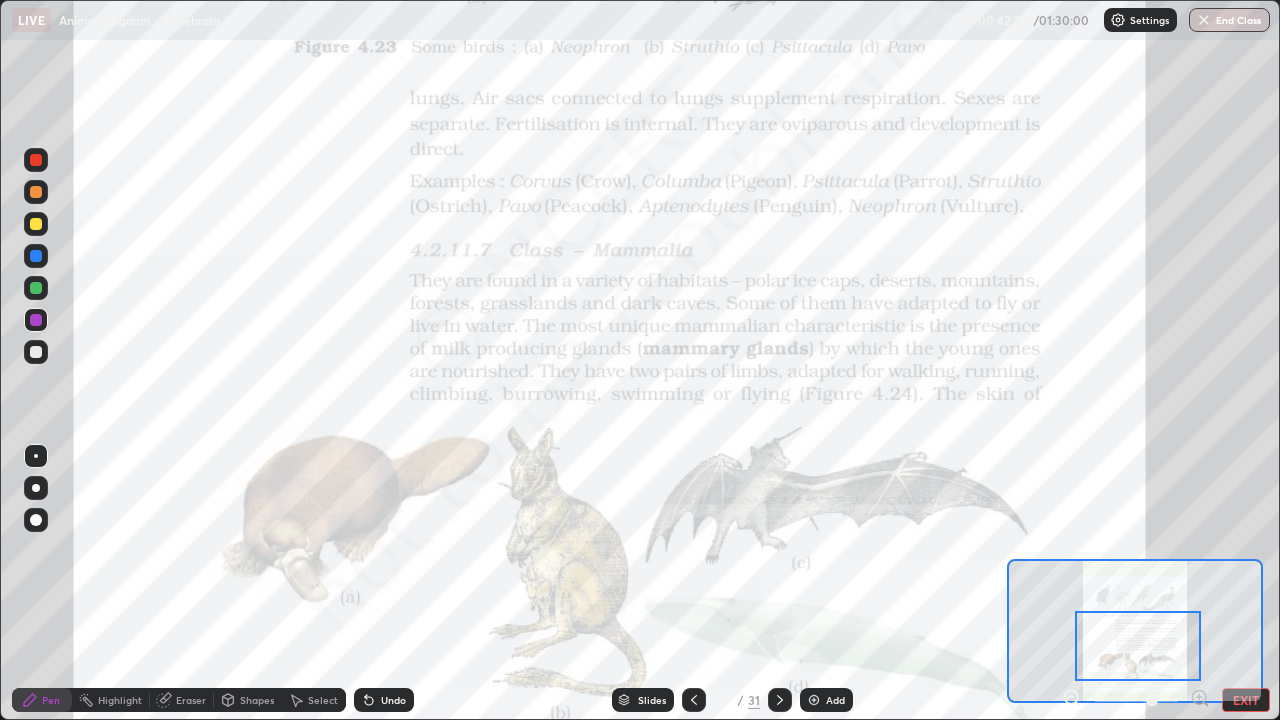 click at bounding box center [1138, 646] 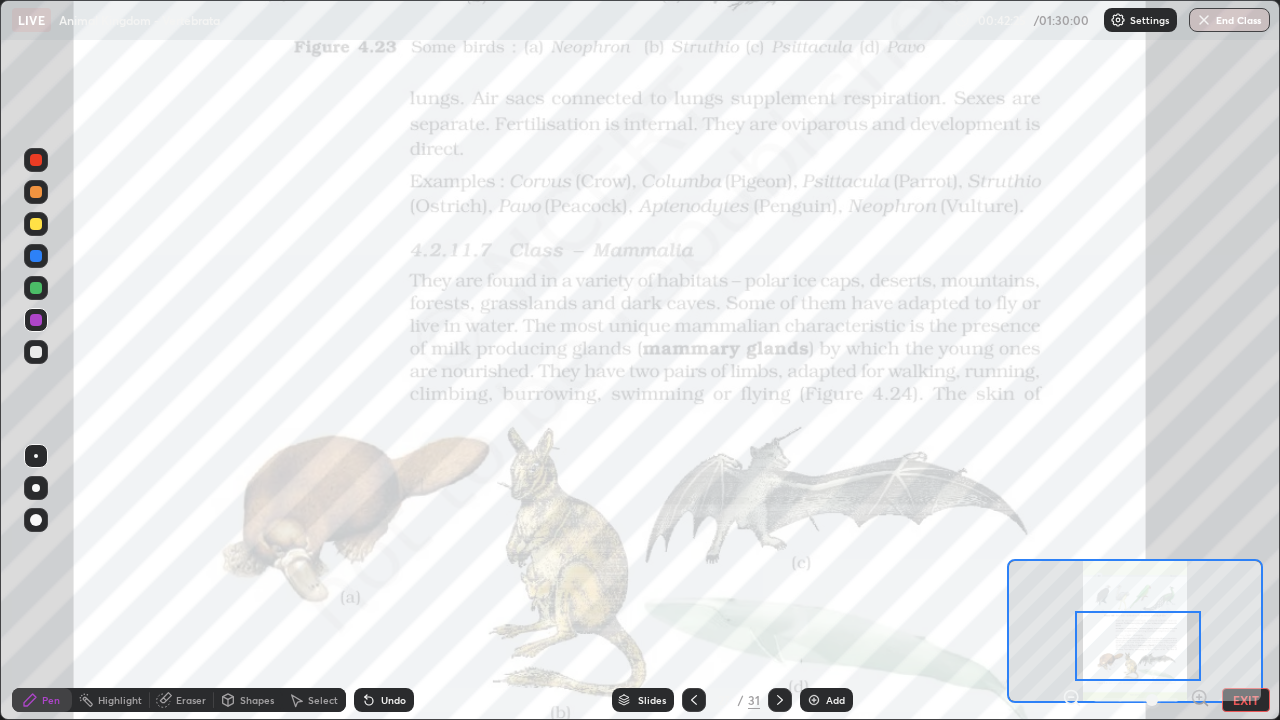 click 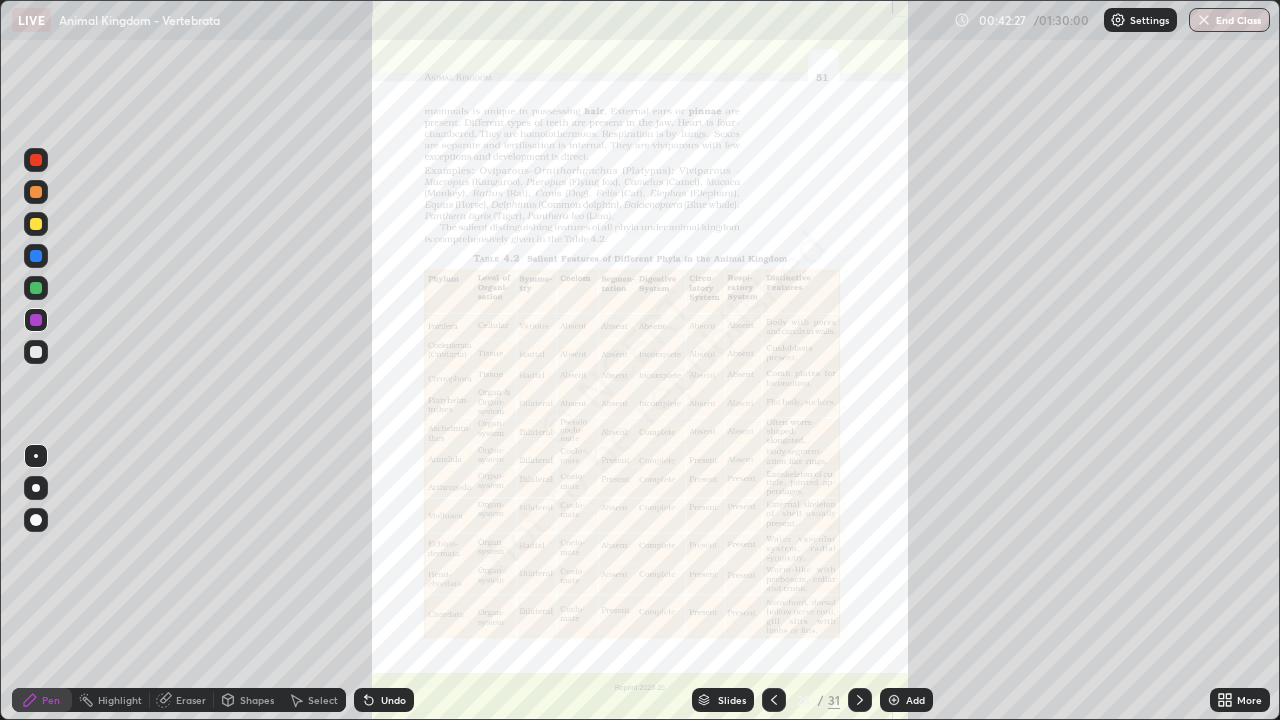 click 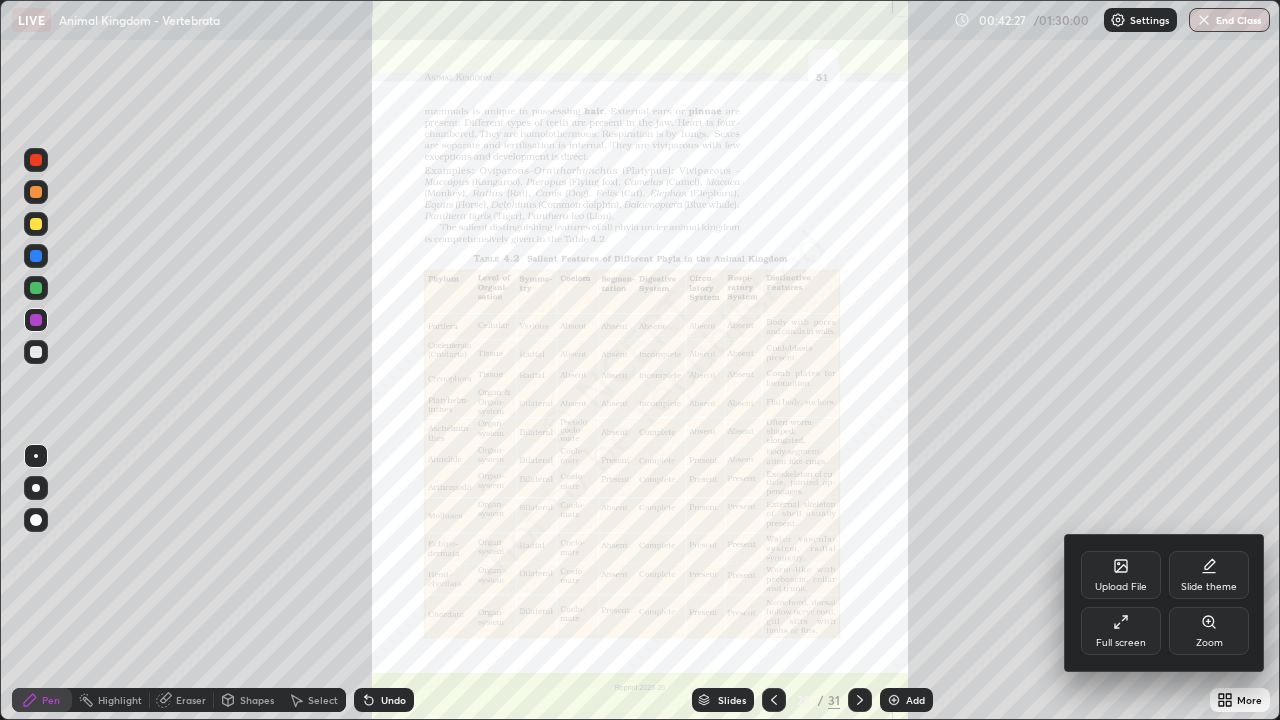 click 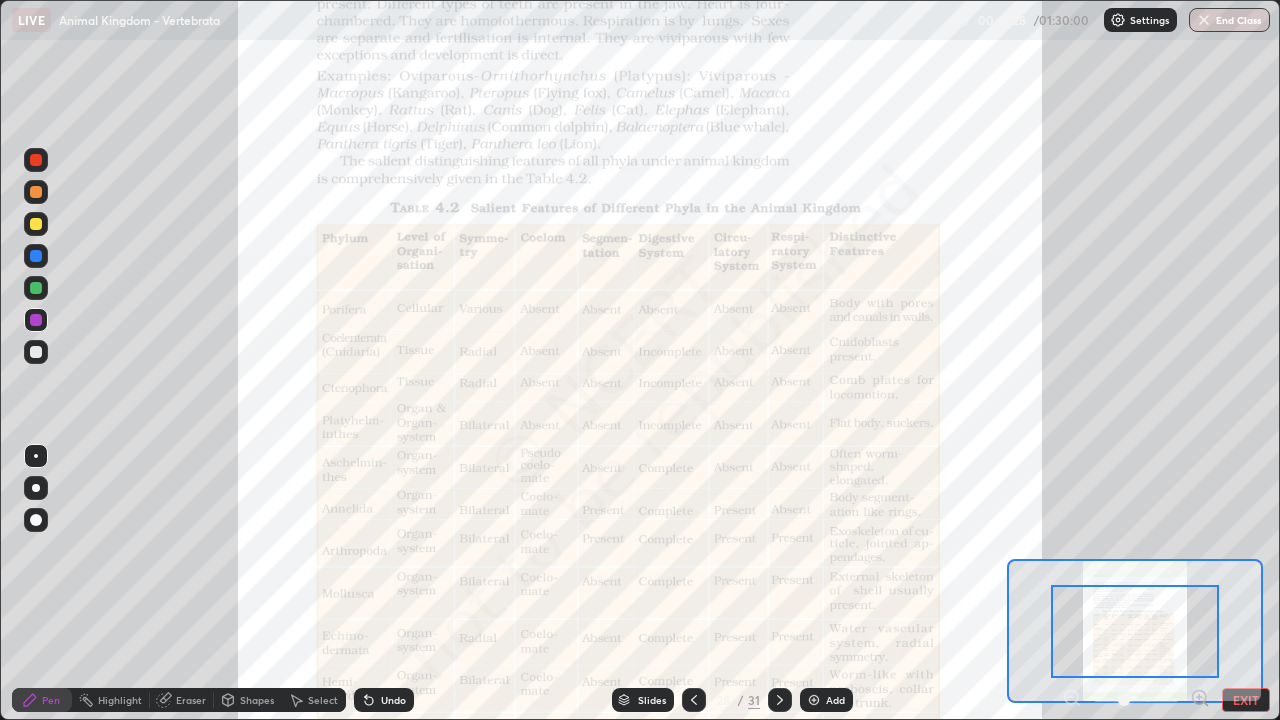 click 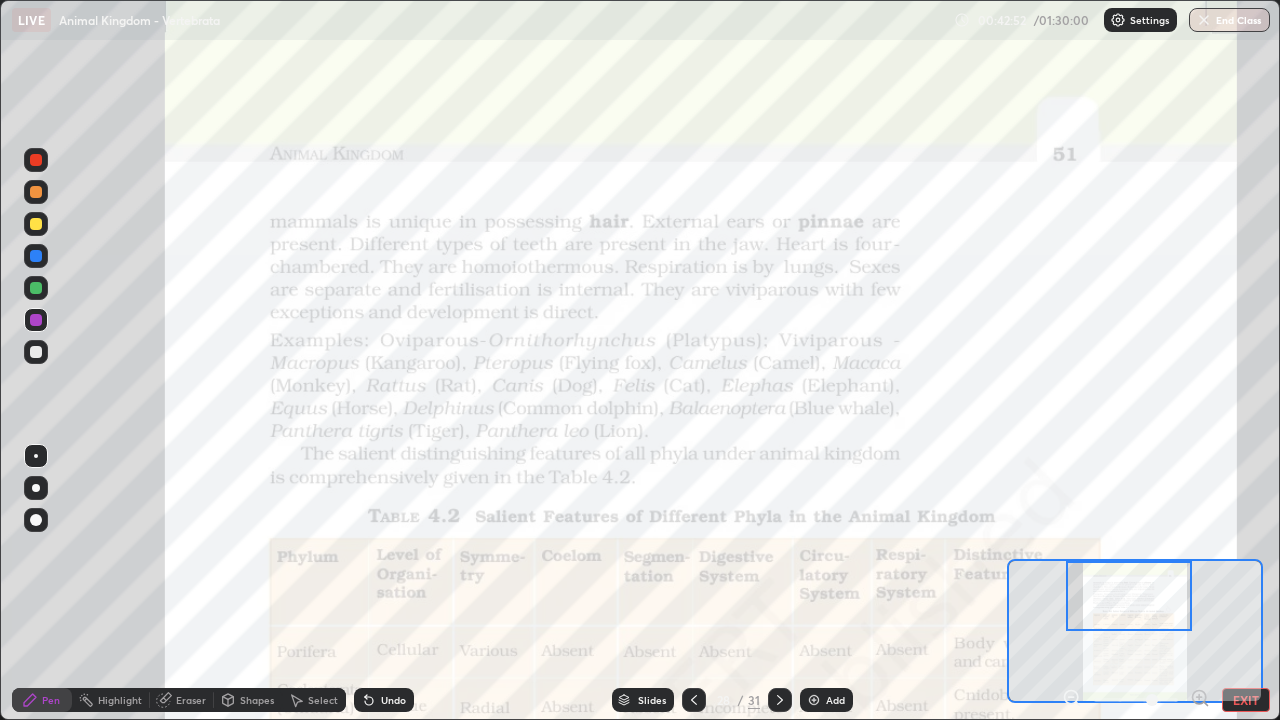 click at bounding box center (36, 288) 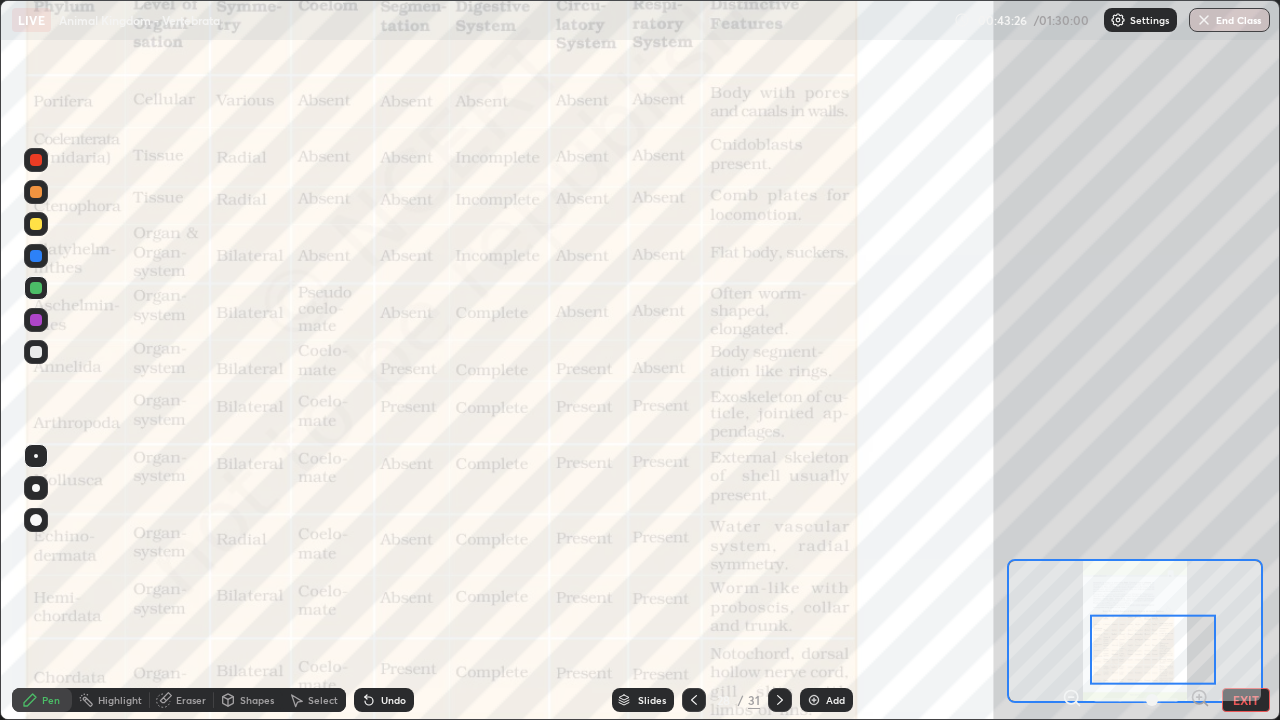 click 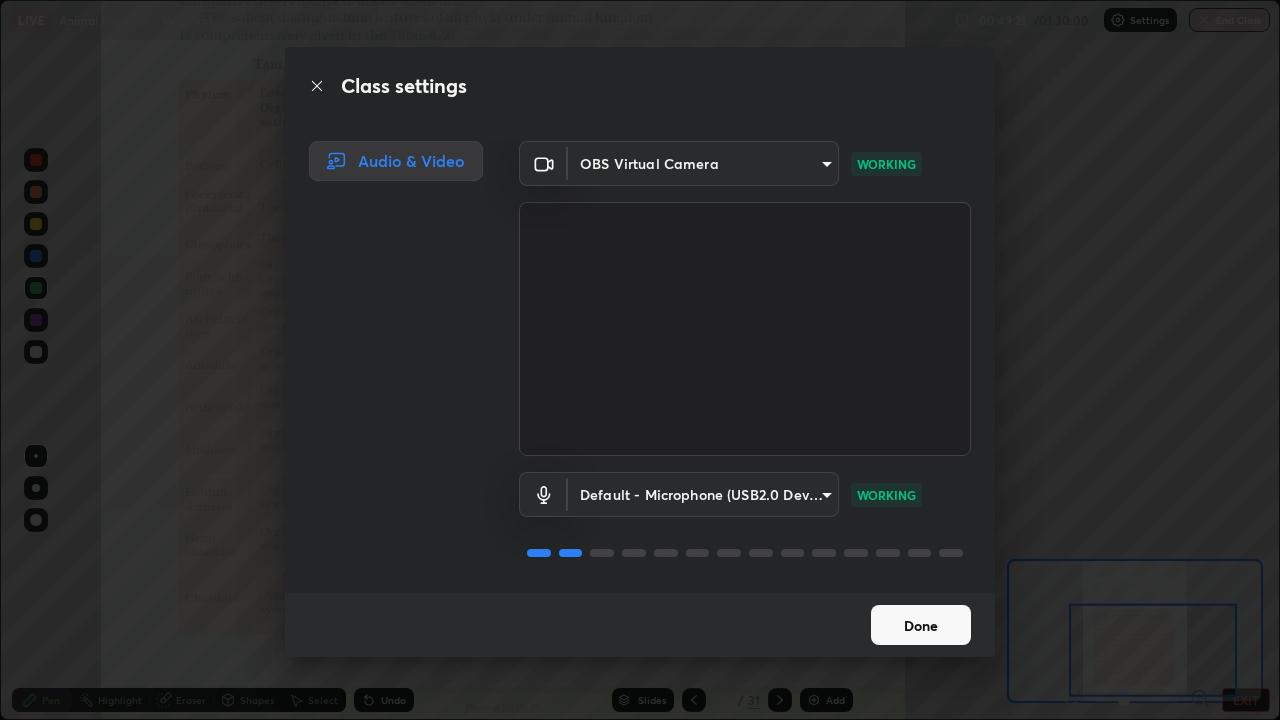 click on "Done" at bounding box center [921, 625] 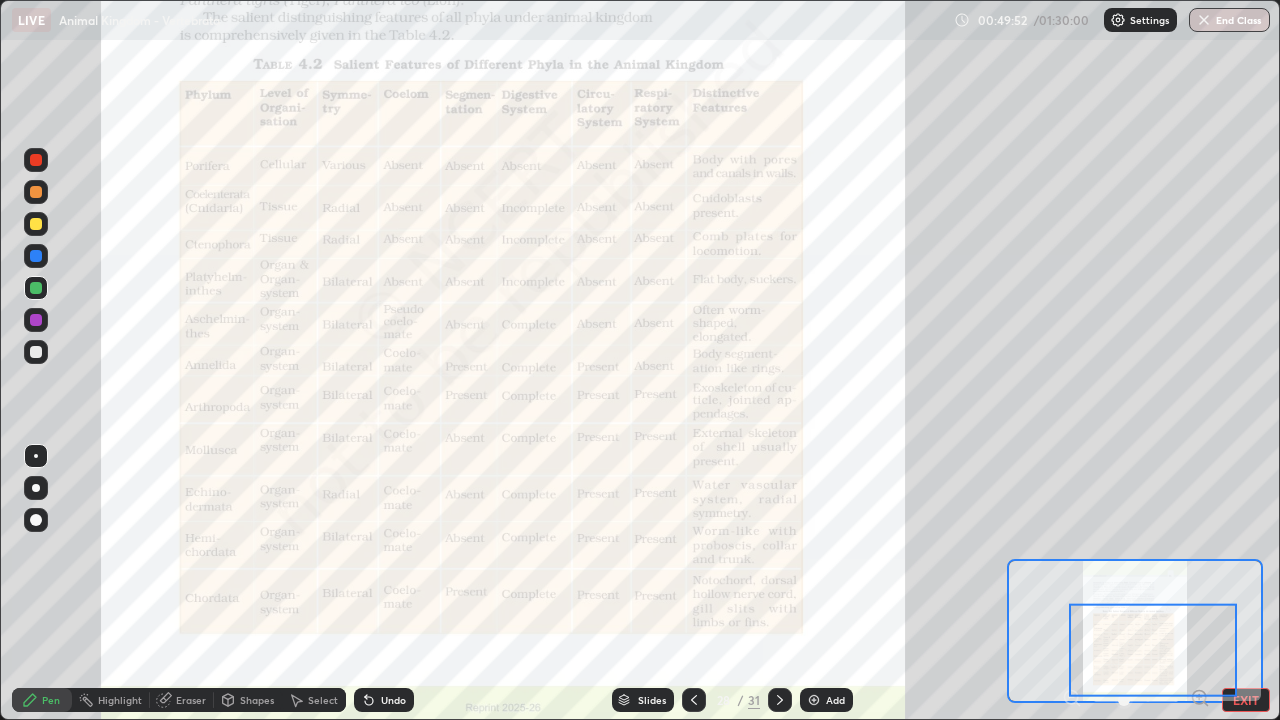 click on "Slides" at bounding box center [652, 700] 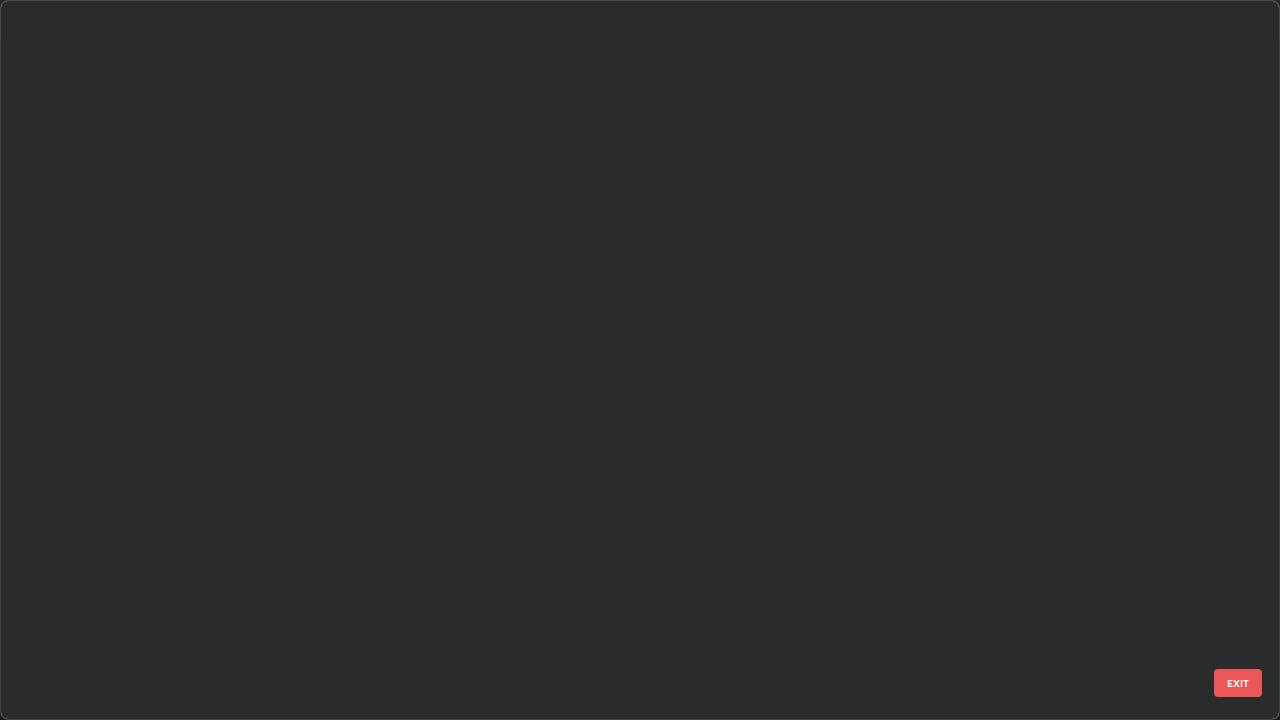 scroll, scrollTop: 1528, scrollLeft: 0, axis: vertical 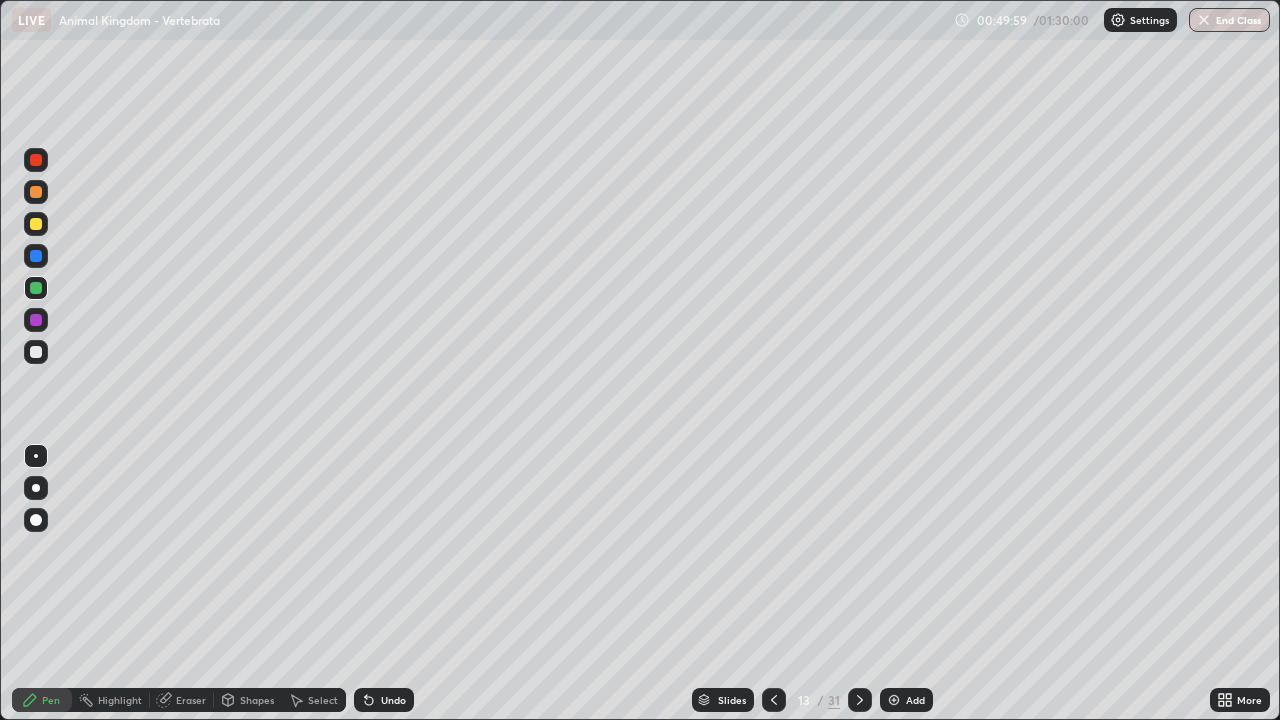 click at bounding box center (894, 700) 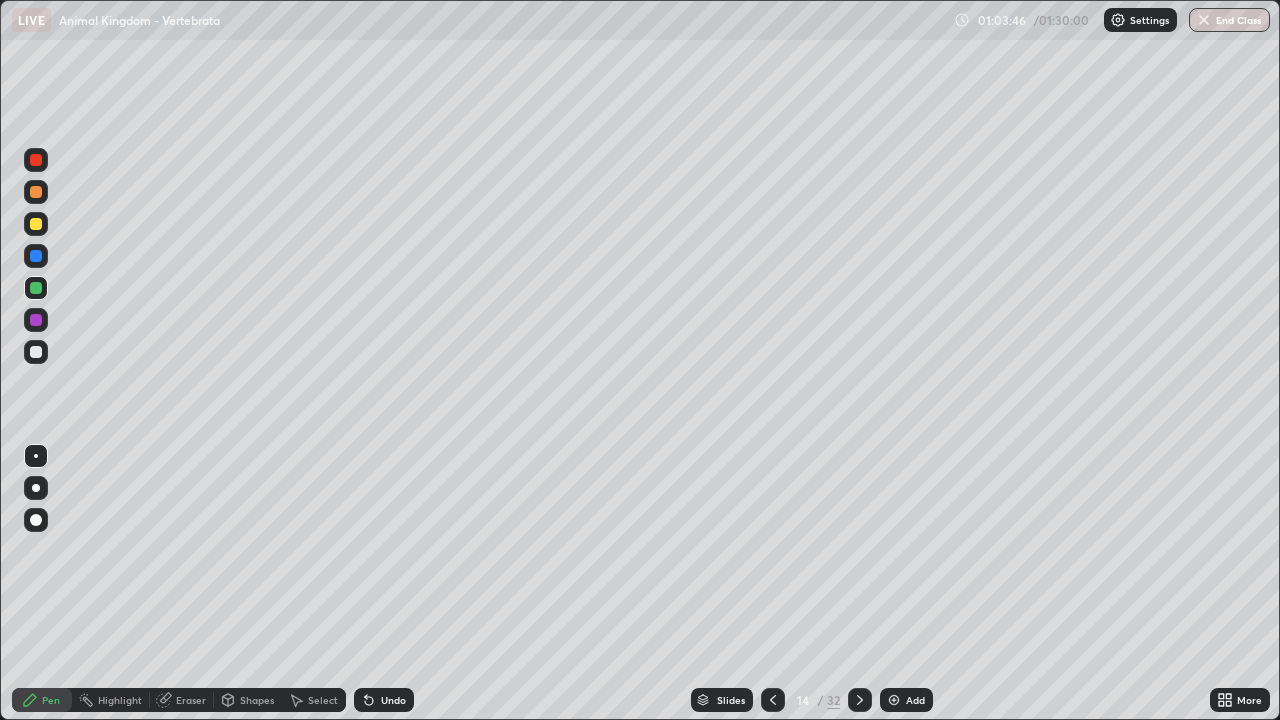 click at bounding box center [1204, 20] 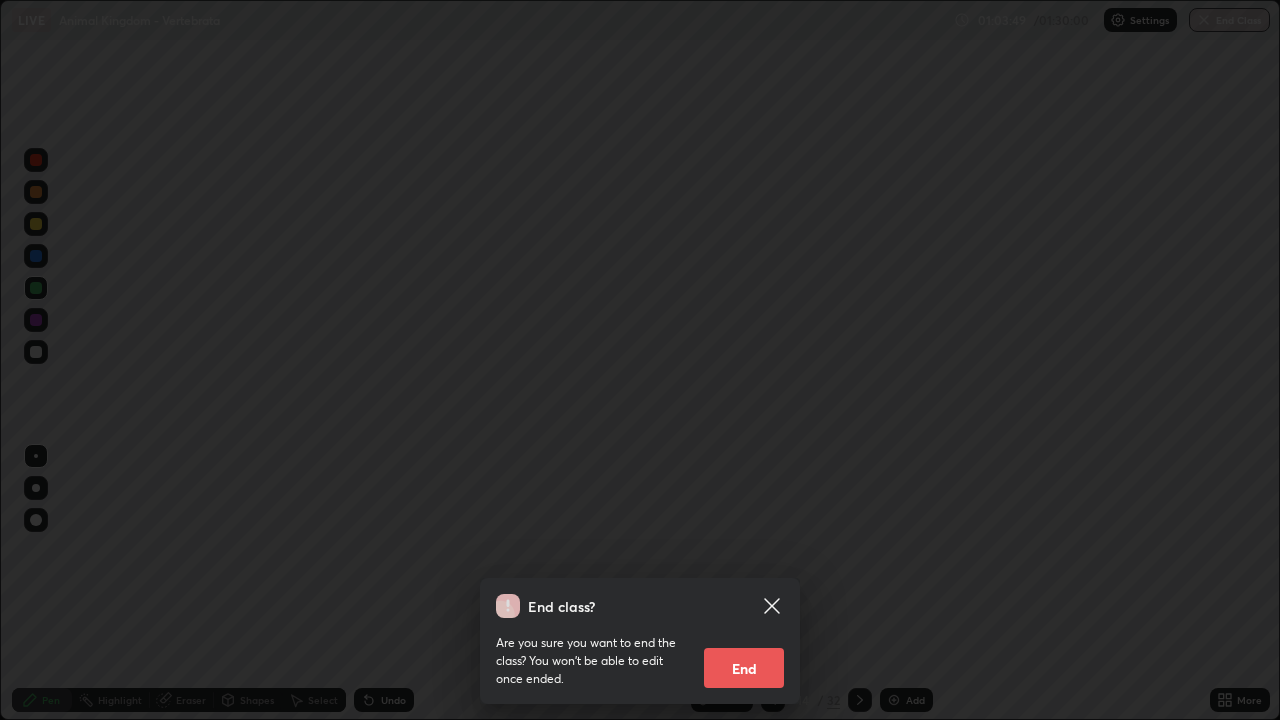 click on "End" at bounding box center (744, 668) 